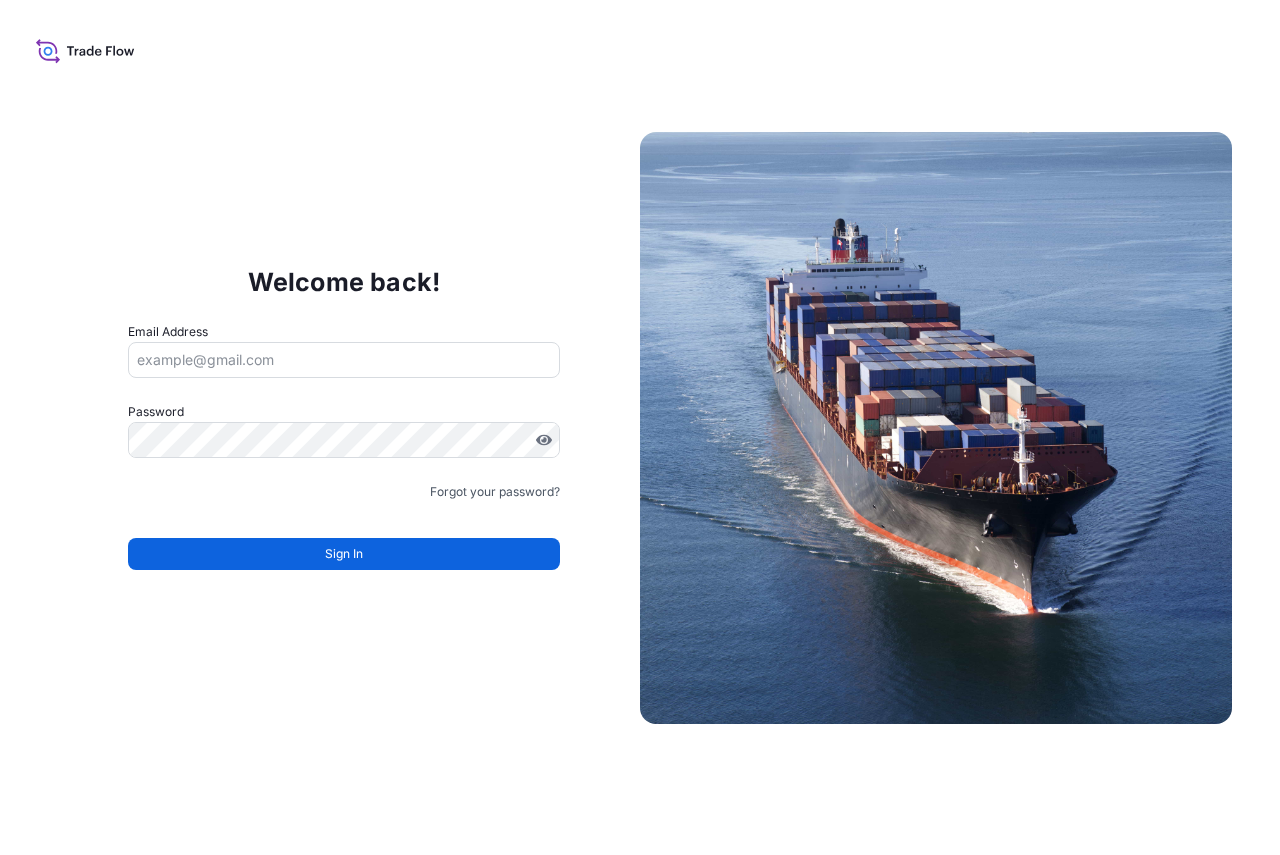 scroll, scrollTop: 0, scrollLeft: 0, axis: both 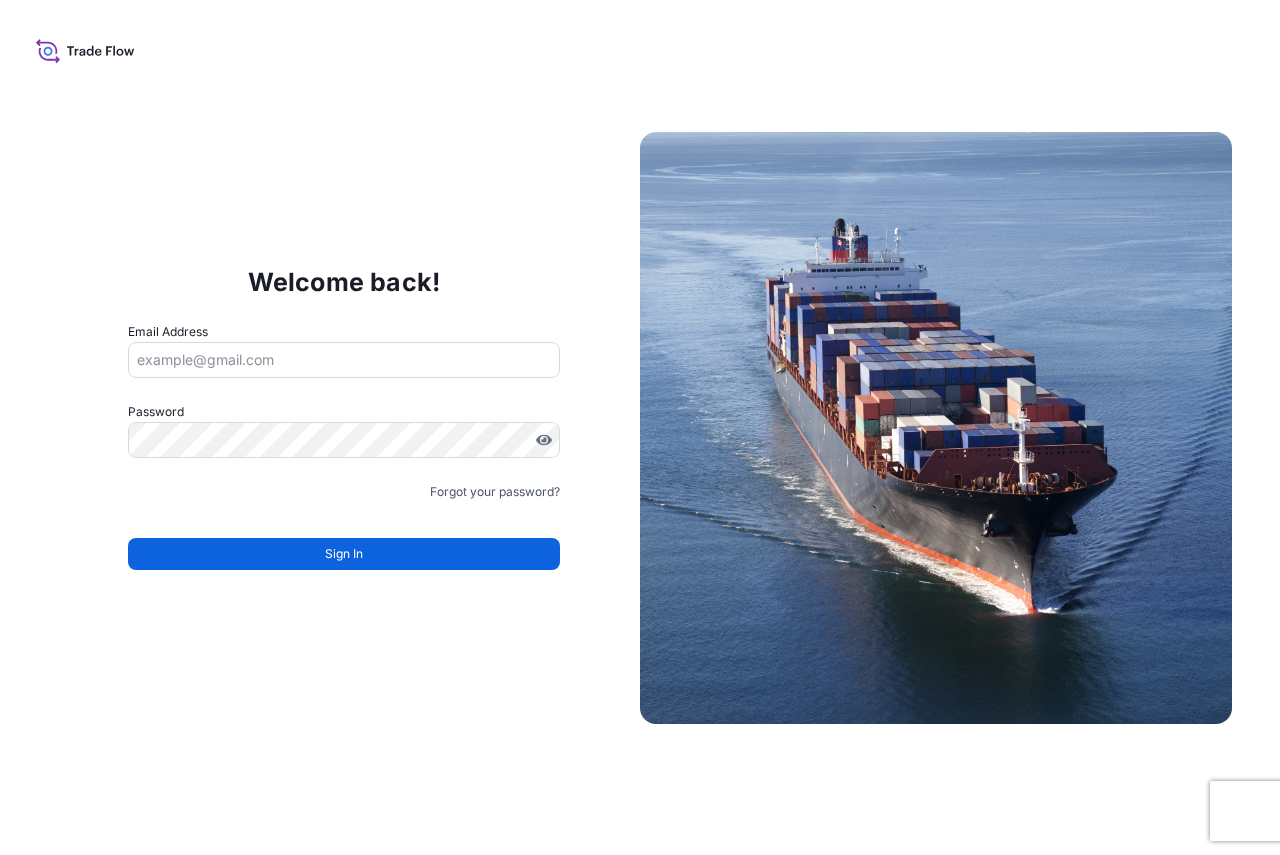 click on "Email Address" at bounding box center (344, 360) 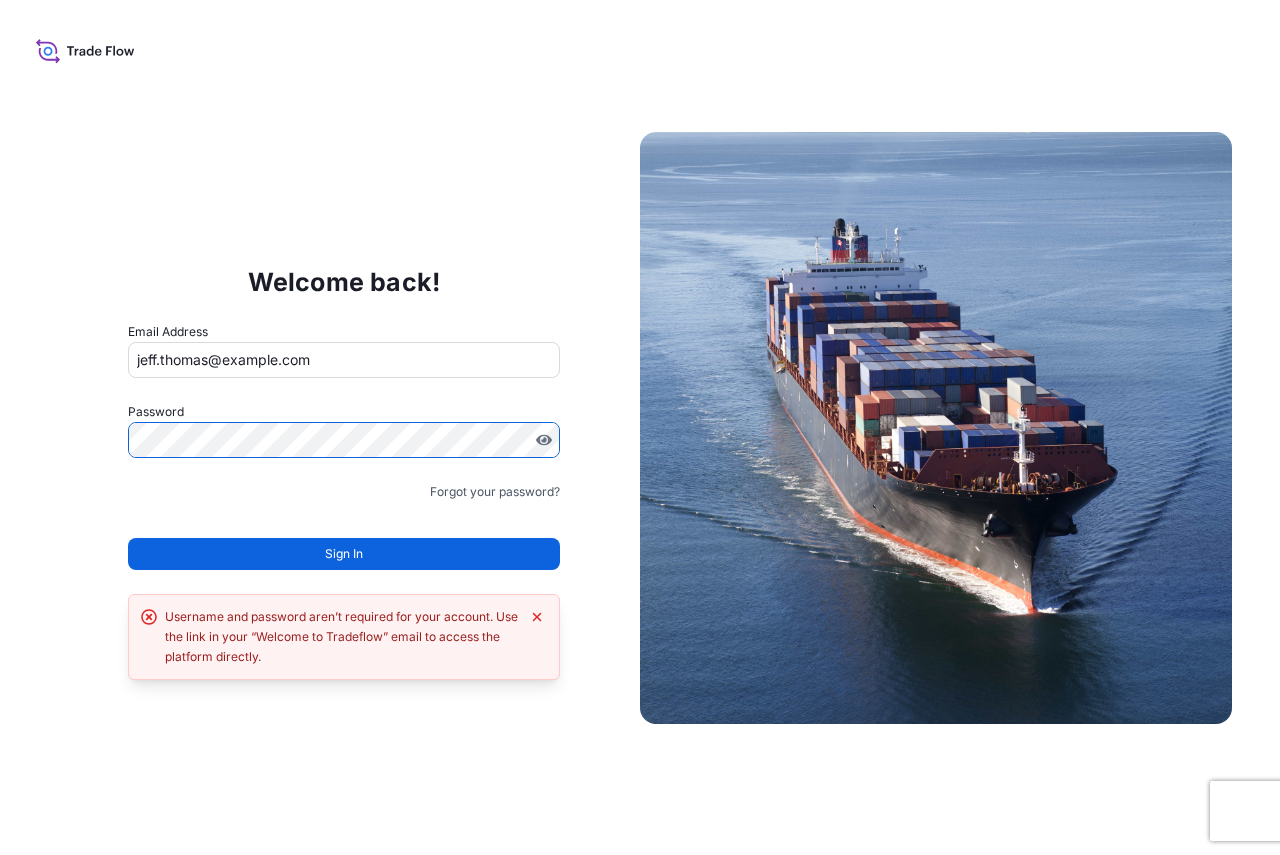 click on "[EMAIL]" at bounding box center [344, 360] 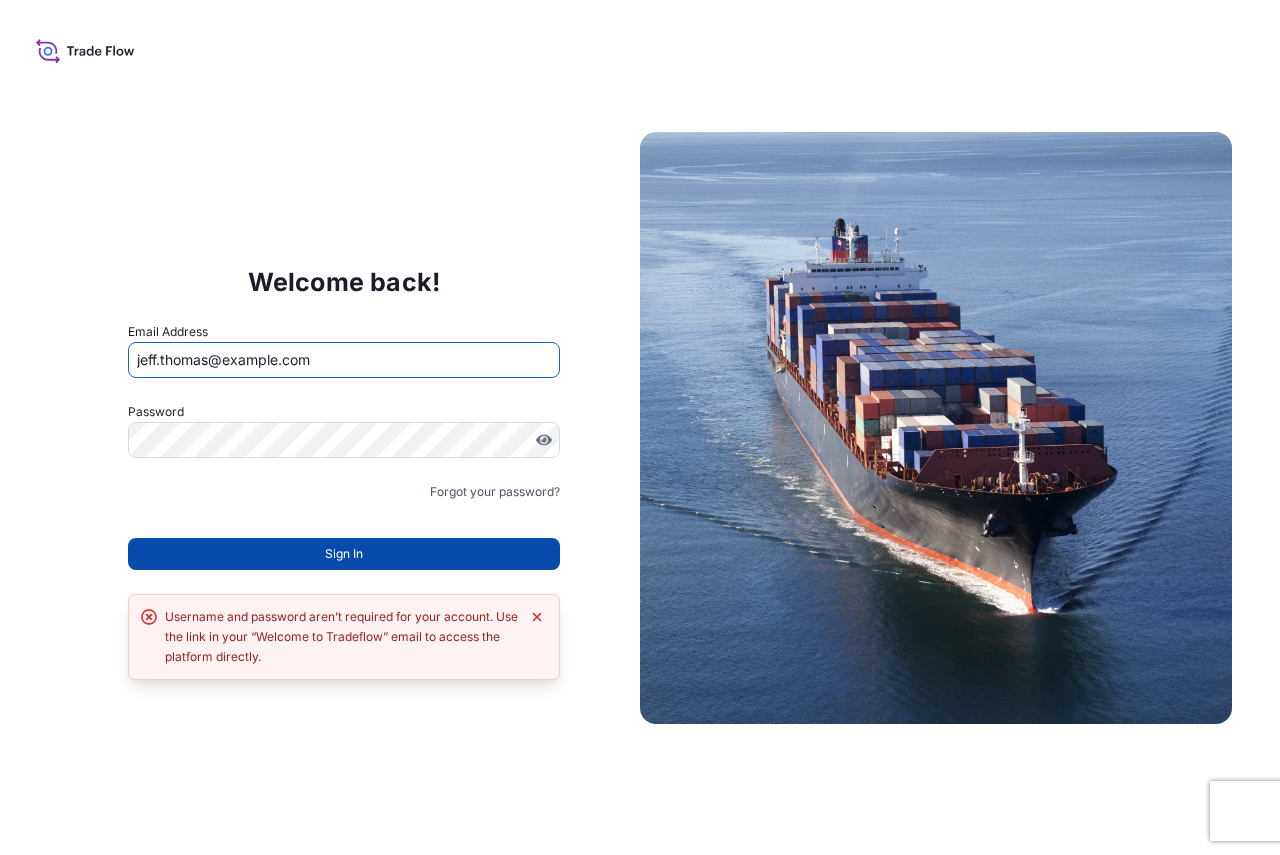 type on "jeff.thomas@bdpint.com" 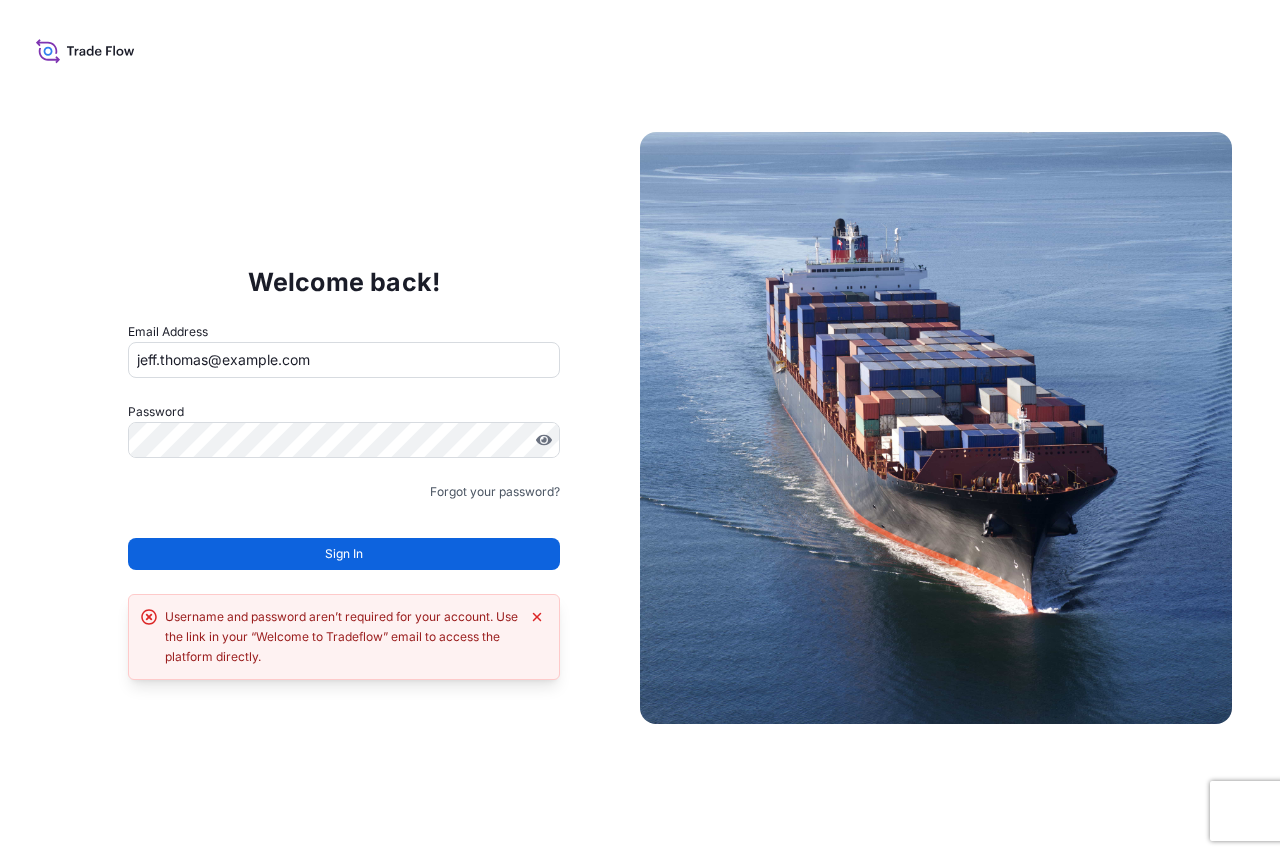 click 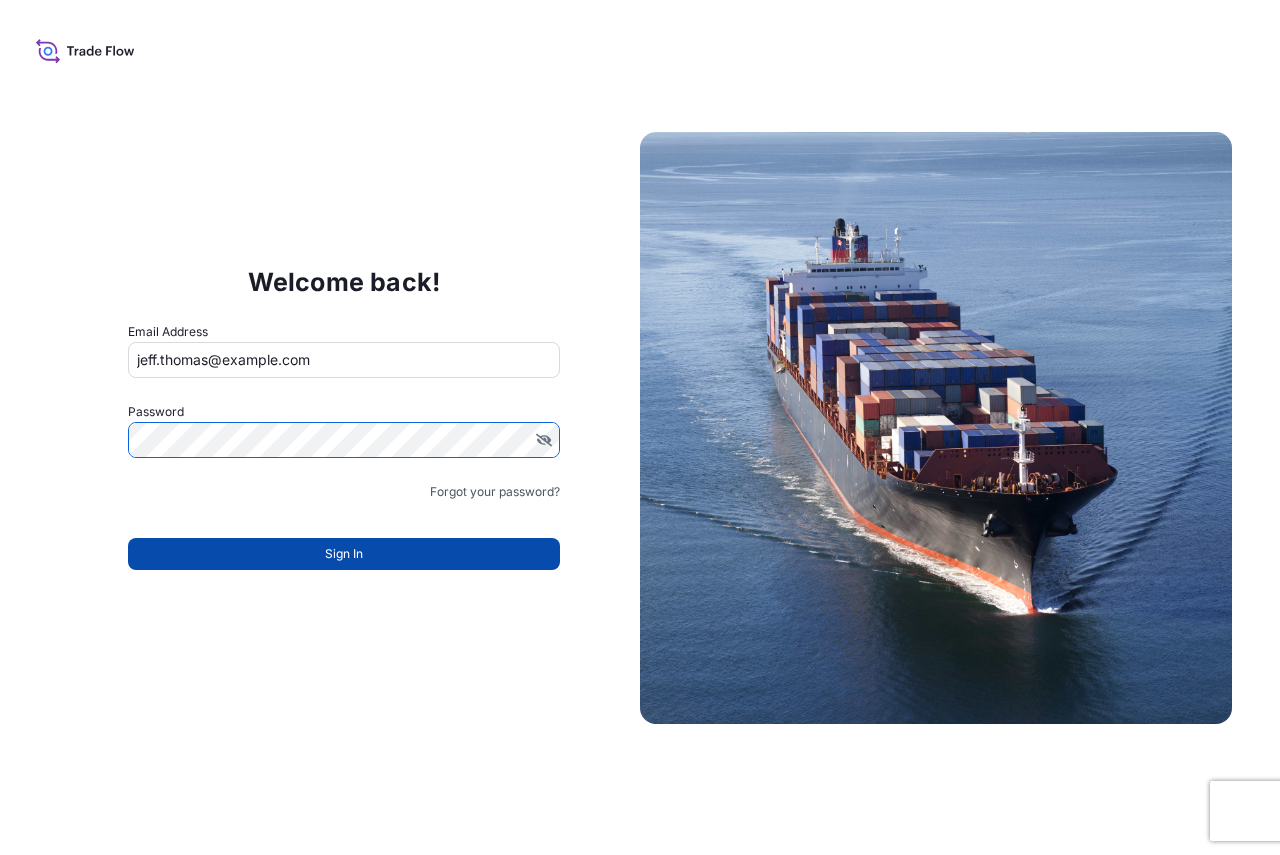 click on "Sign In" at bounding box center (344, 554) 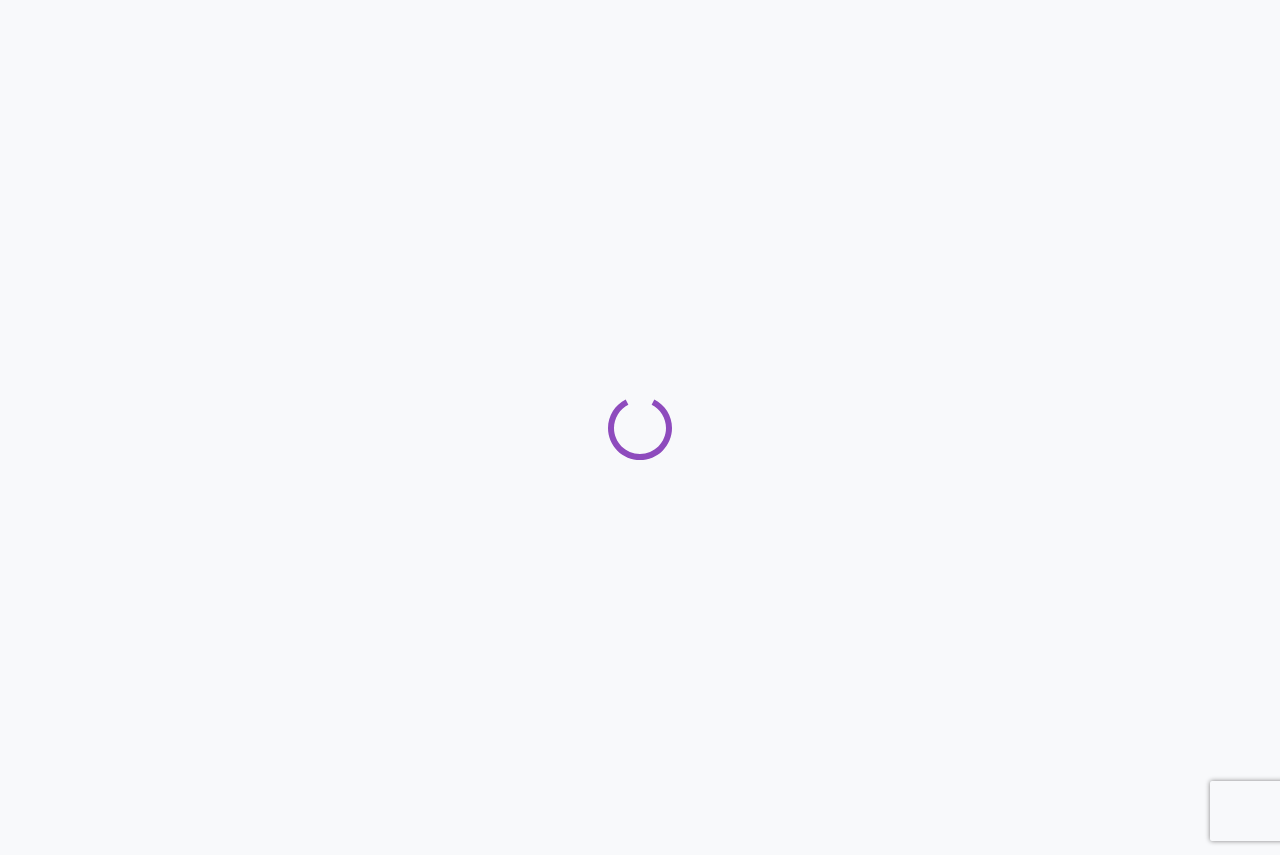 scroll, scrollTop: 0, scrollLeft: 0, axis: both 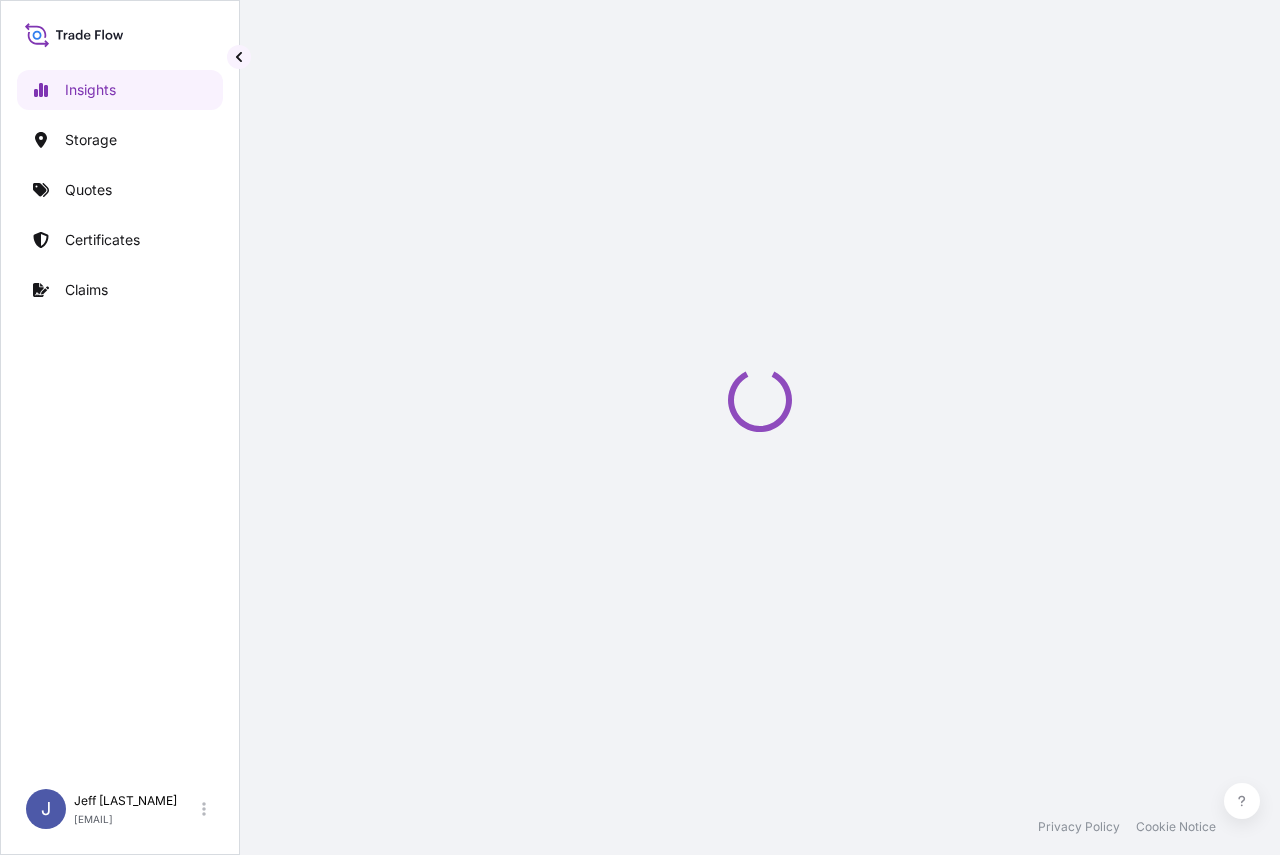select on "2025" 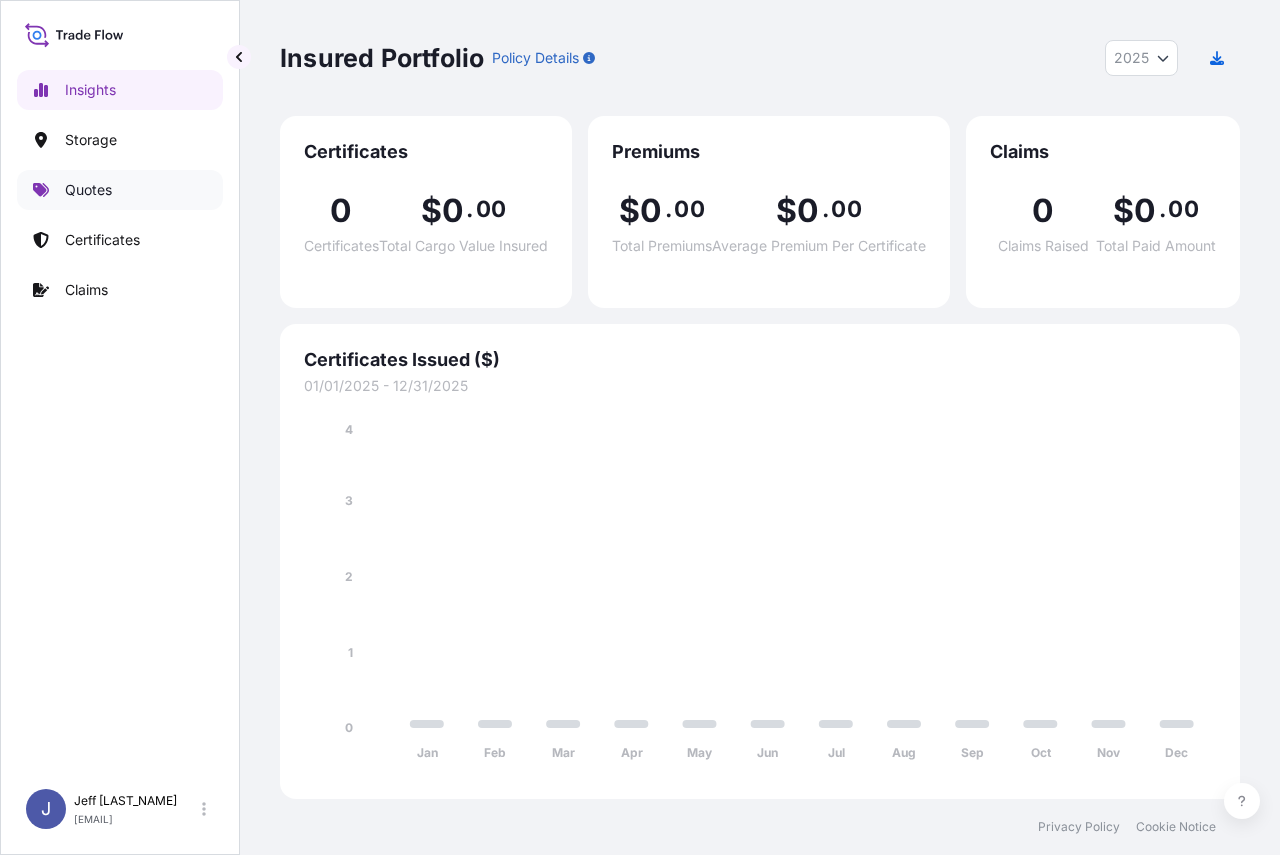 click on "Quotes" at bounding box center [88, 190] 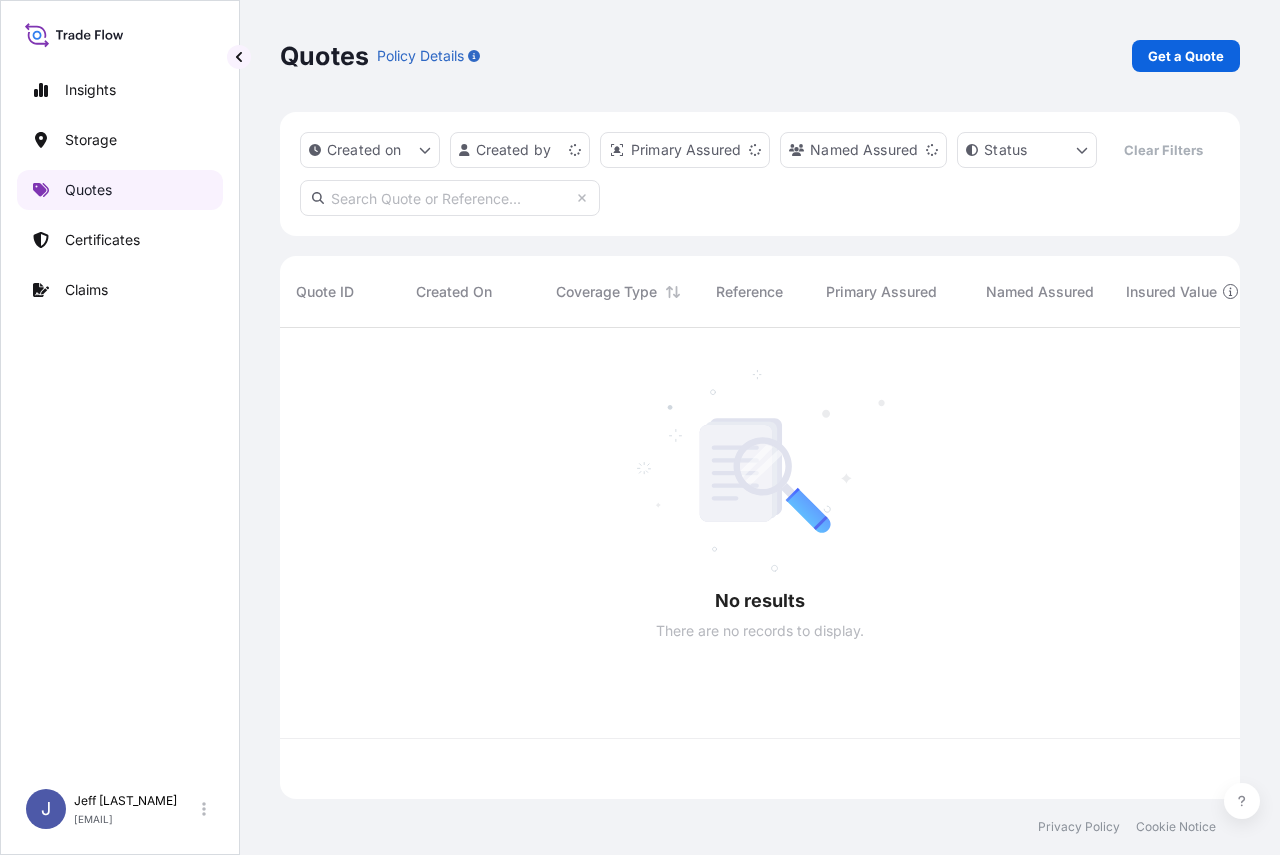 scroll, scrollTop: 16, scrollLeft: 16, axis: both 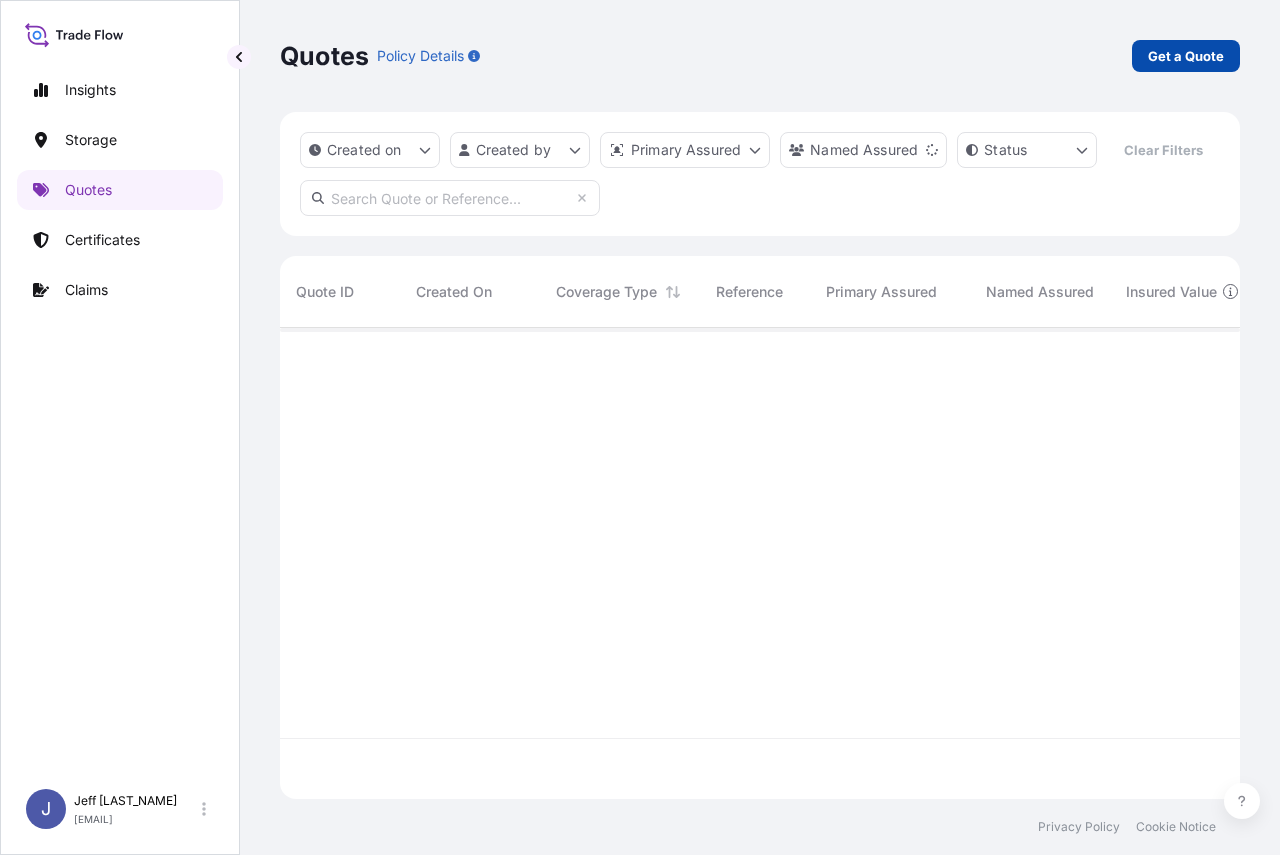 click on "Get a Quote" at bounding box center [1186, 56] 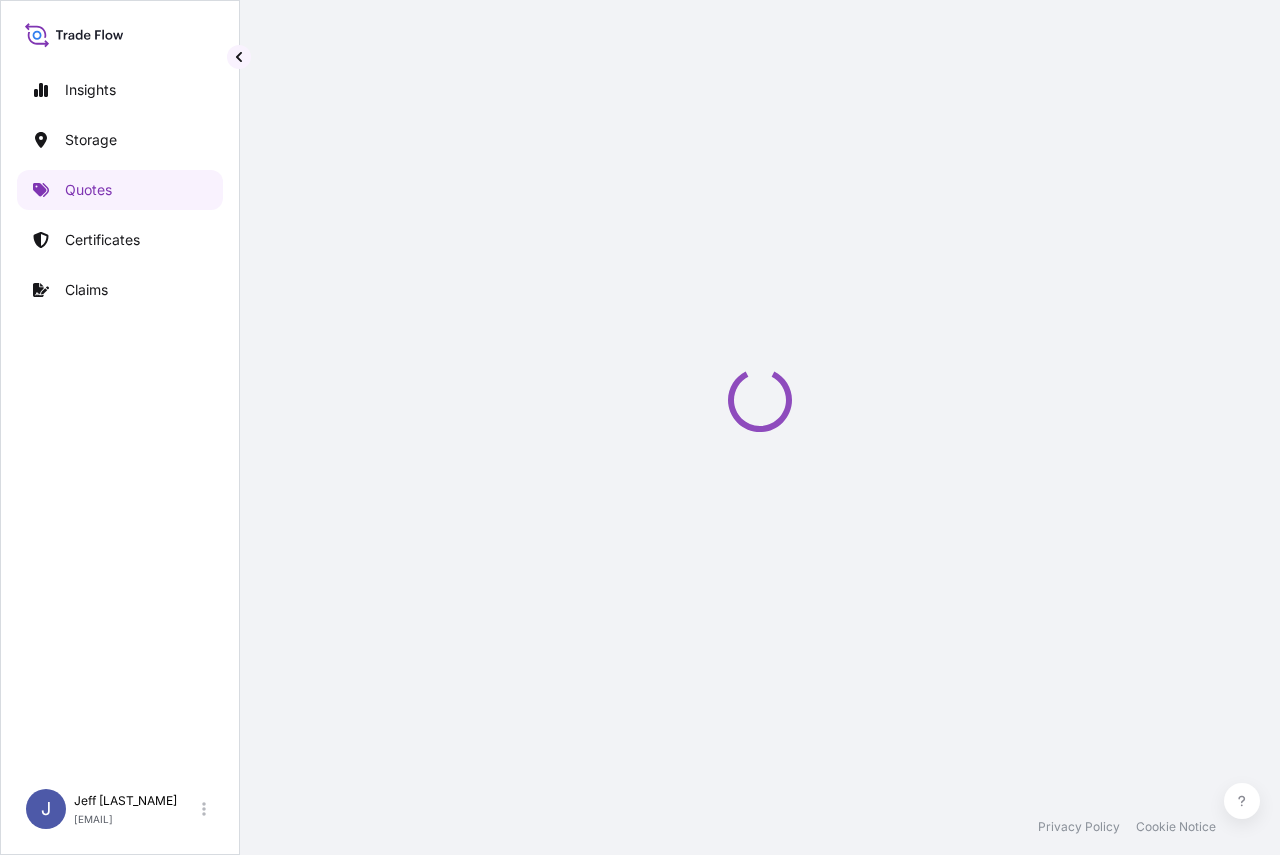 scroll, scrollTop: 32, scrollLeft: 0, axis: vertical 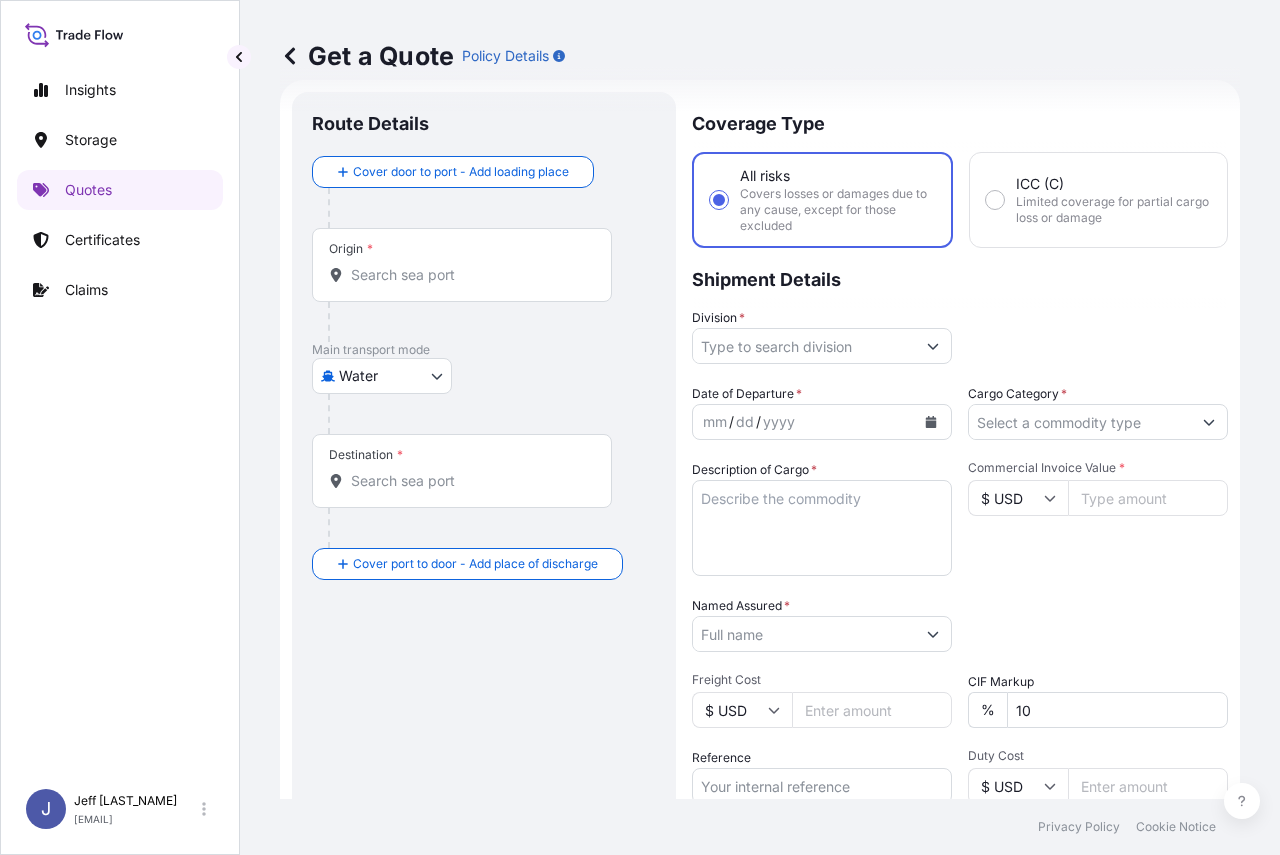click on "Origin *" at bounding box center (469, 275) 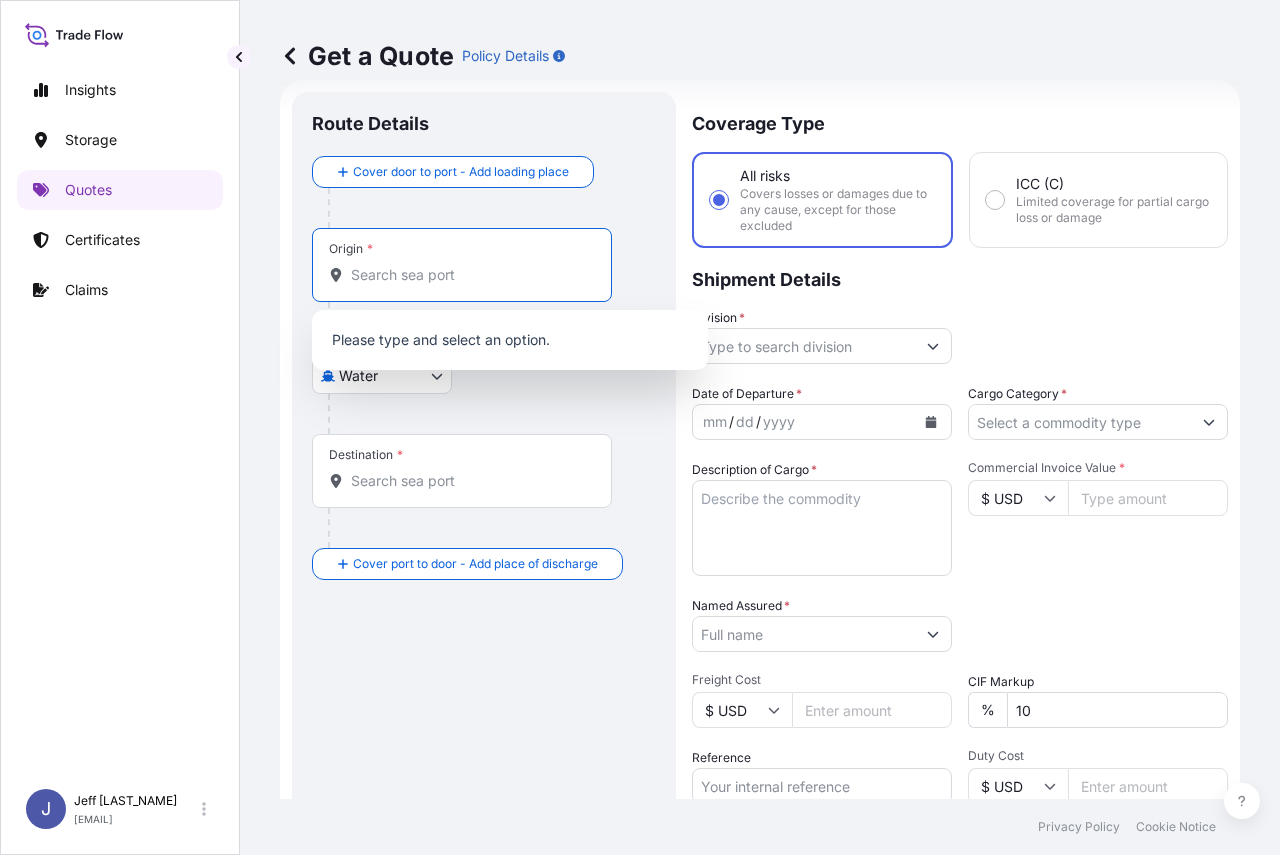 click on "0 options available.
Insights Storage Quotes Certificates Claims J [NAME] [LAST_NAME] [EMAIL] Get a Quote Policy Details Route Details   Cover door to port - Add loading place Place of loading Road / Inland Road / Inland Origin * Main transport mode Water Air Water Inland Destination * Cover port to door - Add place of discharge Road / Inland Road / Inland Place of Discharge Coverage Type All risks Covers losses or damages due to any cause, except for those excluded ICC (C) Limited coverage for partial cargo loss or damage Shipment Details Division * Date of Departure * mm / dd / yyyy Cargo Category * Description of Cargo * Commercial Invoice Value   * $ USD Named Assured * Packing Category Type to search a container mode Please select a primary mode of transportation first. Freight Cost   $ USD CIF Markup % 10 Reference Duty Cost   $ USD Vessel Name Marks & Numbers Letter of Credit This shipment has a letter of credit Letter of credit * Letter of credit may not exceed 12000 characters
0" at bounding box center (640, 427) 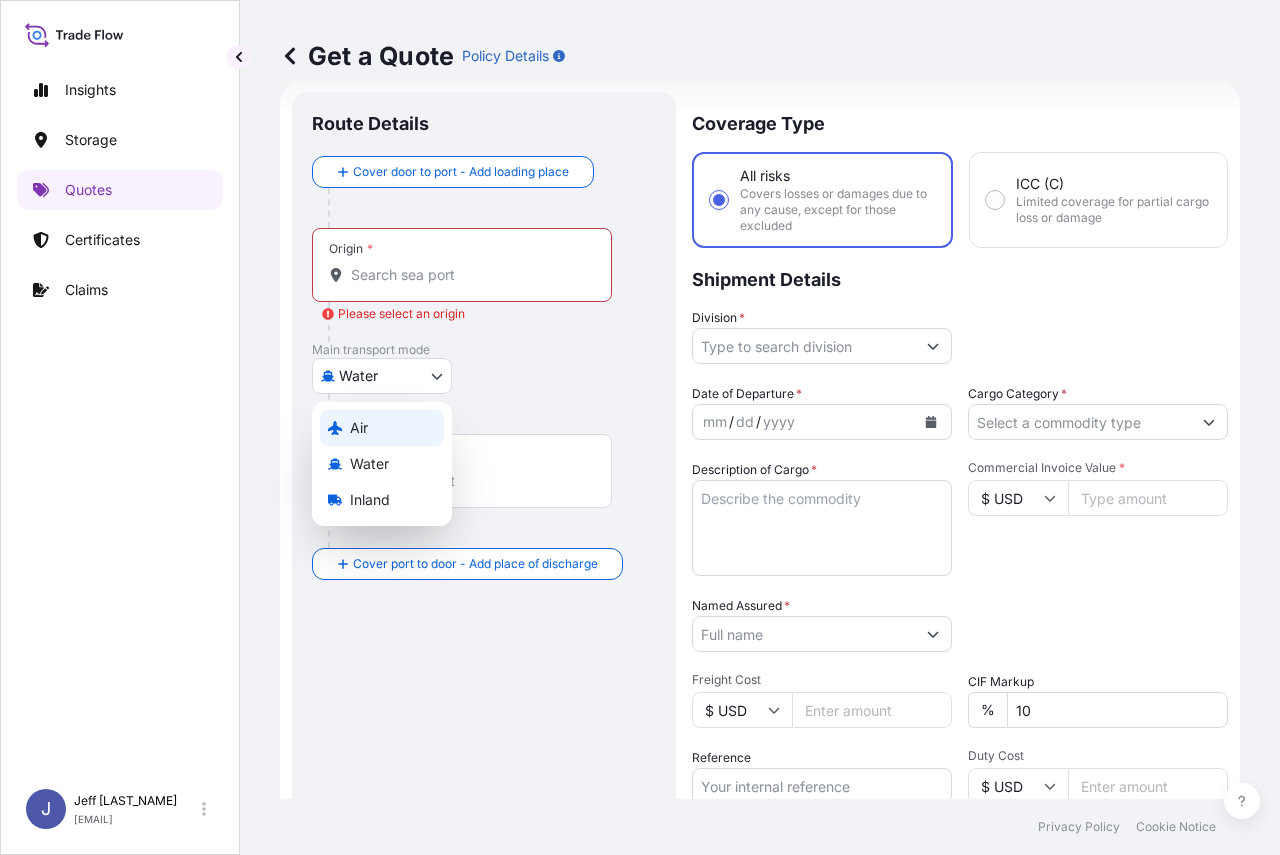 click on "Air" at bounding box center (382, 428) 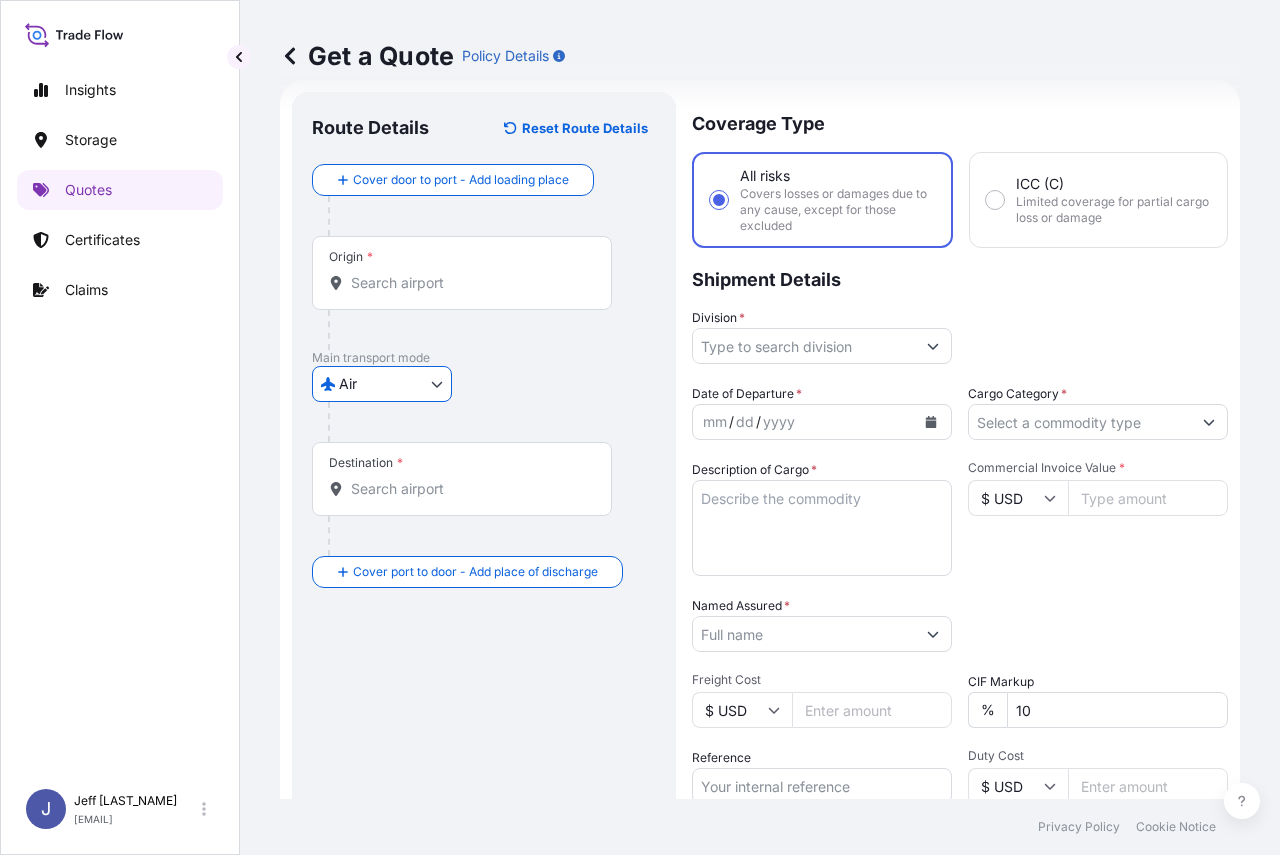 click on "Origin *" at bounding box center [469, 283] 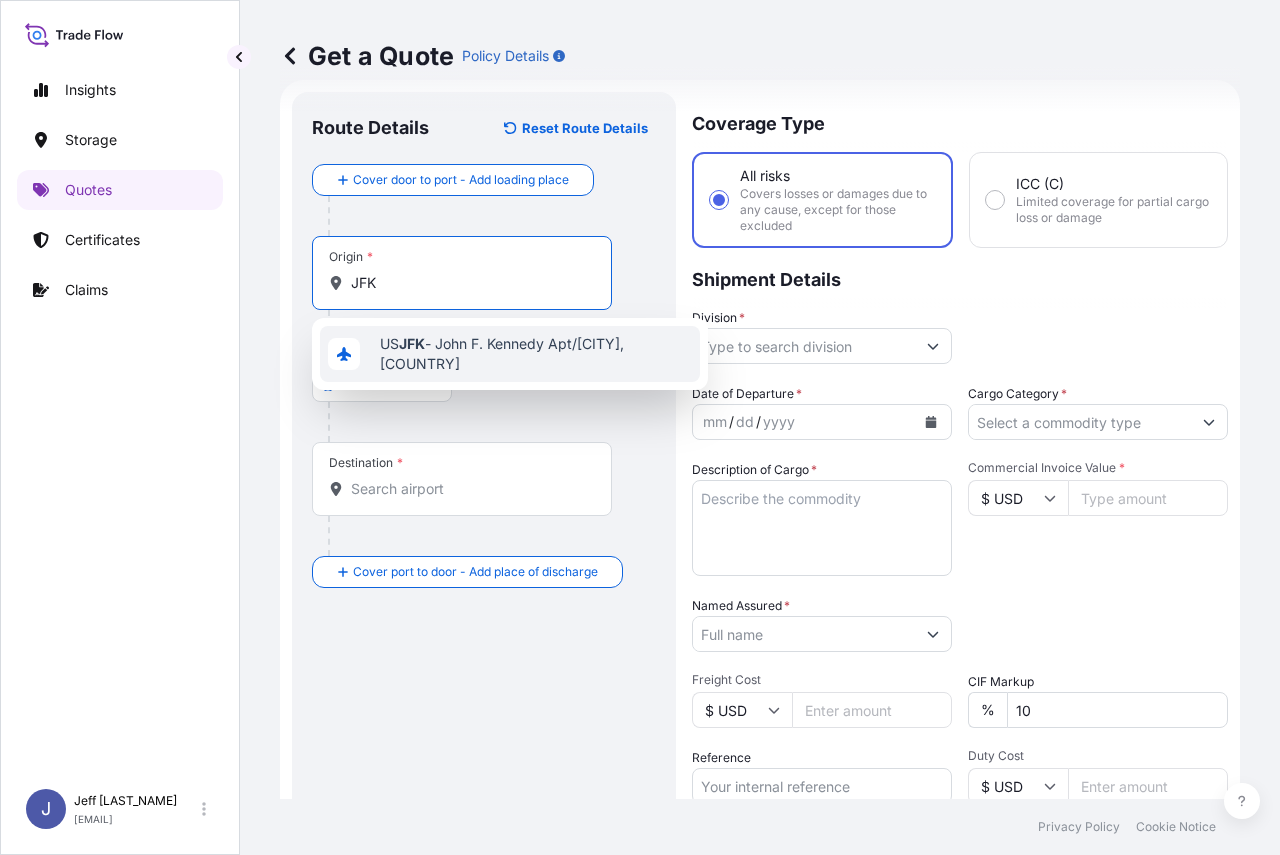 click on "US JFK  - John F. Kennedy Apt/[CITY], [COUNTRY]" at bounding box center (536, 354) 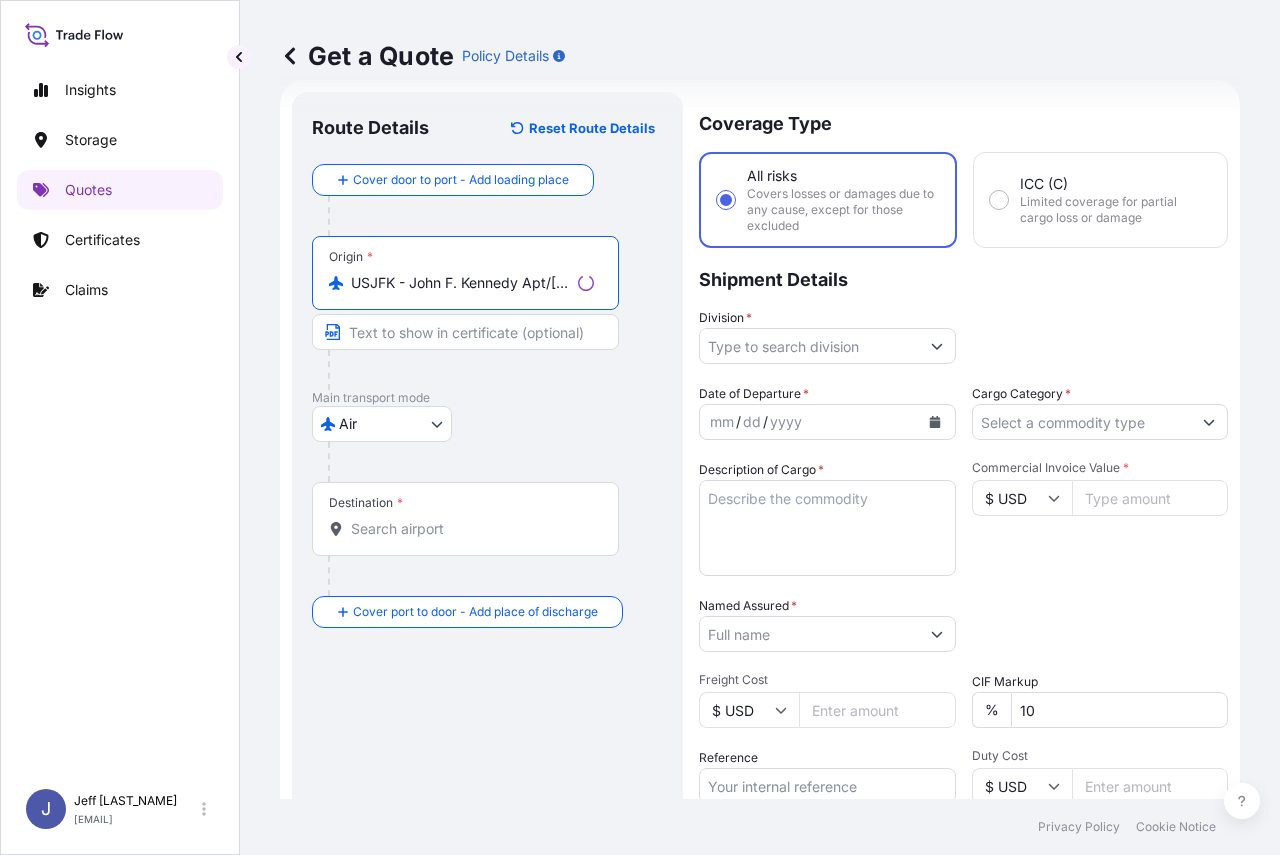 type on "USJFK - John F. Kennedy Apt/[CITY], [COUNTRY]" 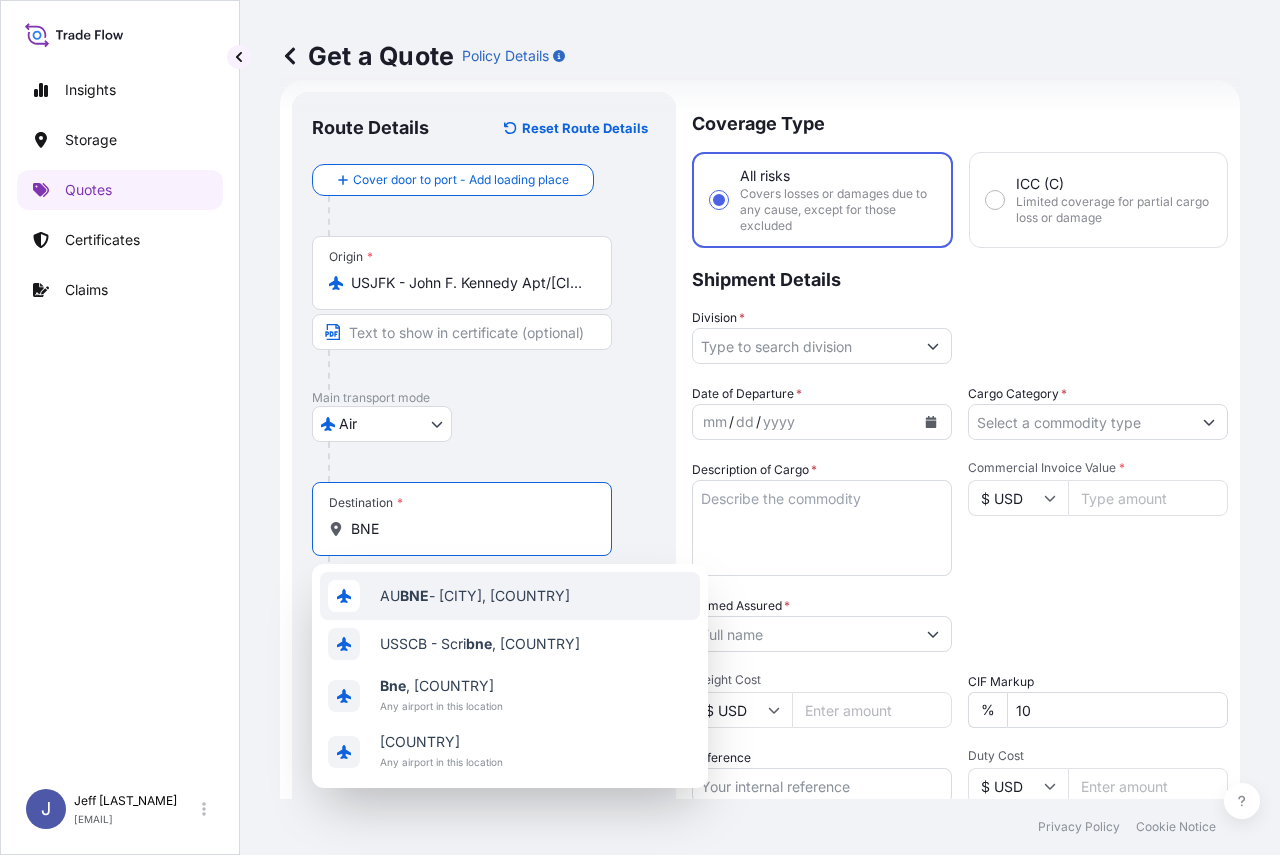 click on "AU BNE  - [CITY], [COUNTRY]" at bounding box center (475, 596) 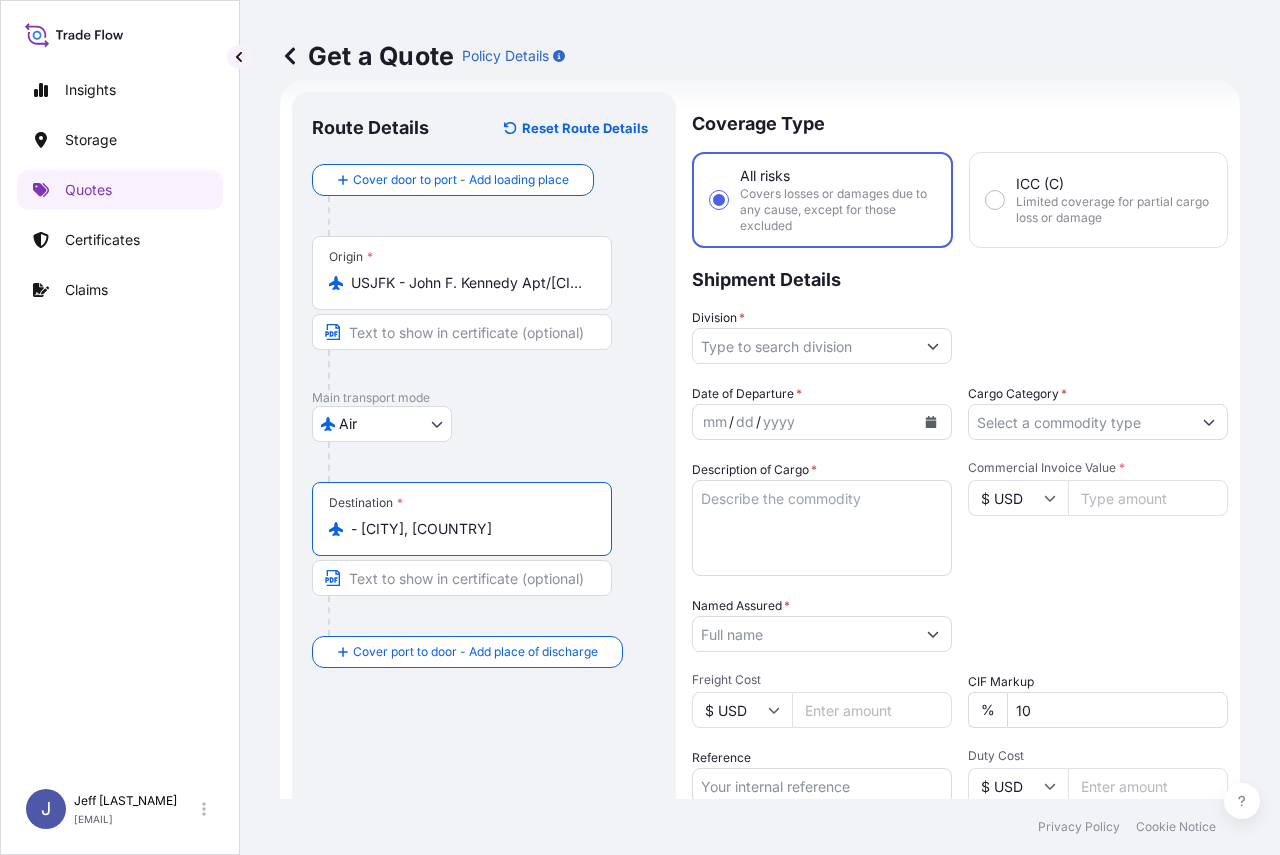 type on "- [CITY], [COUNTRY]" 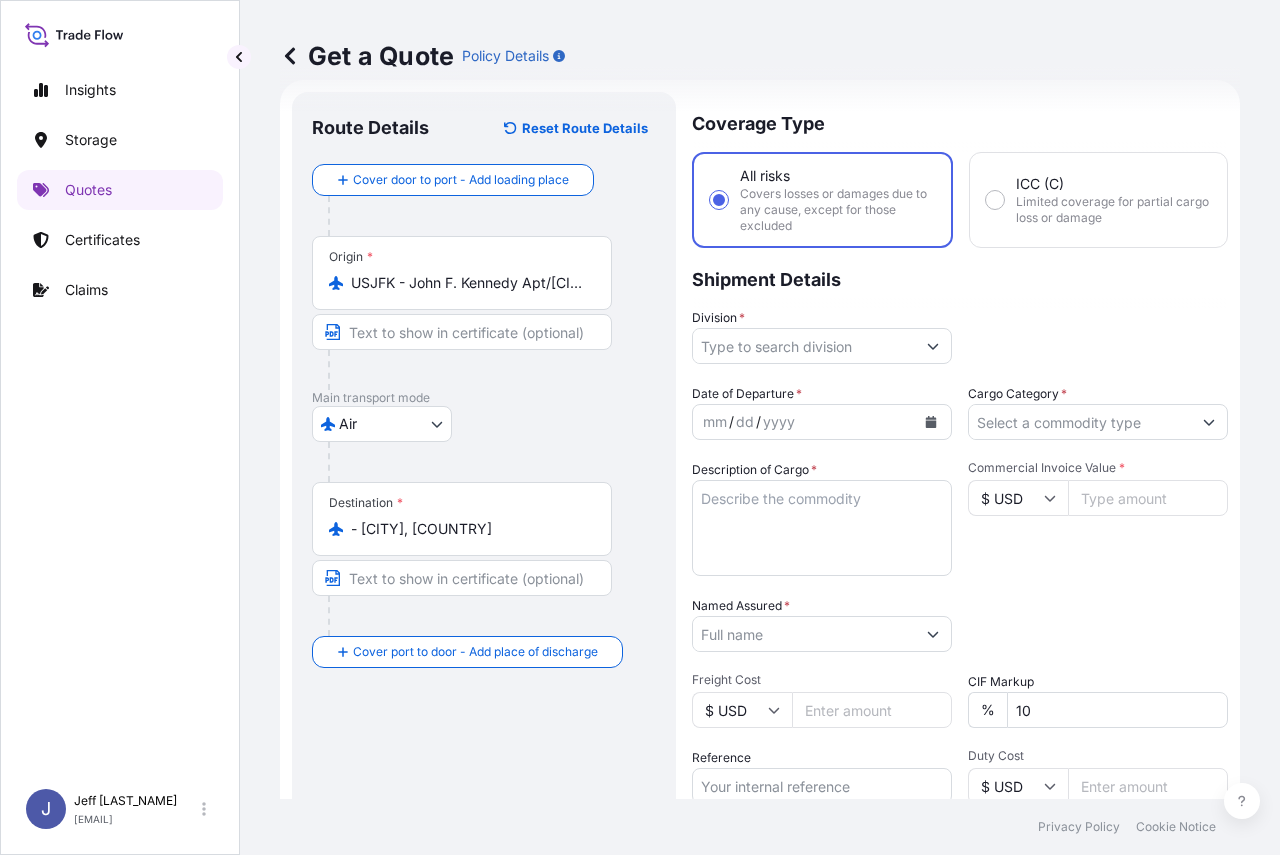 click on "Shipment Details" at bounding box center [960, 278] 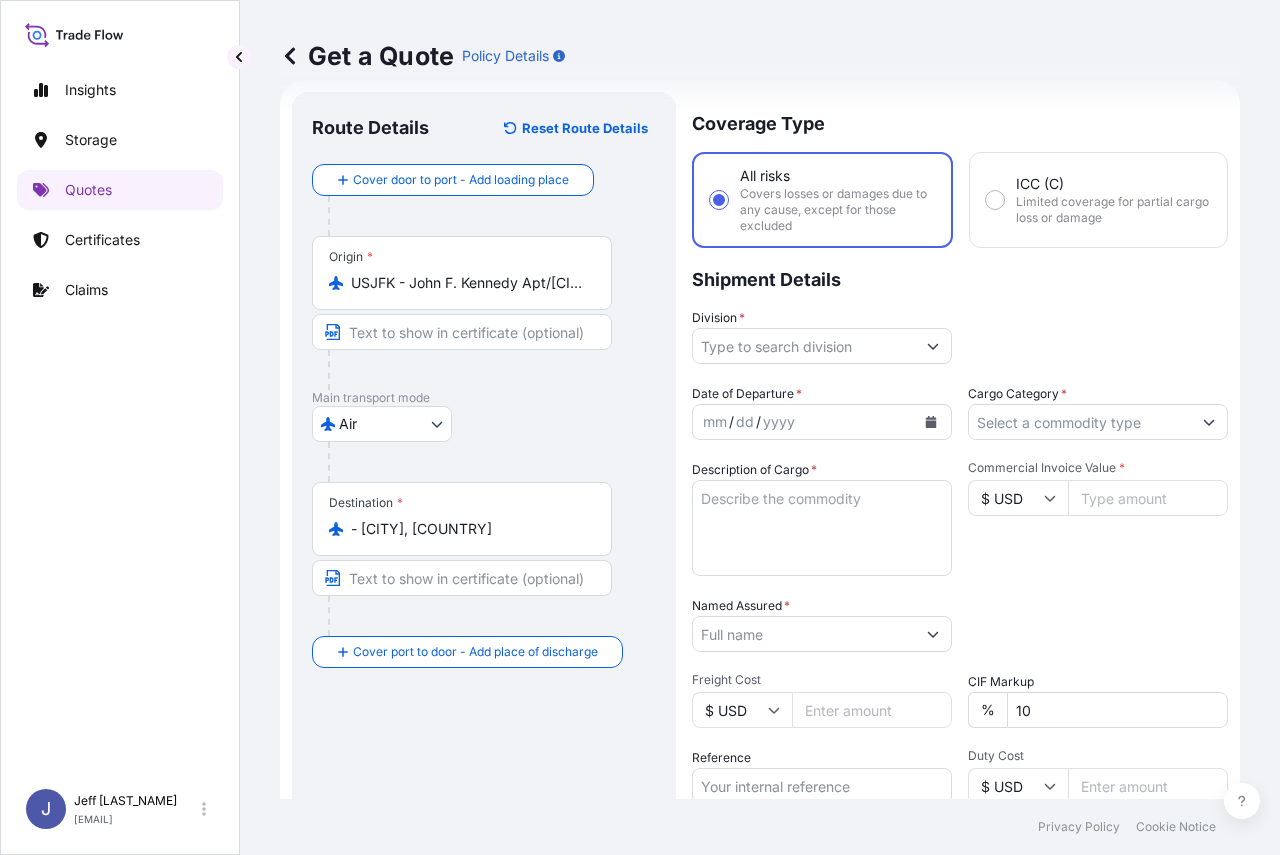 click 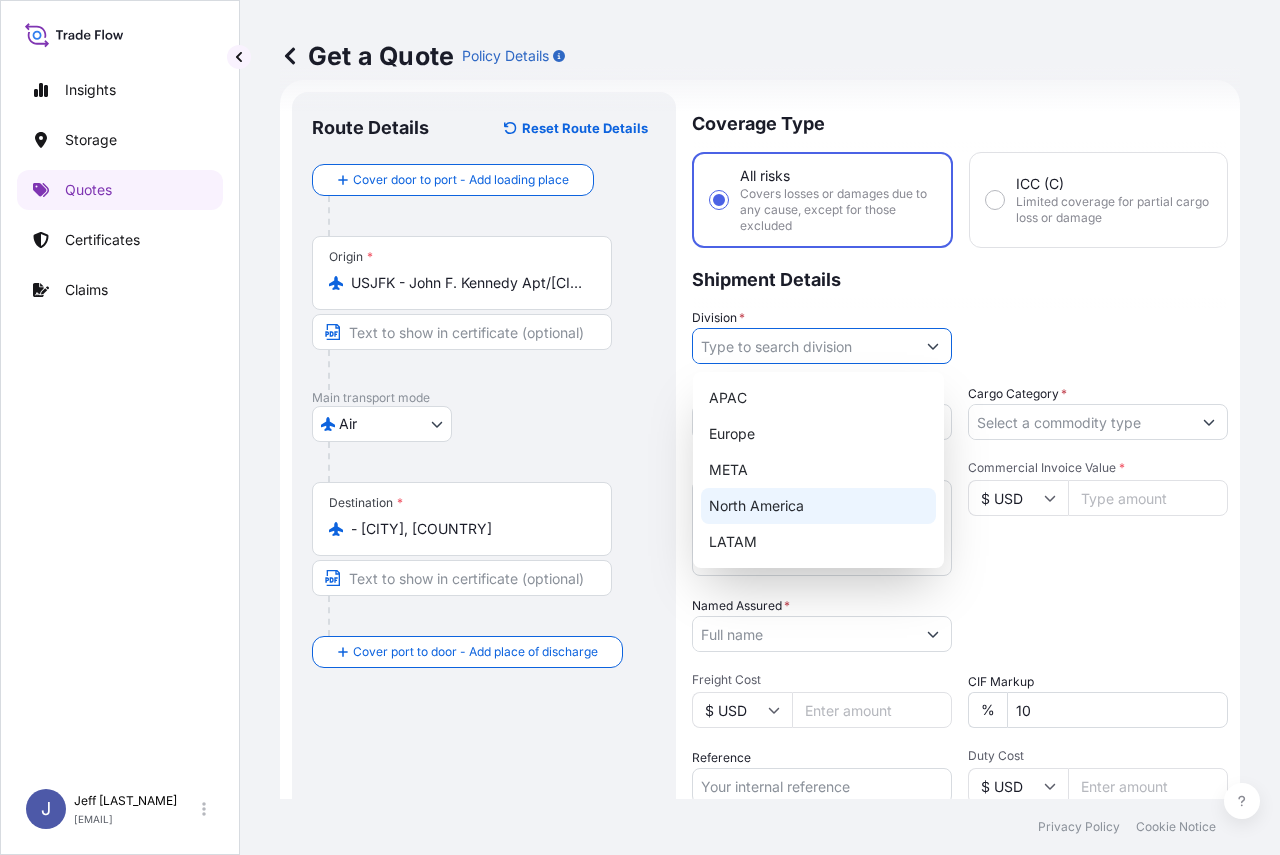 click on "North America" at bounding box center (818, 506) 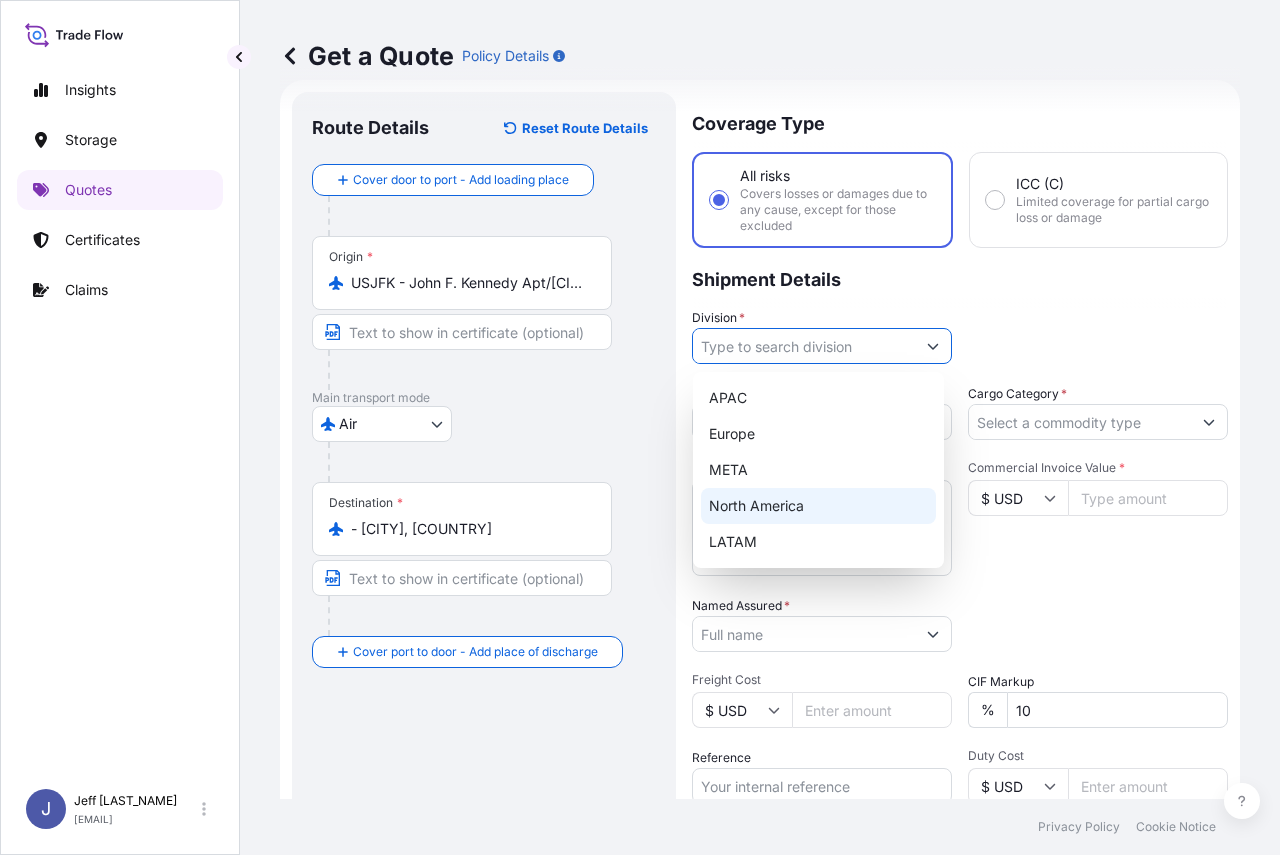 type on "North America" 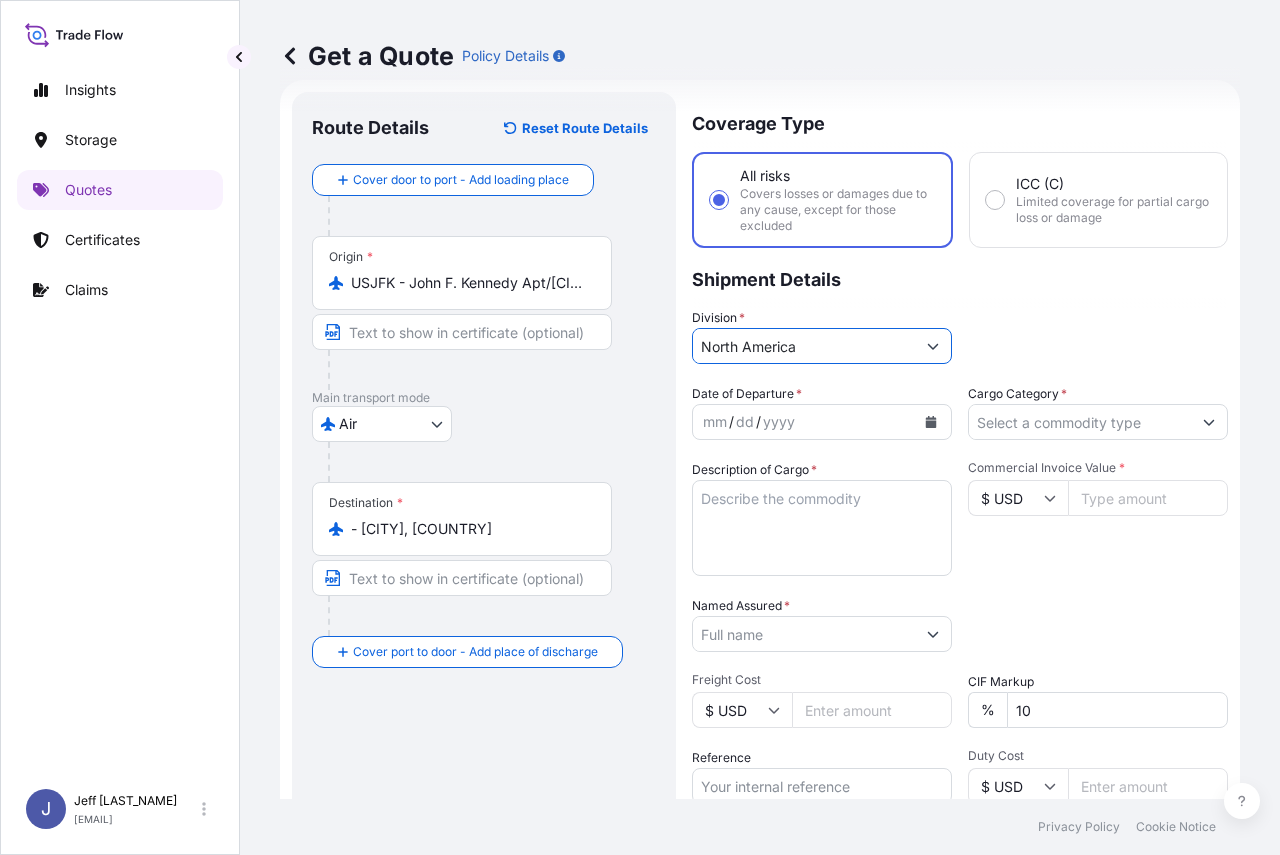 click on "Division * North America" at bounding box center [960, 336] 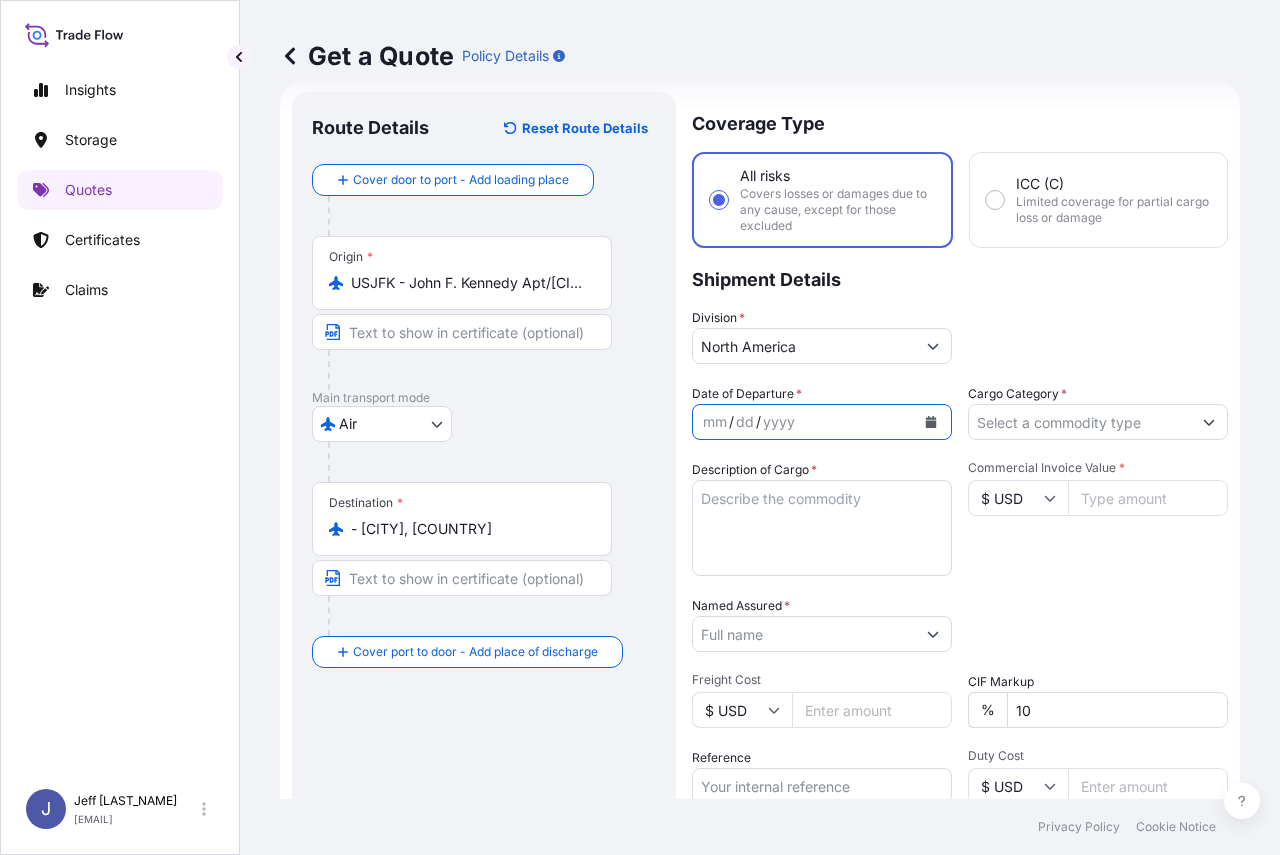 click 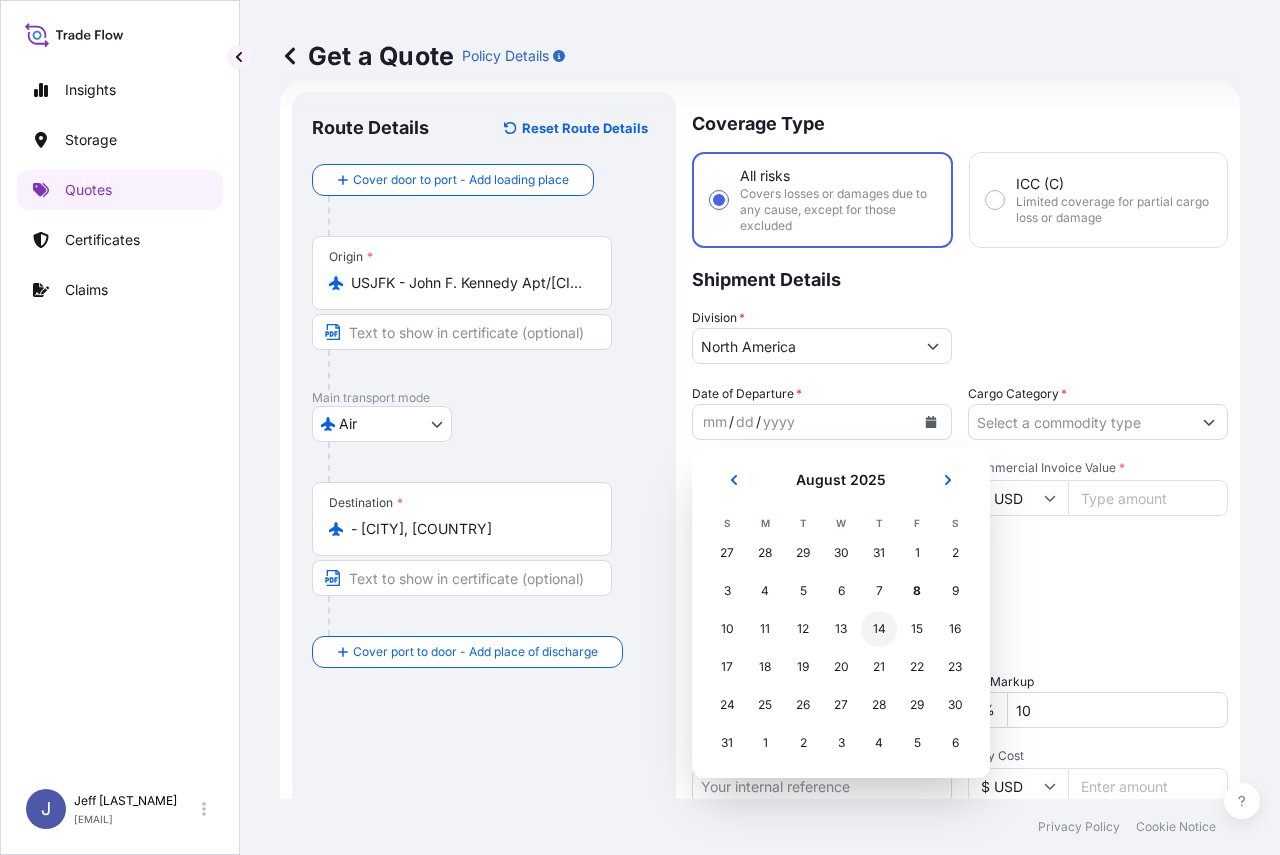 click on "14" at bounding box center [879, 629] 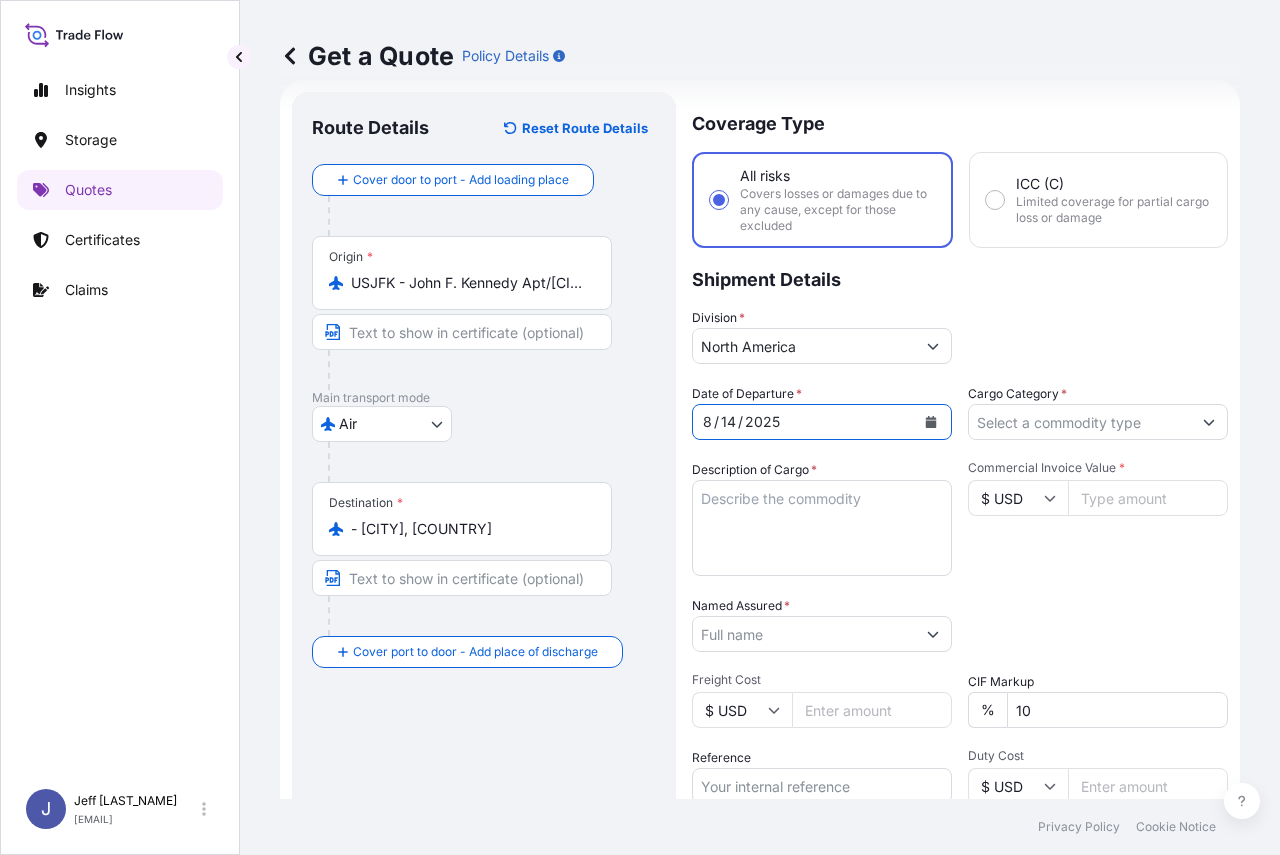 click at bounding box center (1209, 422) 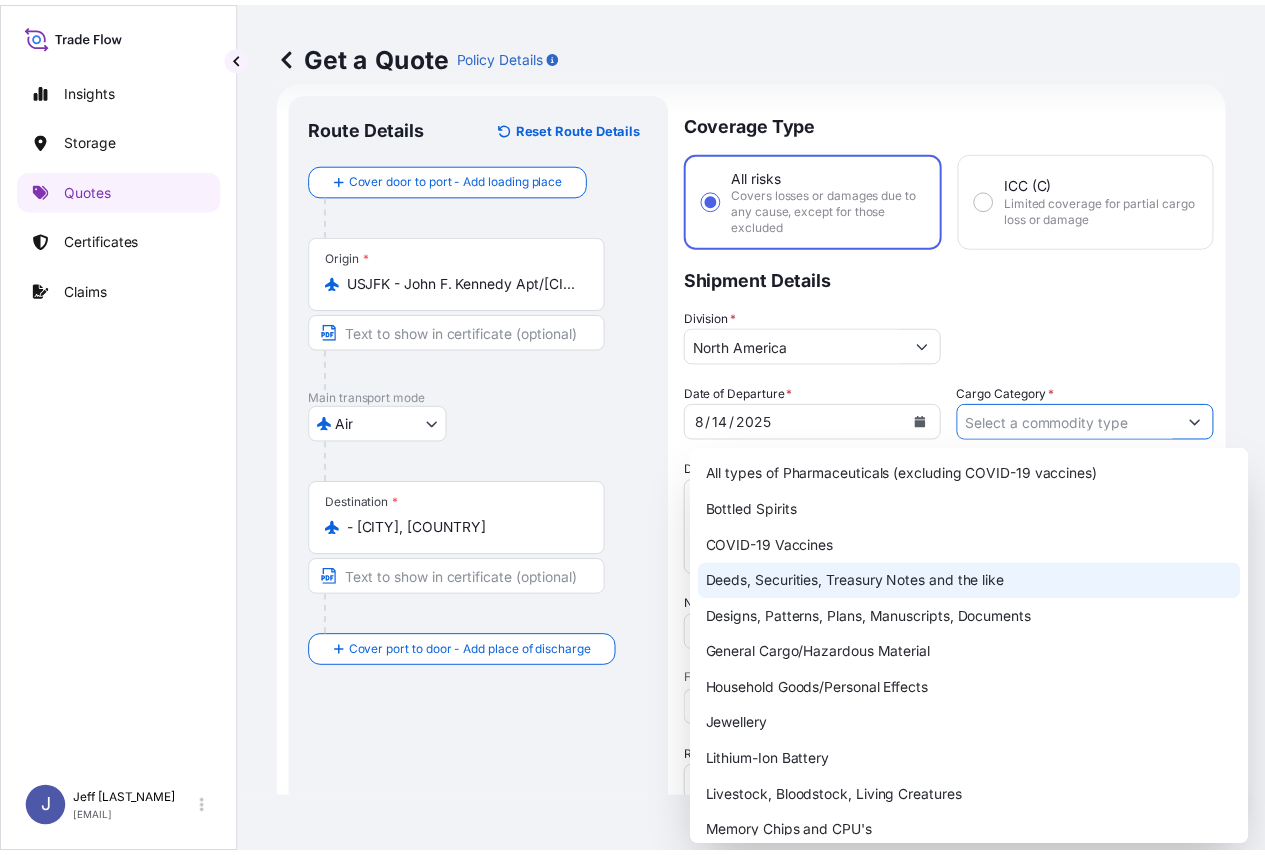 scroll, scrollTop: 0, scrollLeft: 0, axis: both 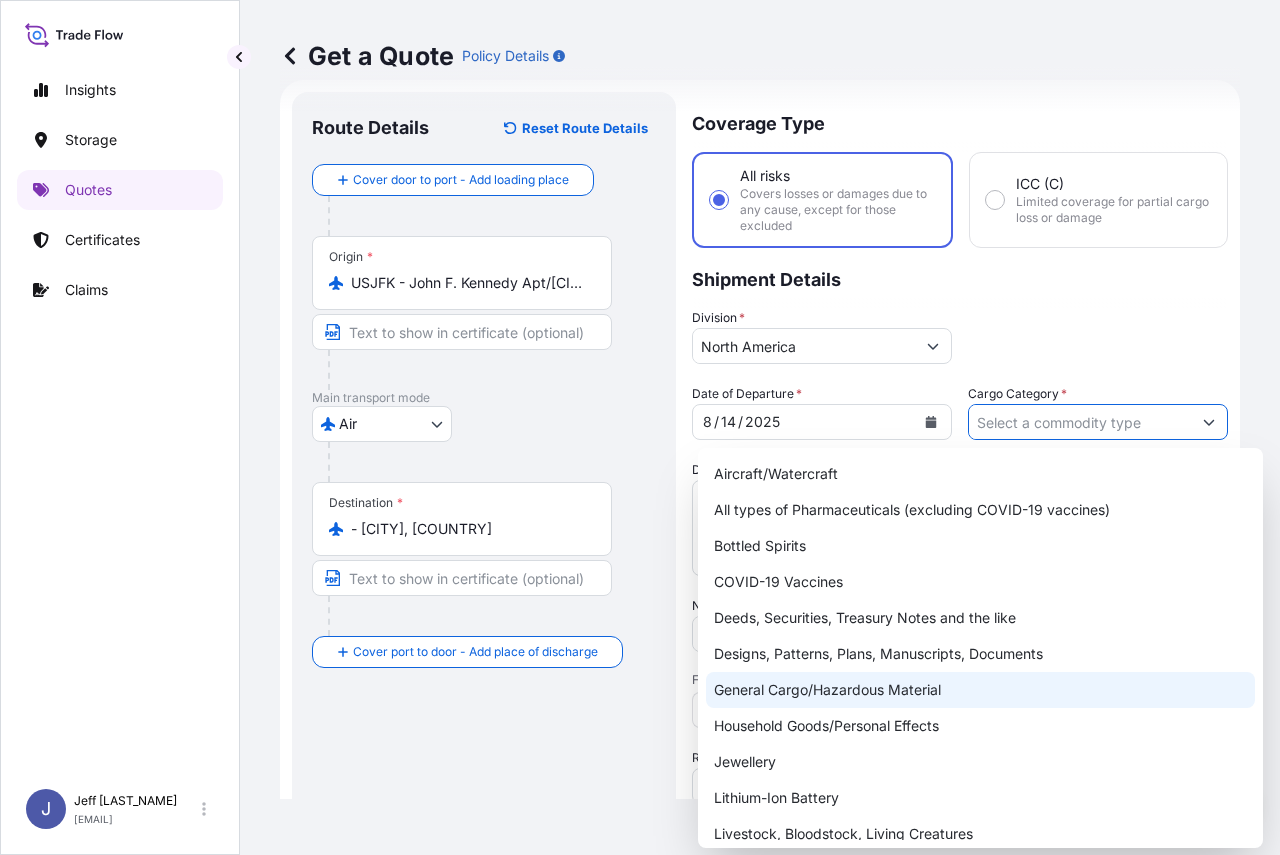 click on "General Cargo/Hazardous Material" at bounding box center (980, 690) 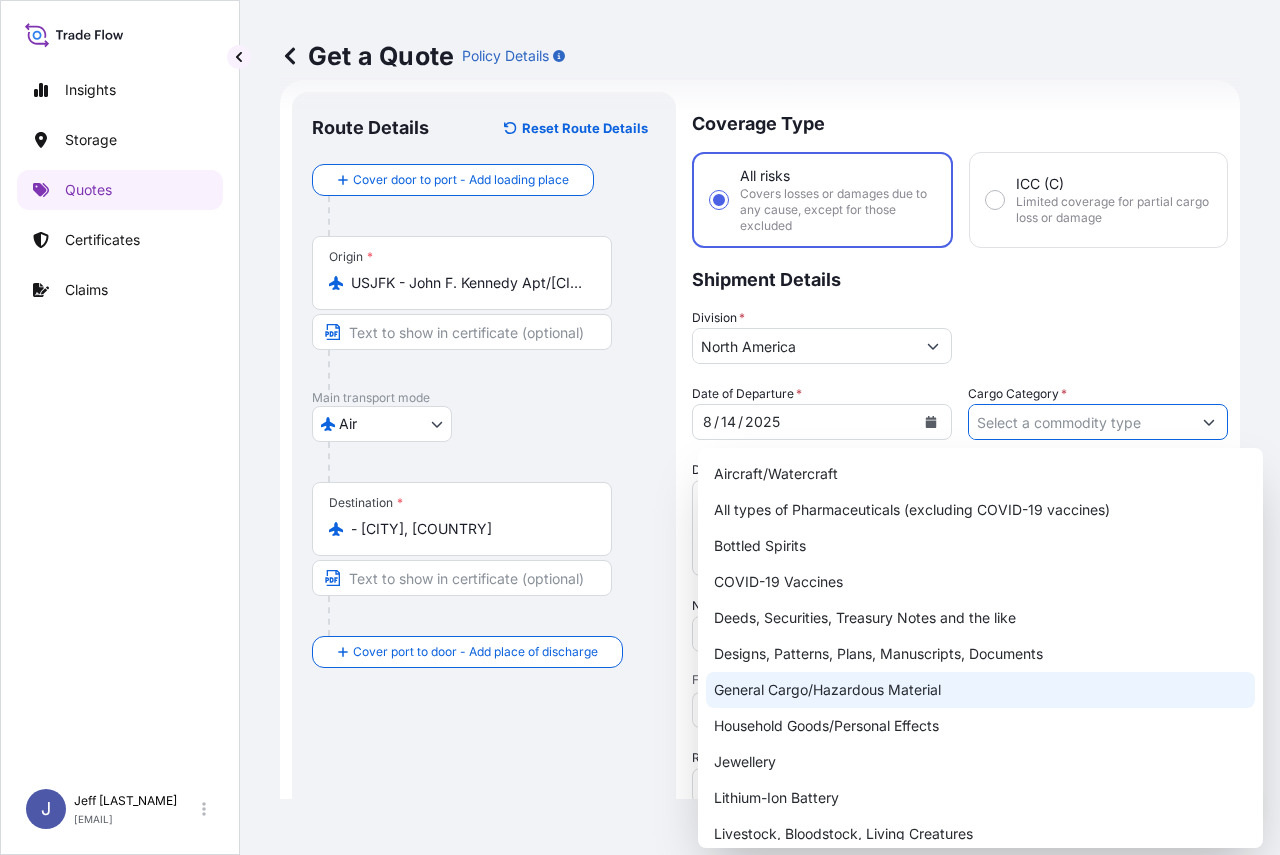 type on "General Cargo/Hazardous Material" 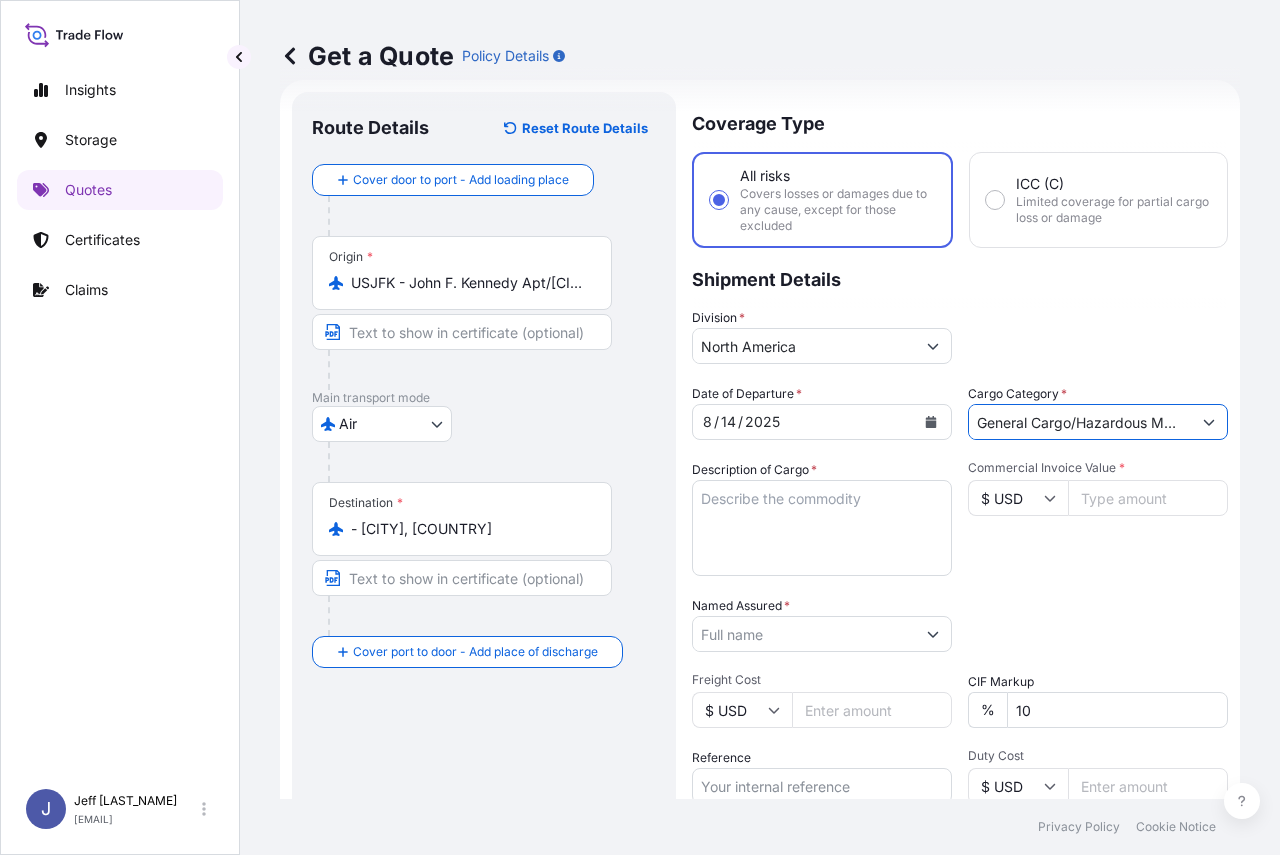 click on "Shipment Details" at bounding box center [960, 278] 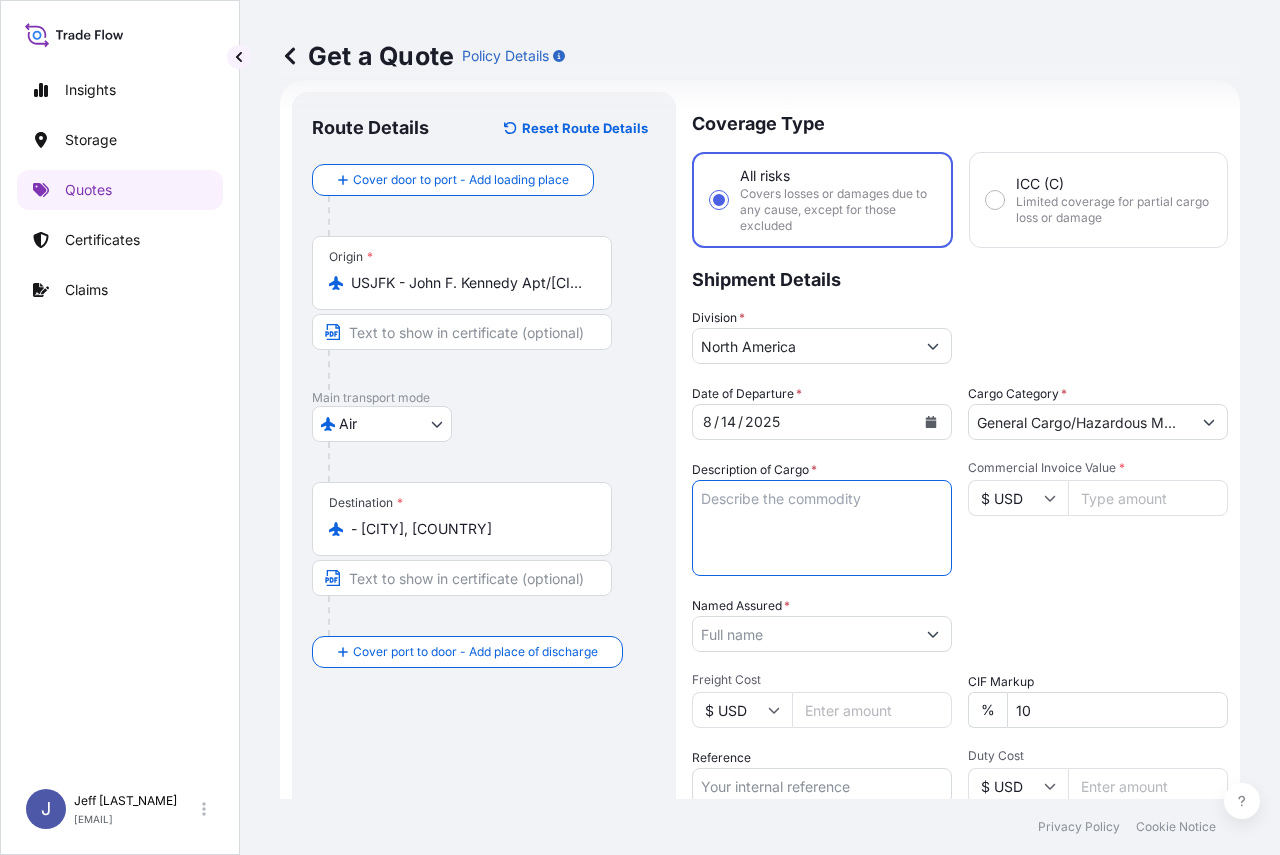 click on "Description of Cargo *" at bounding box center (822, 528) 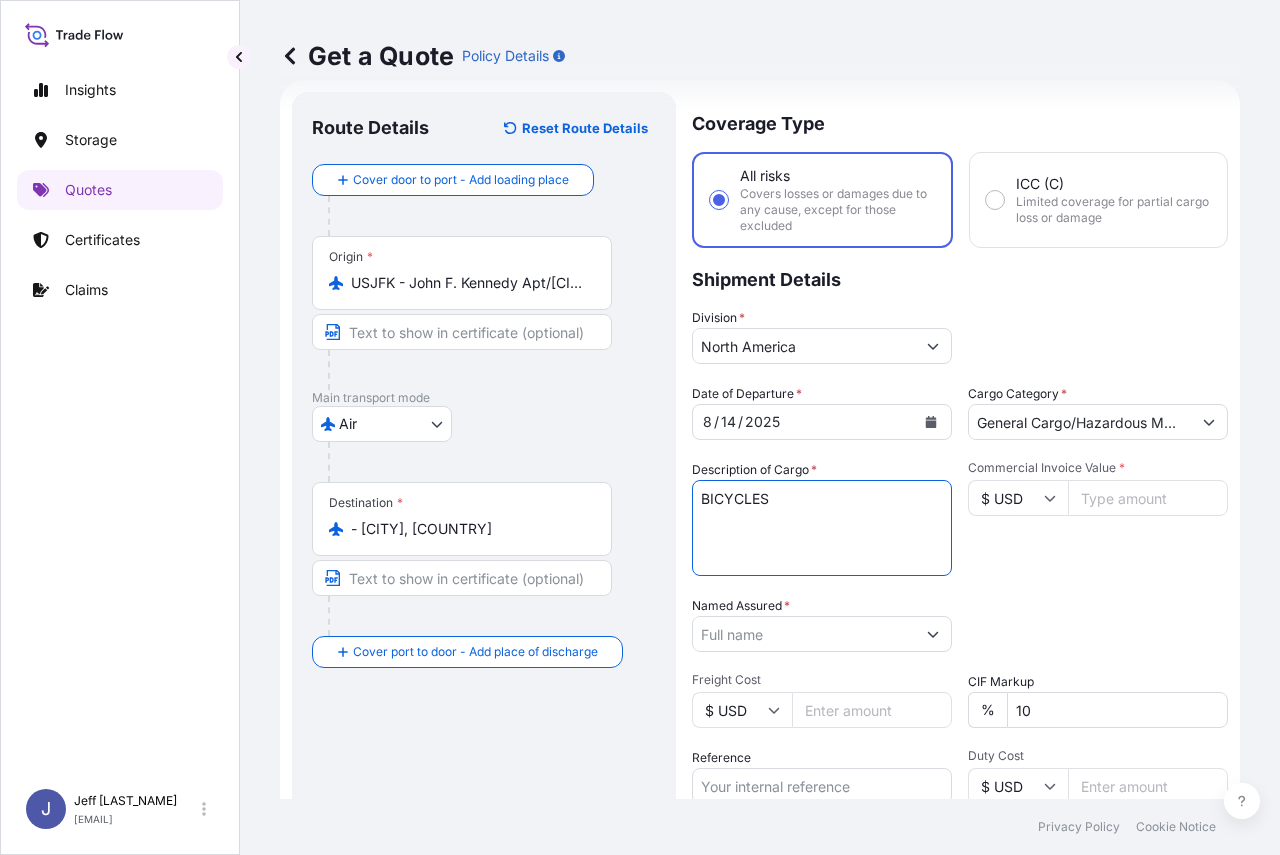 type on "BICYCLES" 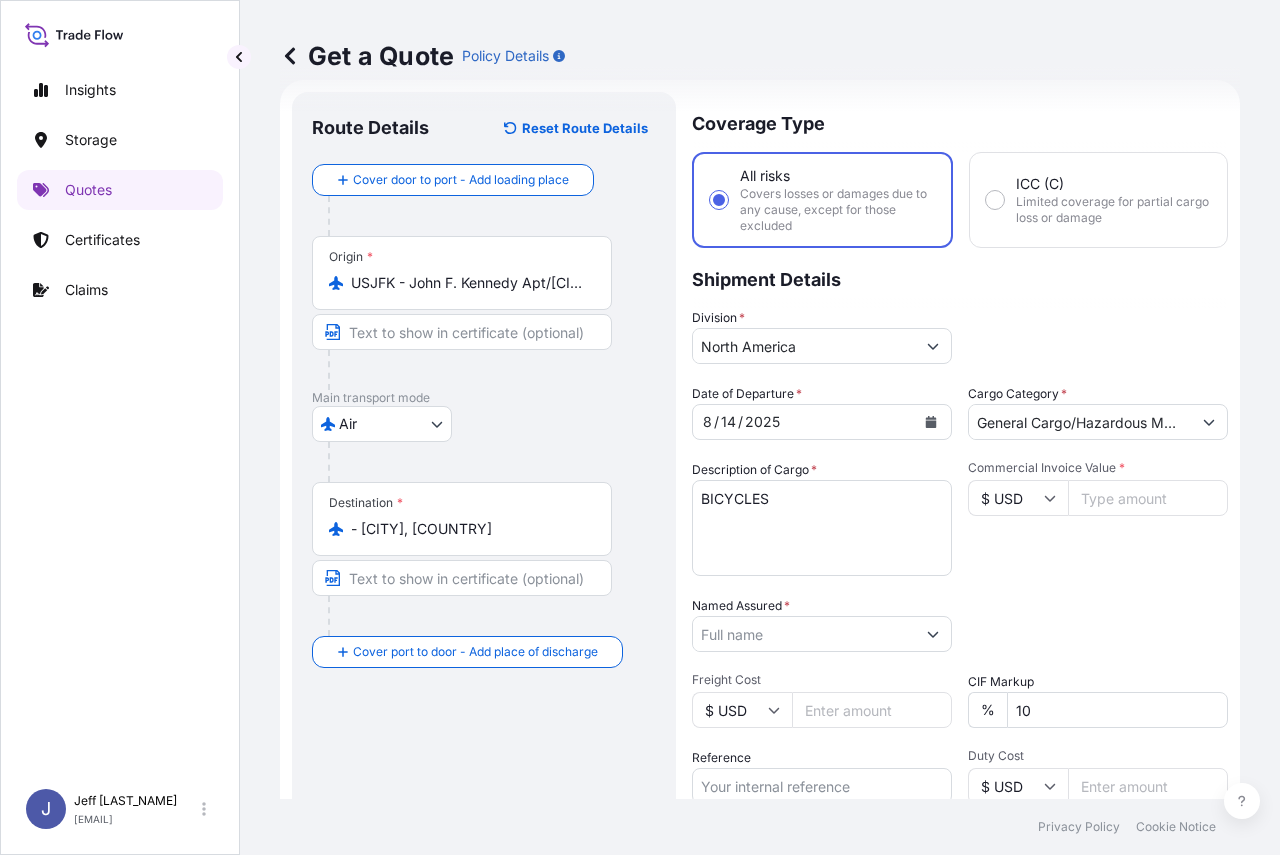 click on "Commercial Invoice Value   *" at bounding box center (1148, 498) 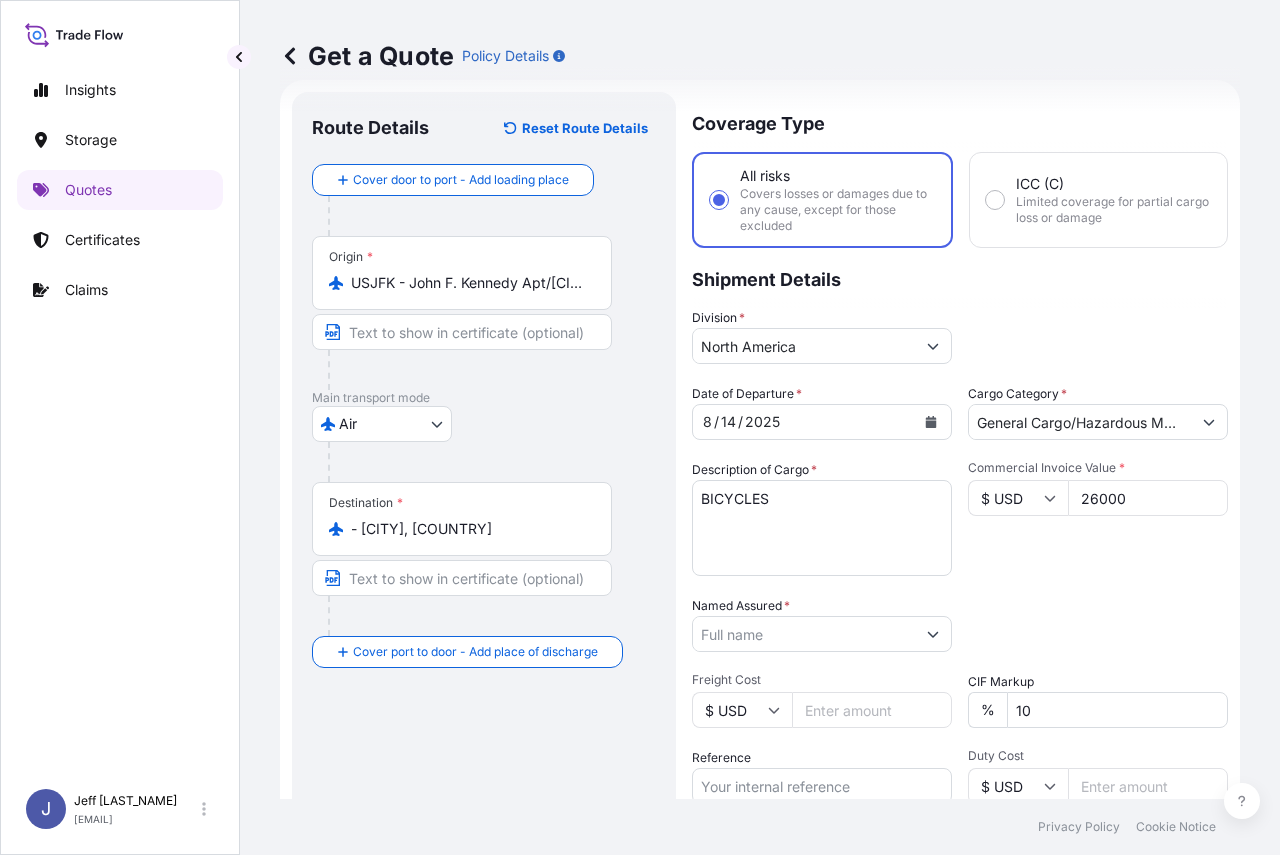 type on "26000" 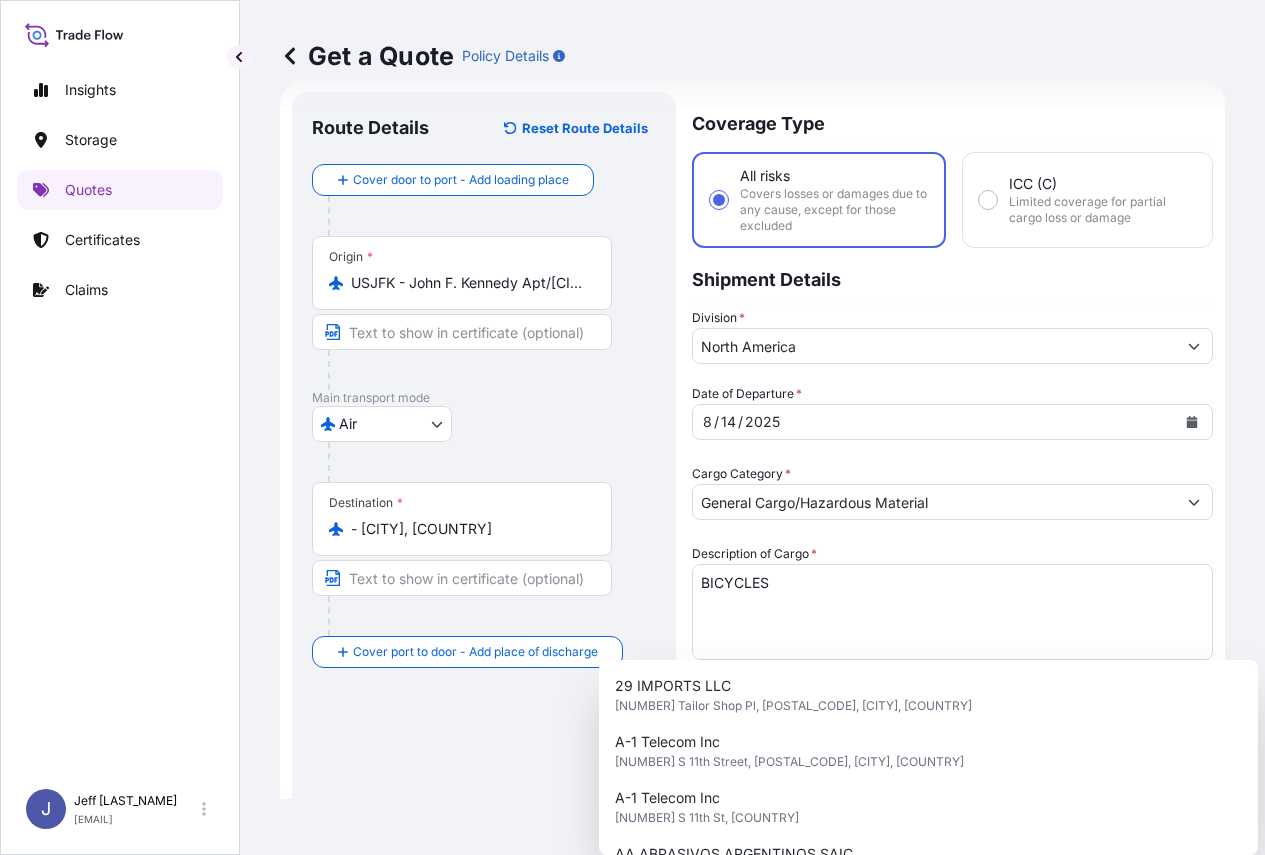 click at bounding box center (1194, 802) 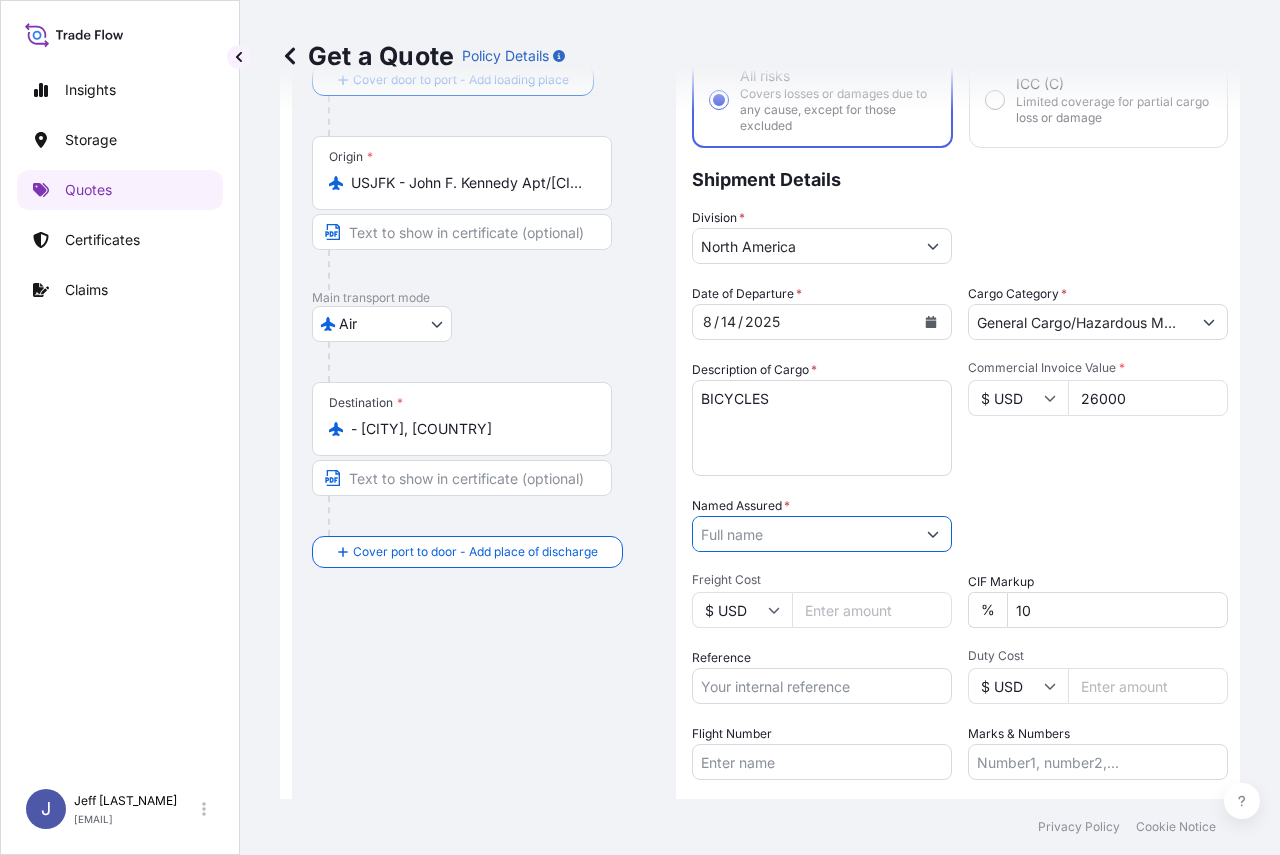 click on "Named Assured *" at bounding box center [804, 534] 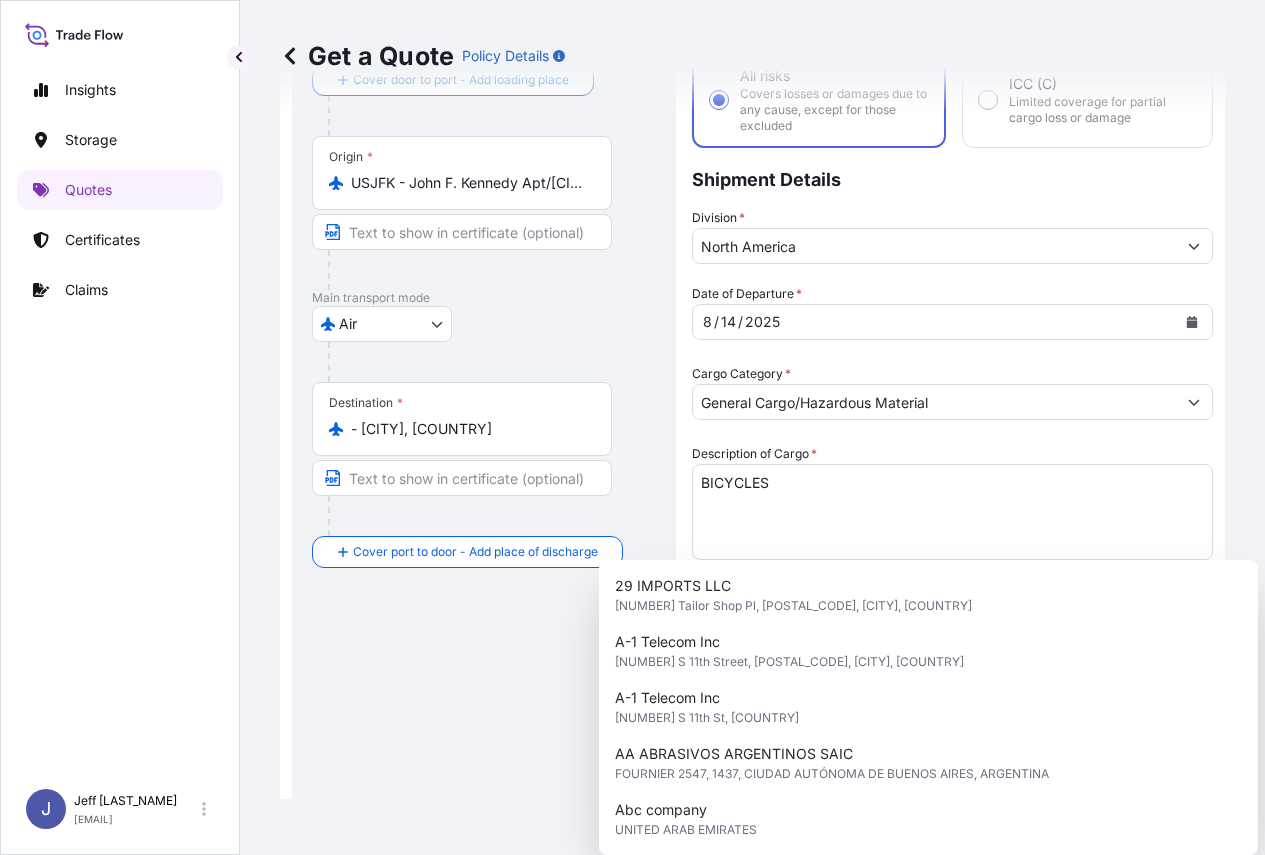 click 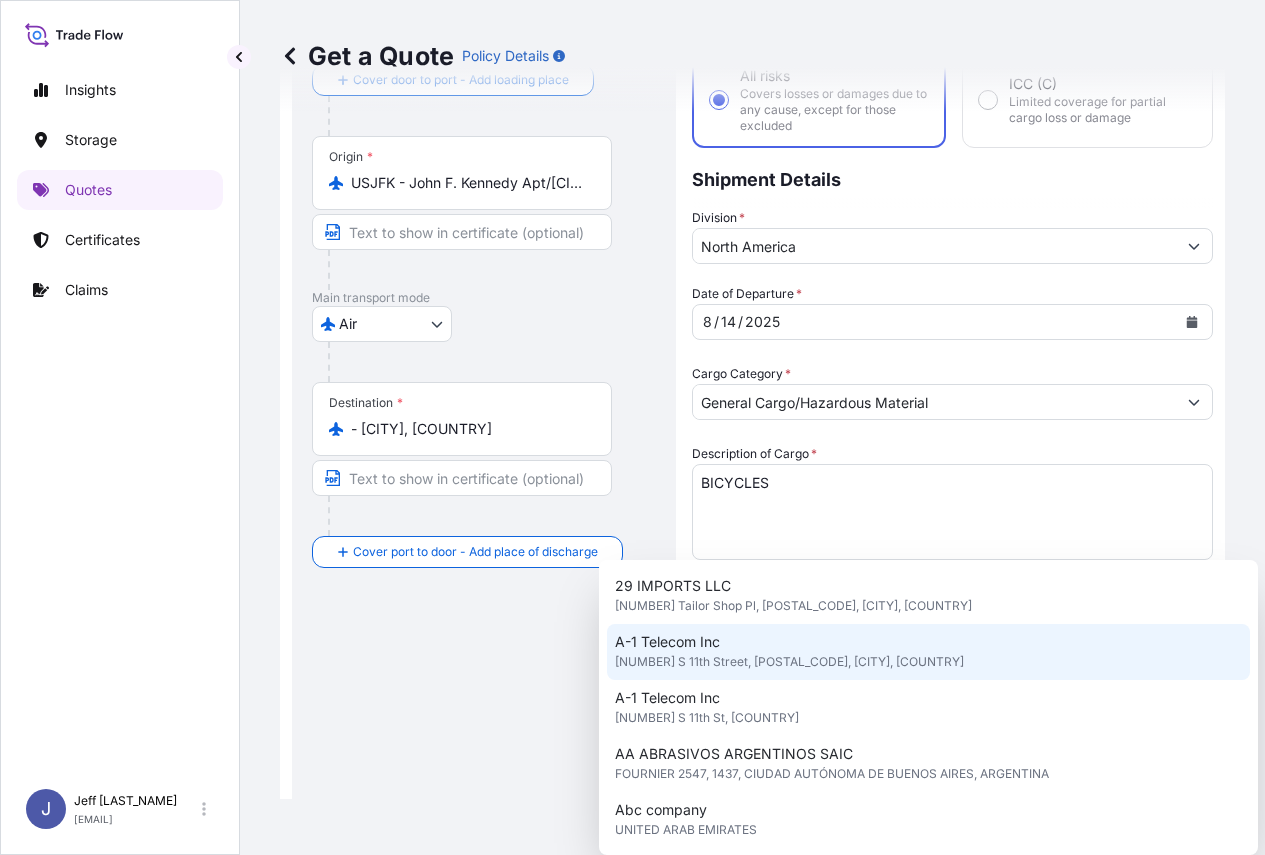 scroll, scrollTop: 476, scrollLeft: 0, axis: vertical 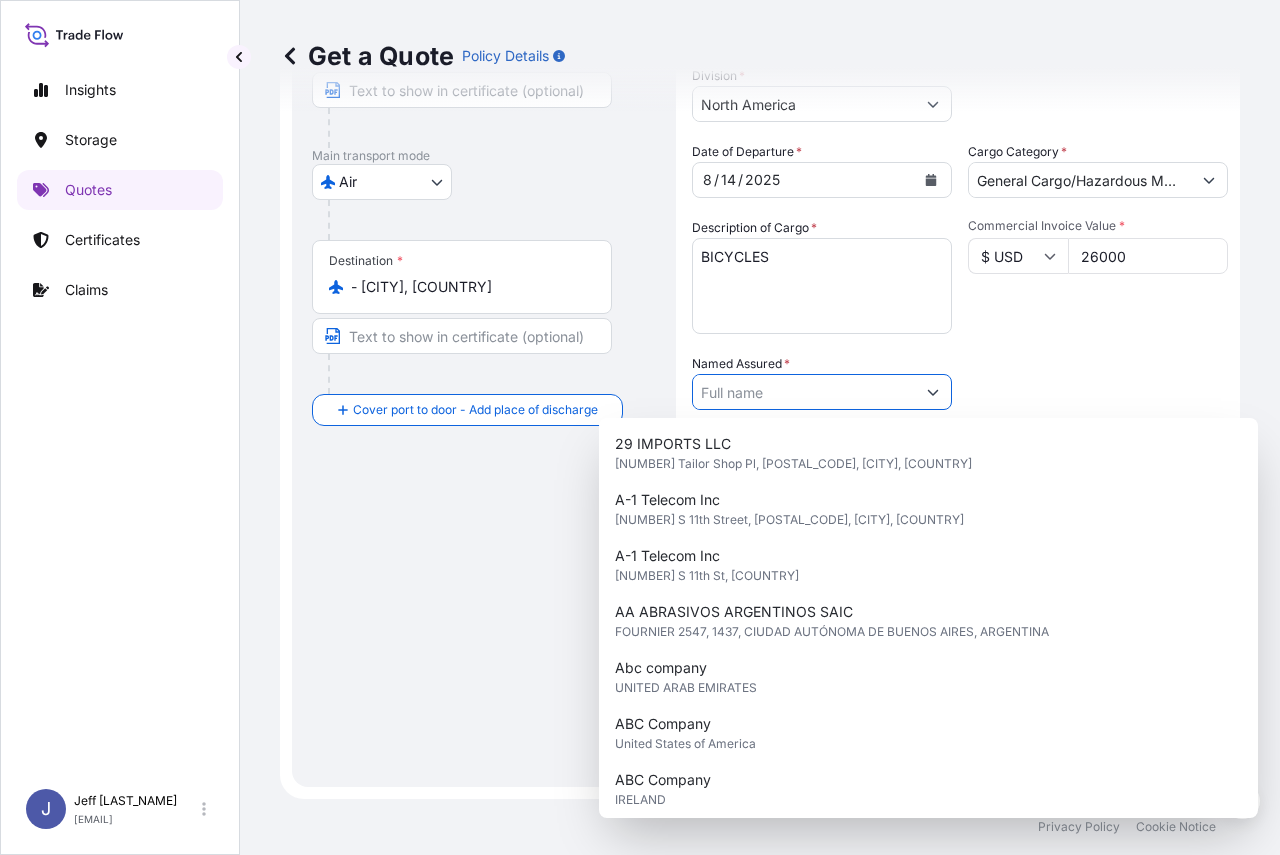 click 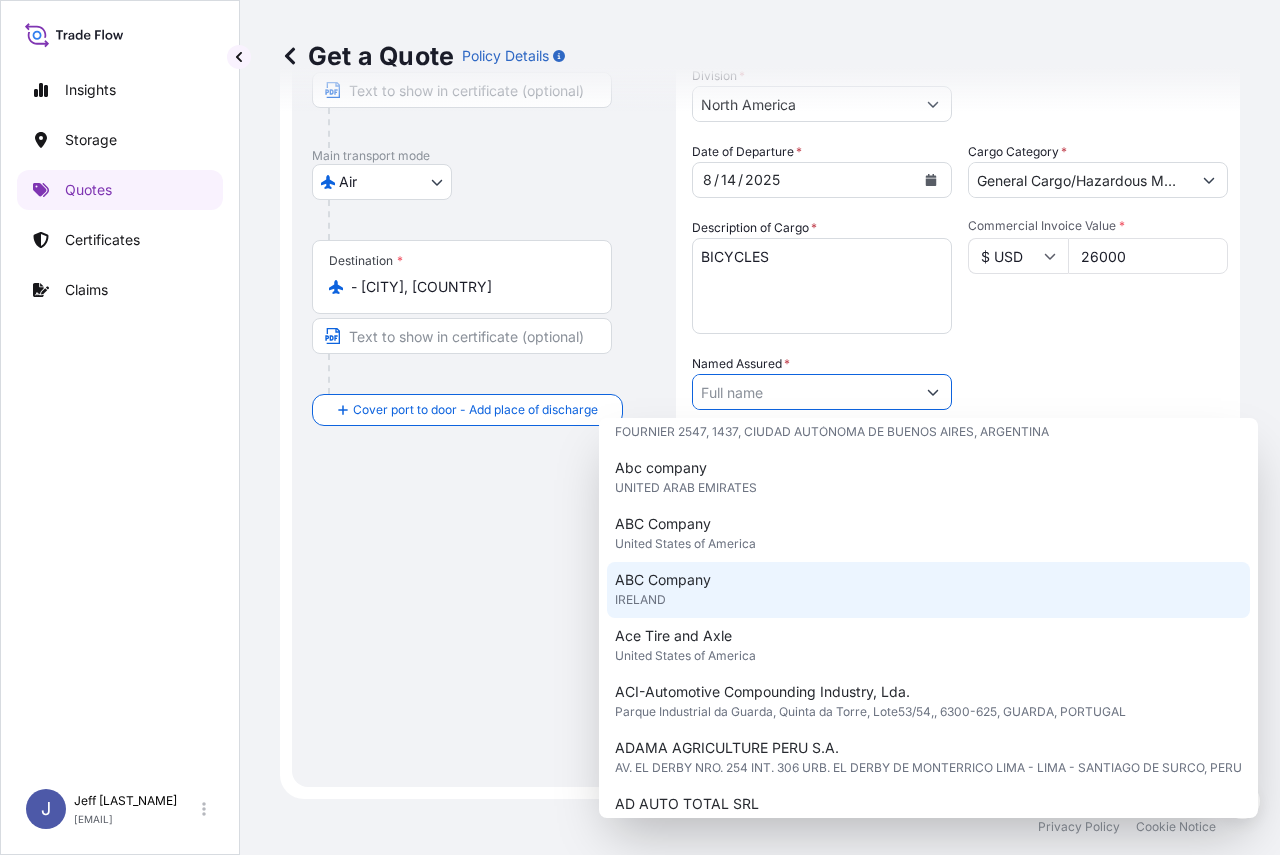 scroll, scrollTop: 456, scrollLeft: 0, axis: vertical 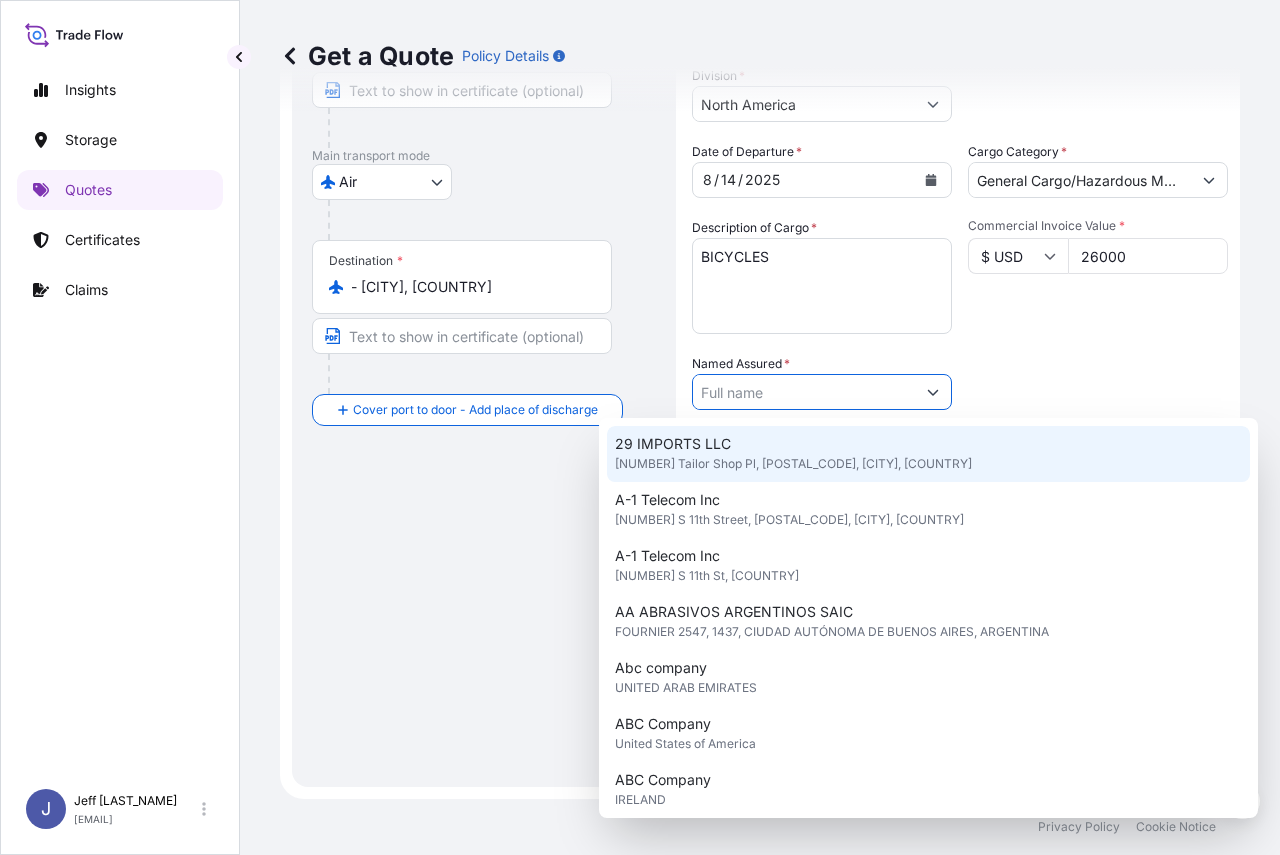 click on "Packing Category Type to search a container mode Please select a primary mode of transportation first." at bounding box center [1098, 382] 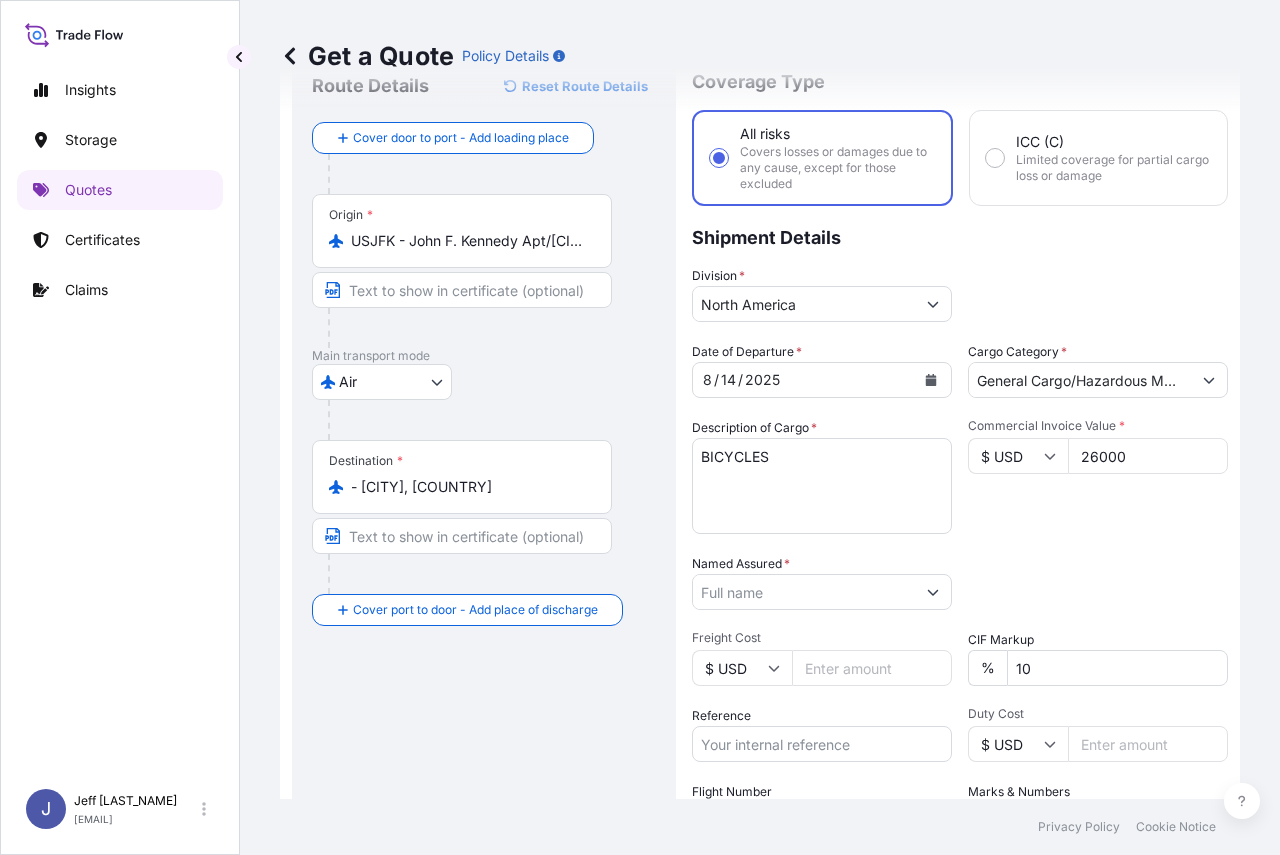 scroll, scrollTop: 0, scrollLeft: 0, axis: both 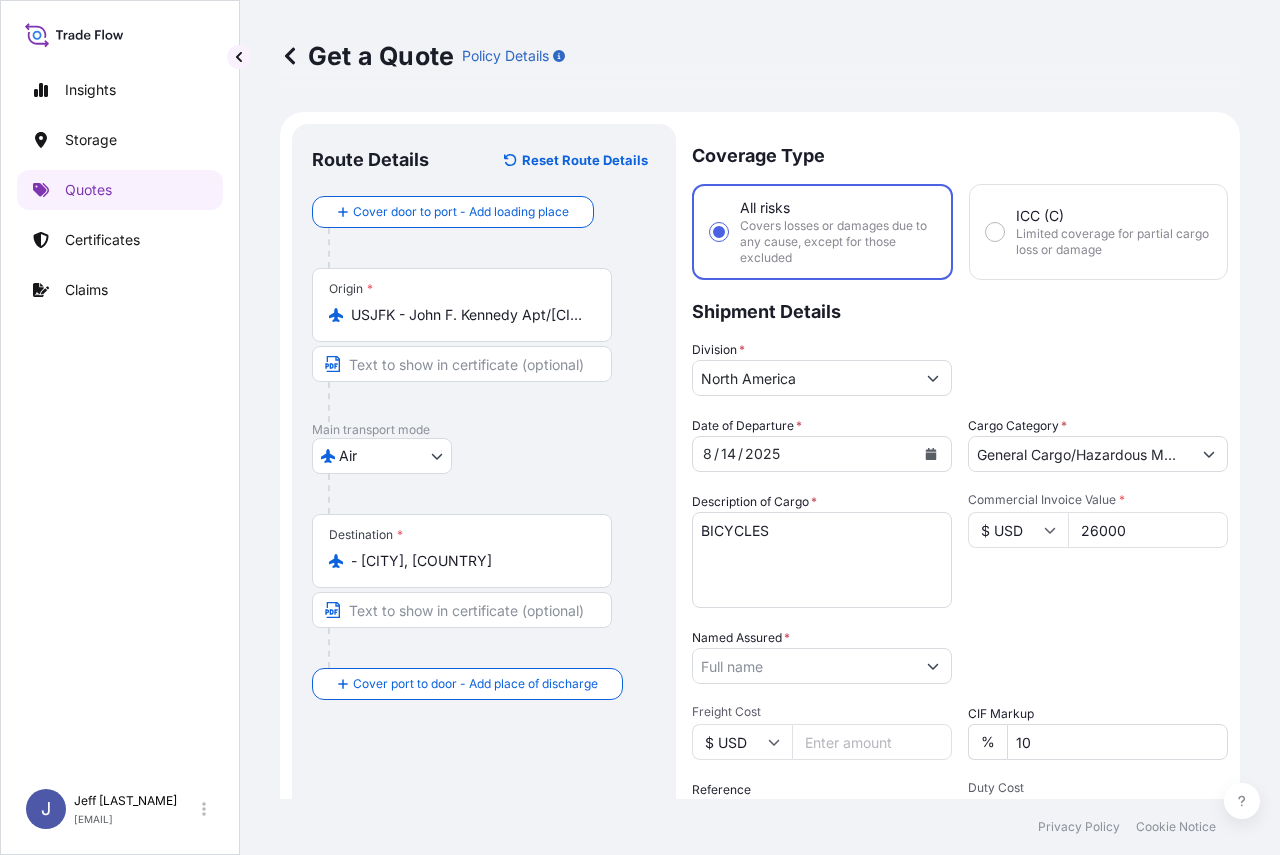 click on "Shipment Details" at bounding box center [960, 310] 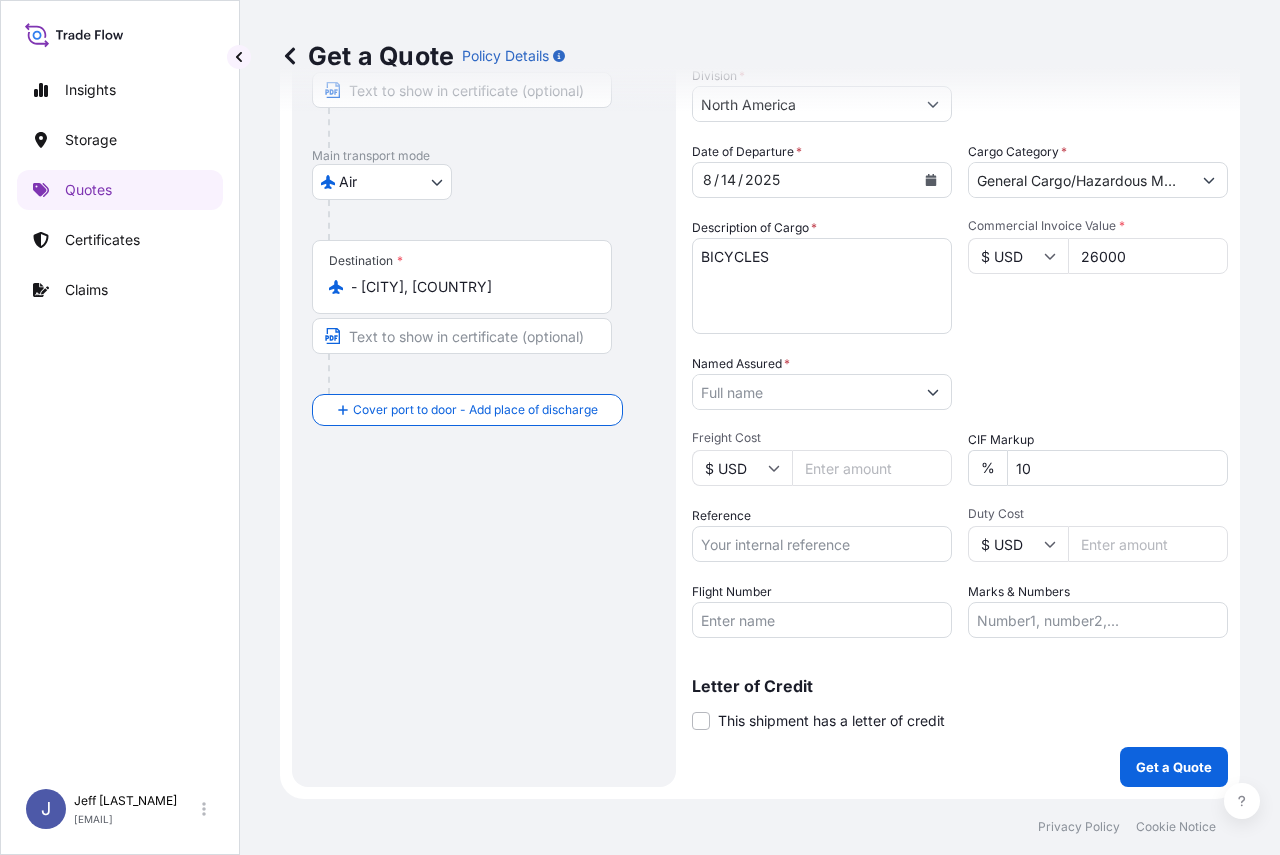 click on "Packing Category Type to search a container mode Please select a primary mode of transportation first." at bounding box center [1098, 382] 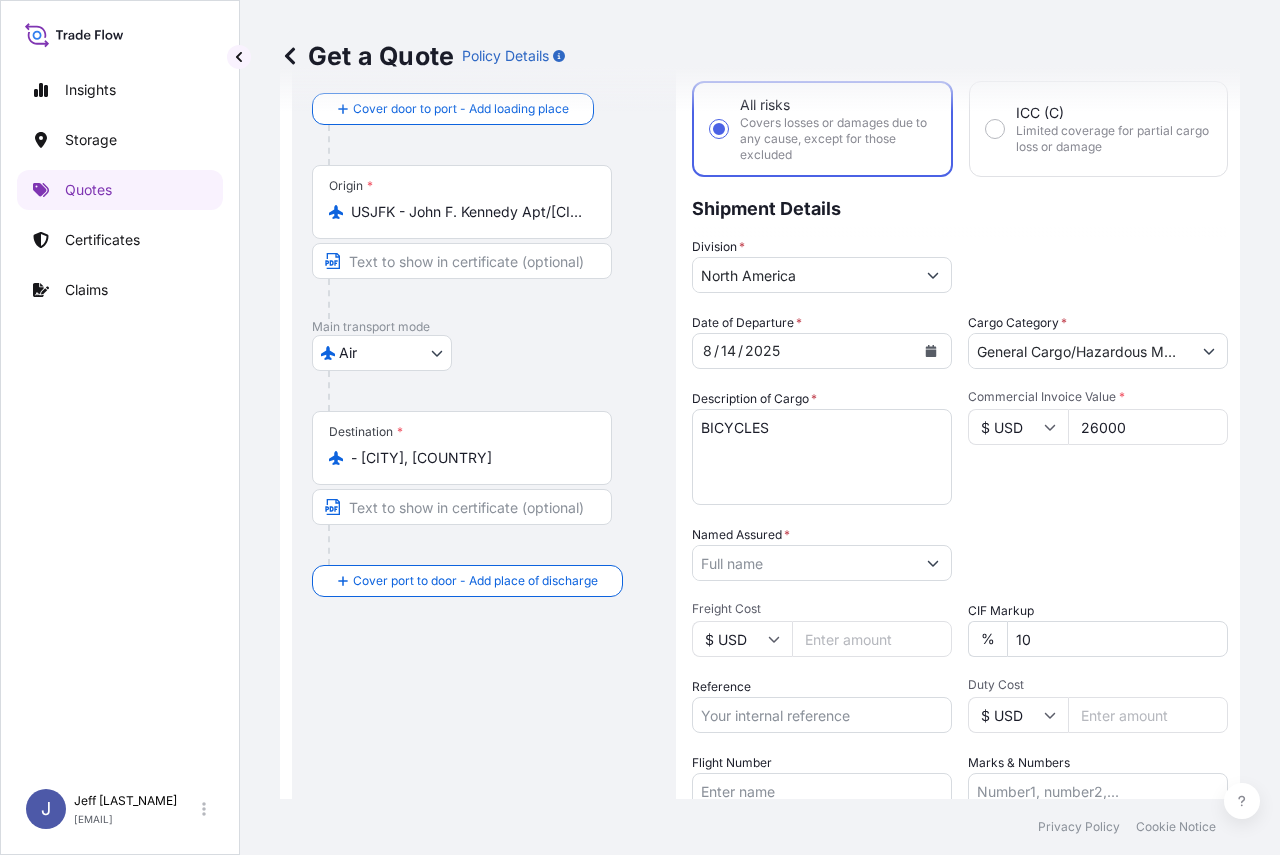 scroll, scrollTop: 0, scrollLeft: 0, axis: both 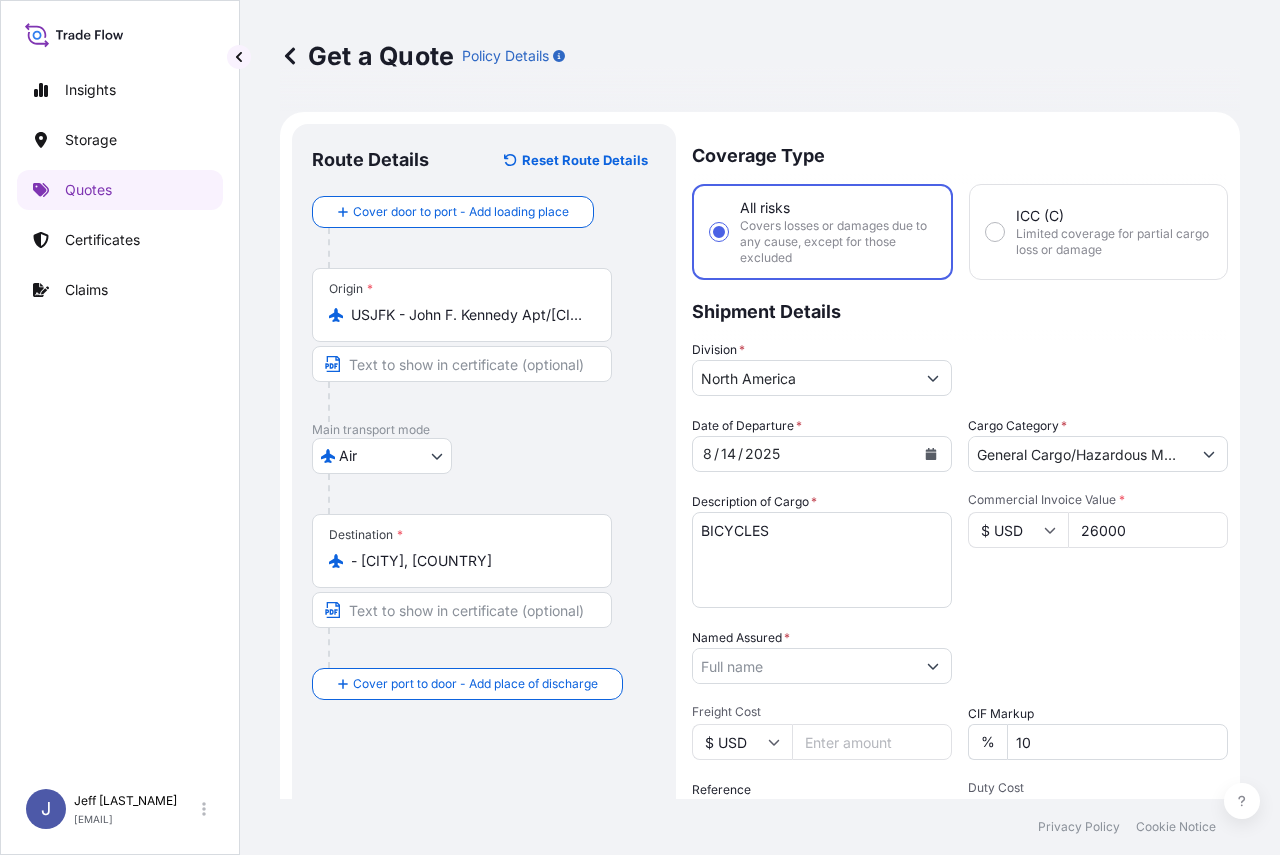 click on "Shipment Details" at bounding box center (960, 310) 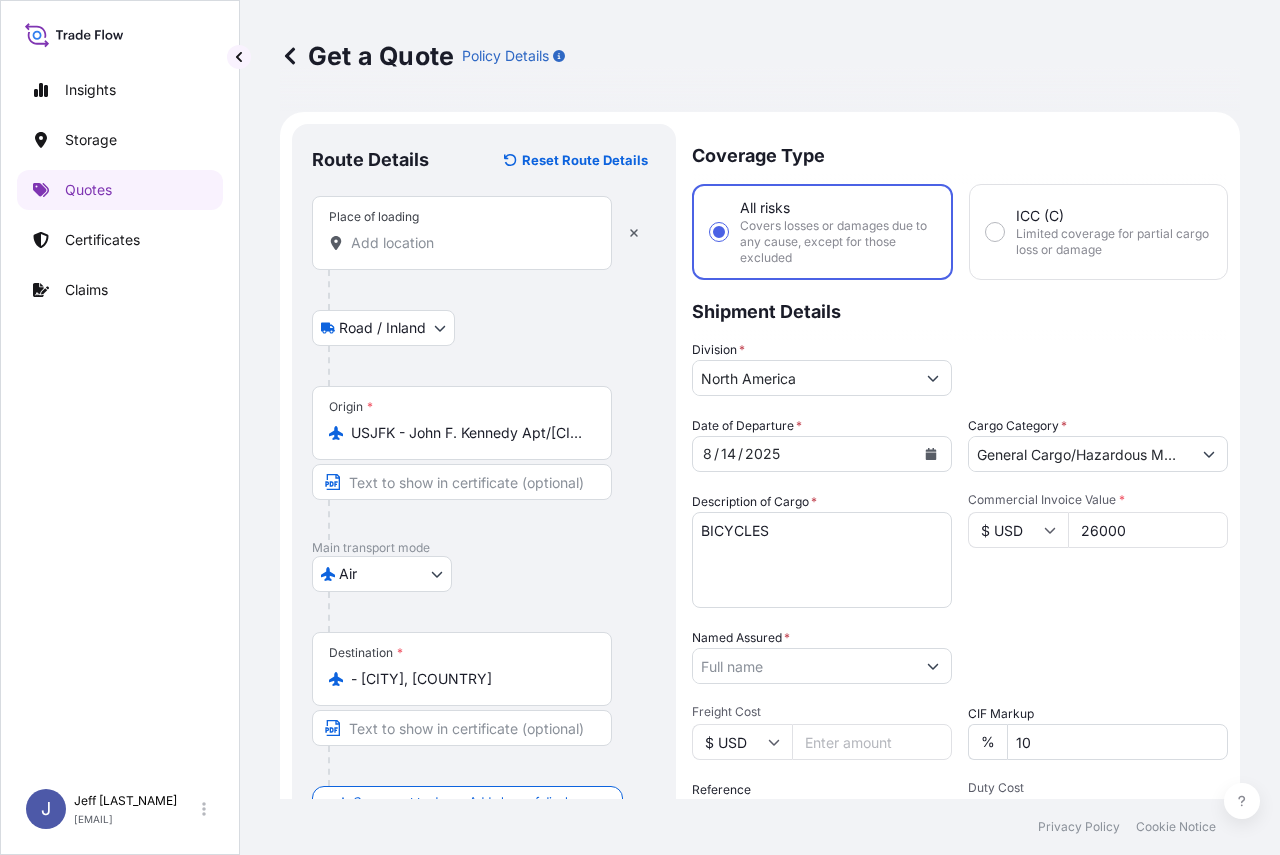 click on "Place of loading" at bounding box center (469, 243) 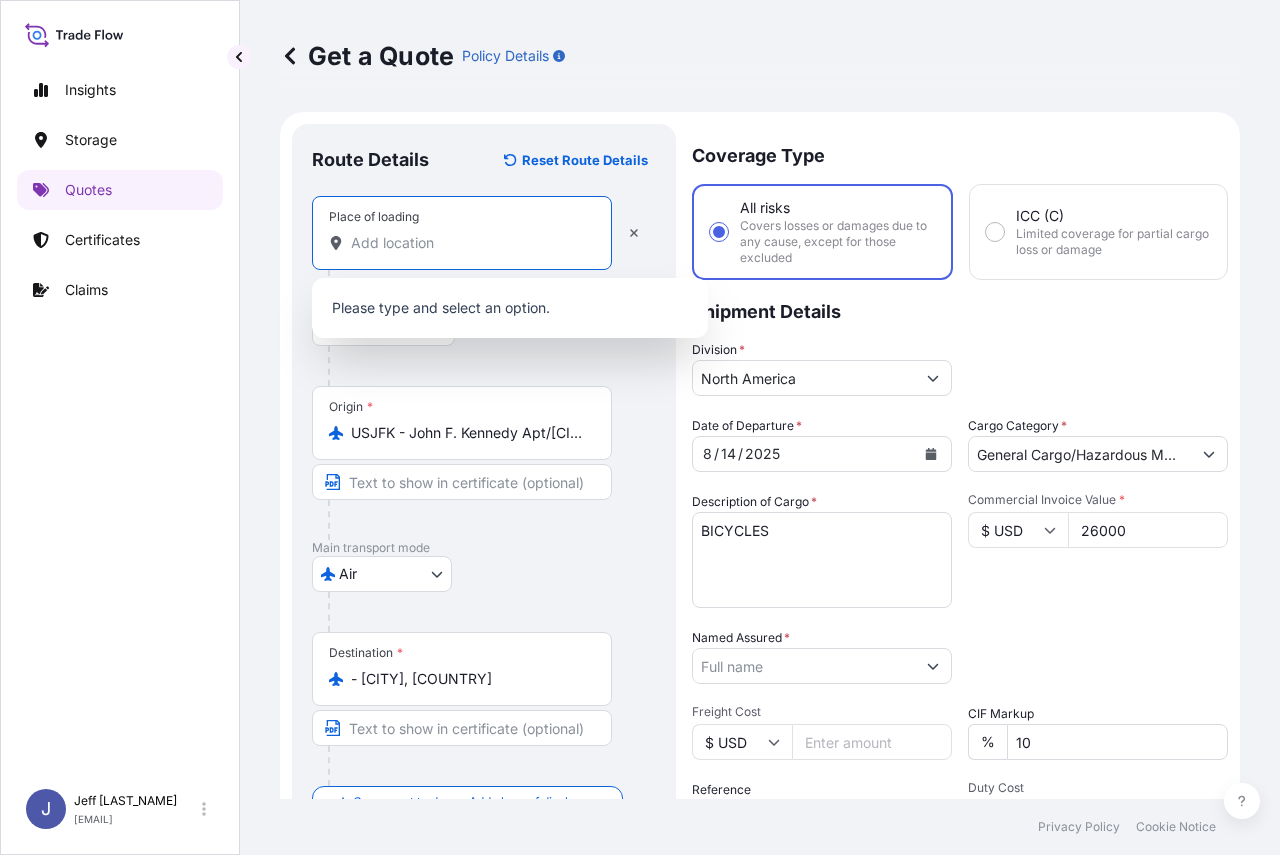 click on "Place of loading" at bounding box center [469, 243] 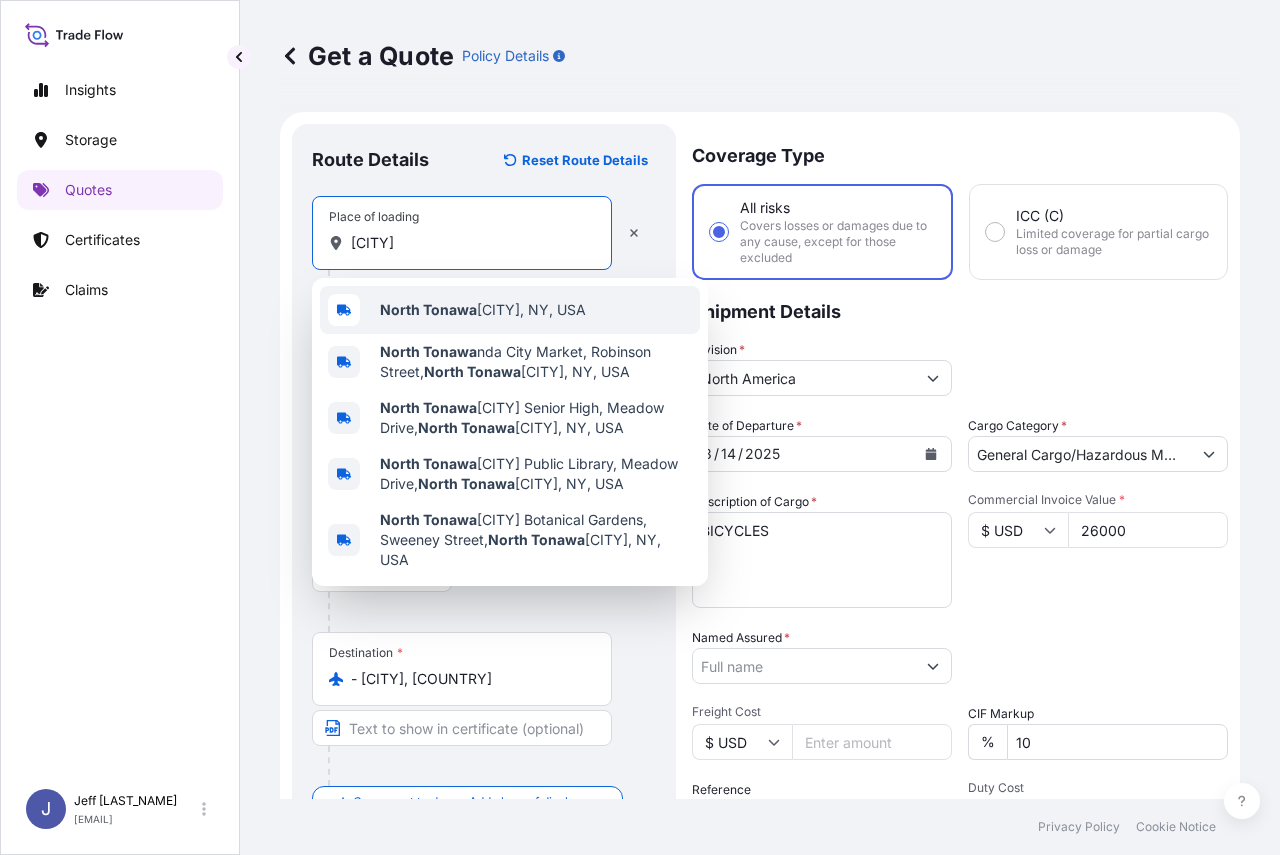 click on "North Tonawa" at bounding box center [428, 309] 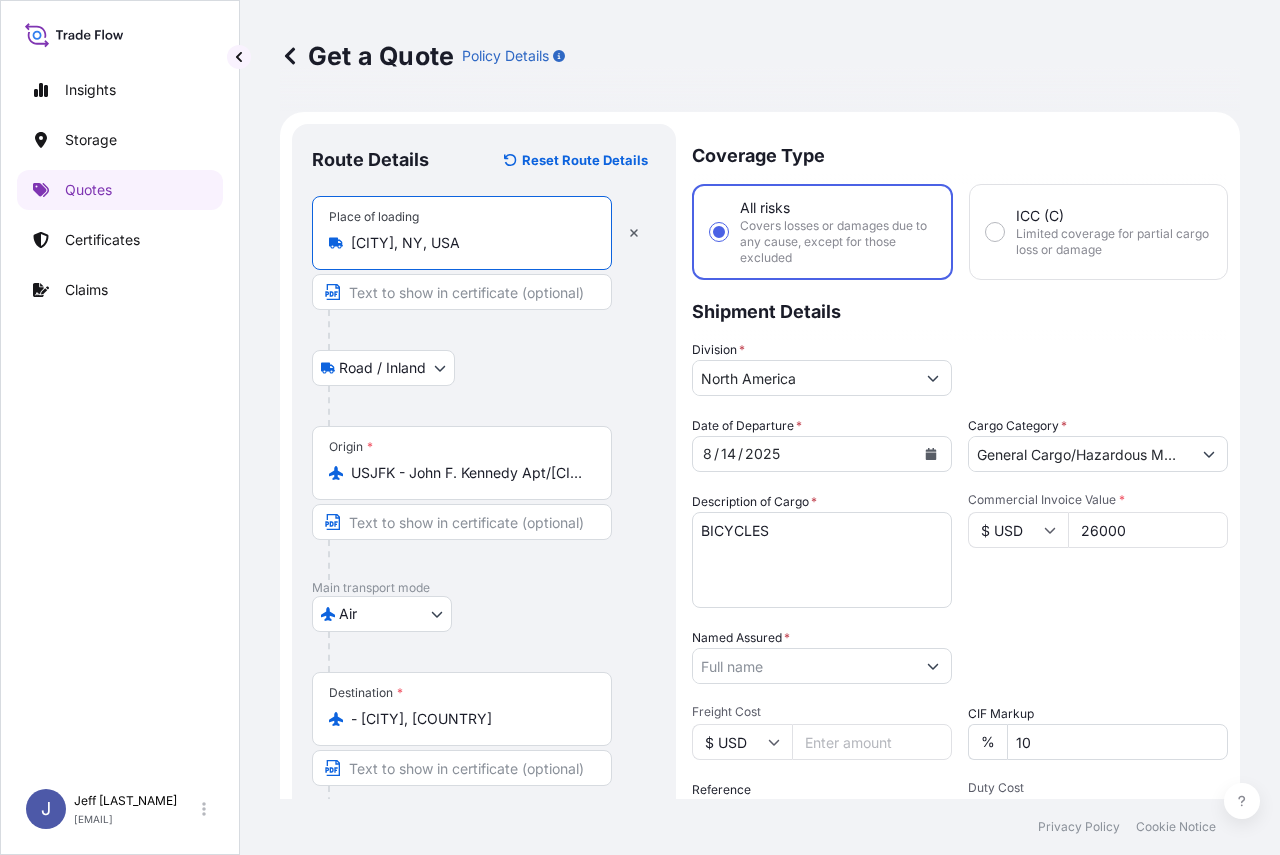 type on "[CITY], NY, USA" 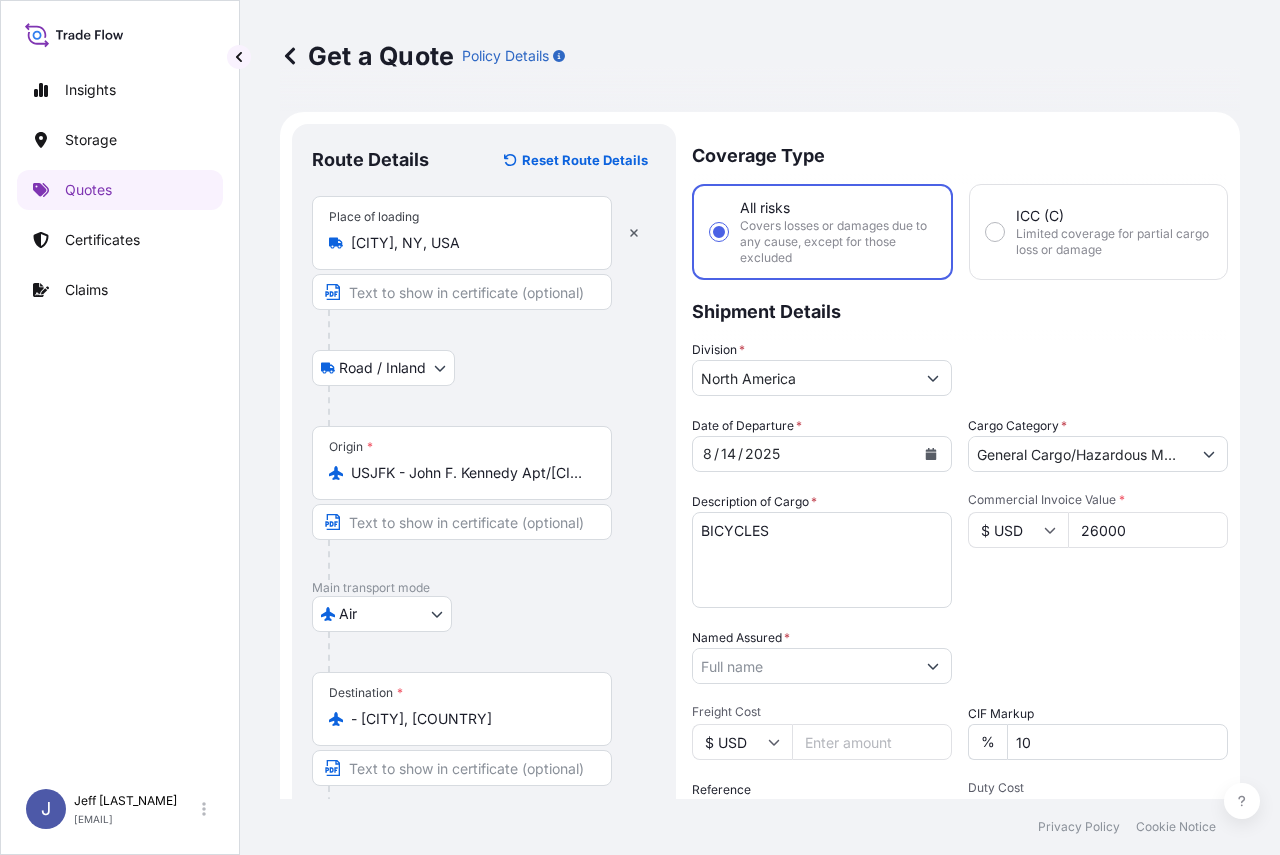 click on "Road / Inland Road / Inland" at bounding box center (484, 368) 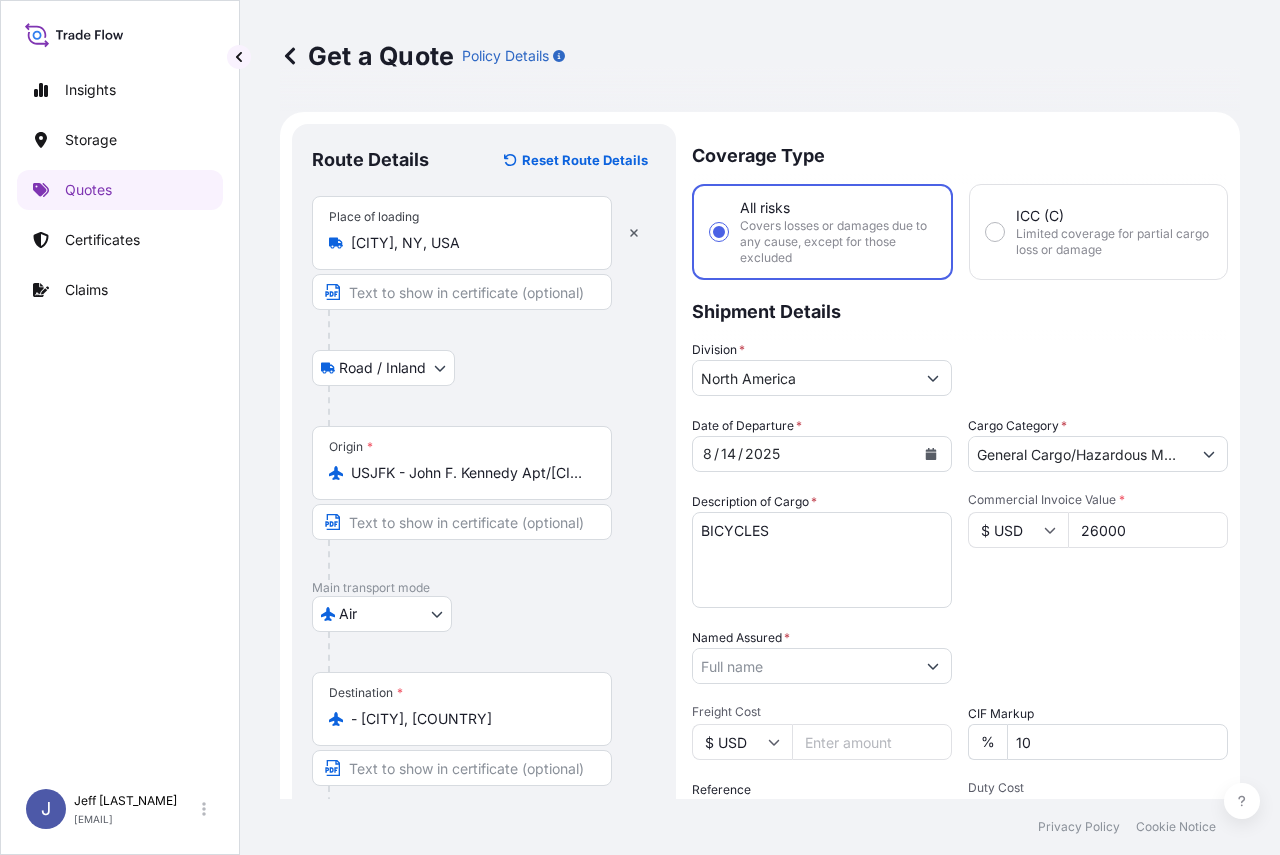 click on "J [NAME] [LAST_NAME] [EMAIL] Get a Quote Policy Details Route Details Reset Route Details Place of loading [CITY], NY, USA Road / Inland Road / Inland Origin * USJFK - John F. Kennedy Apt/[CITY], [COUNTRY] Main transport mode Air Air Water Inland Destination * AUBNE - [CITY], [COUNTRY] Cover port to door - Add place of discharge Road / Inland Road / Inland Place of Discharge Coverage Type All risks Covers losses or damages due to any cause, except for those excluded ICC (C) Limited coverage for partial cargo loss or damage Shipment Details Division * North America Date of Departure * 8 / 14 / 2025 Cargo Category * General Cargo/Hazardous Material Description of Cargo * BICYCLES Commercial Invoice Value   * $ USD 26000 Named Assured * Packing Category Type to search a container mode Please select a primary mode of transportation first. Freight Cost   $ USD CIF Markup % 10" at bounding box center [640, 427] 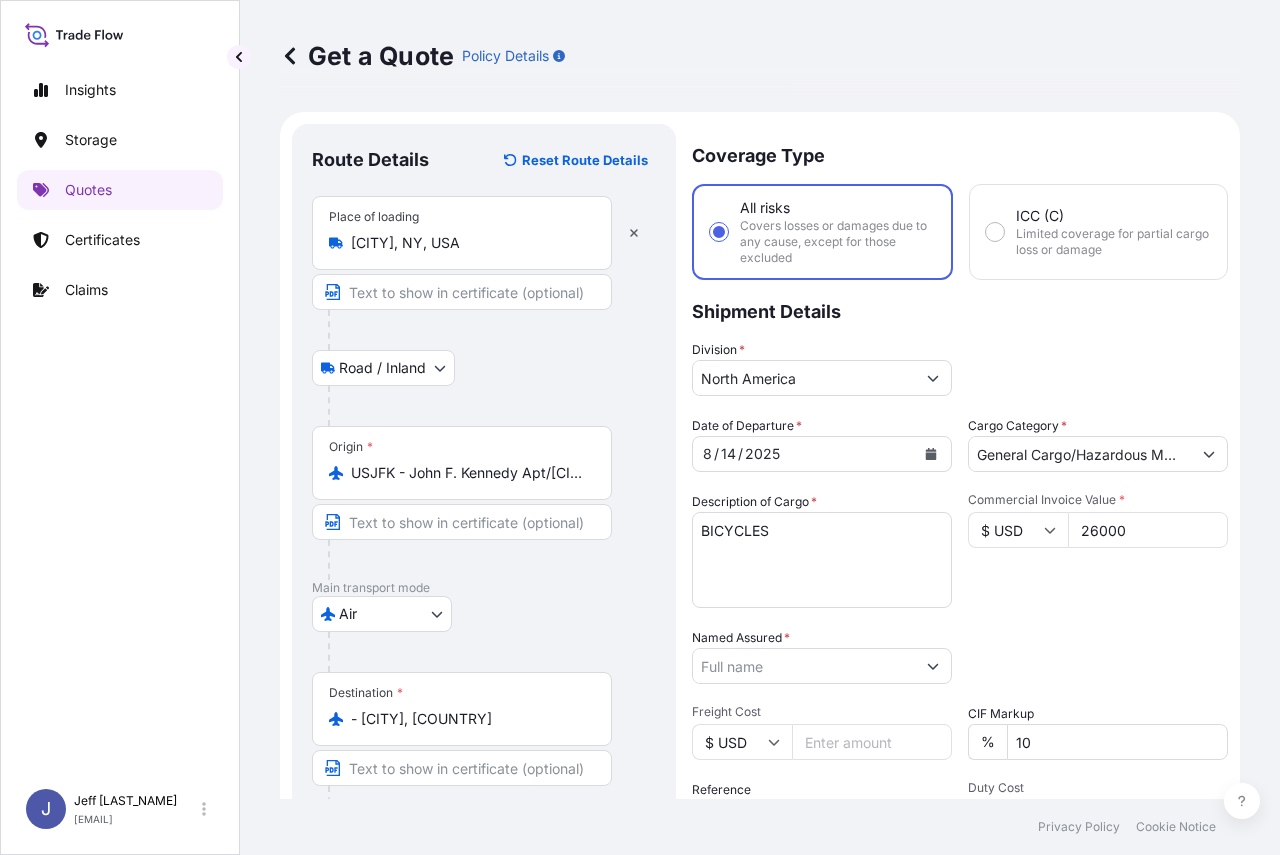 click on "Road / Inland Road / Inland" at bounding box center [484, 368] 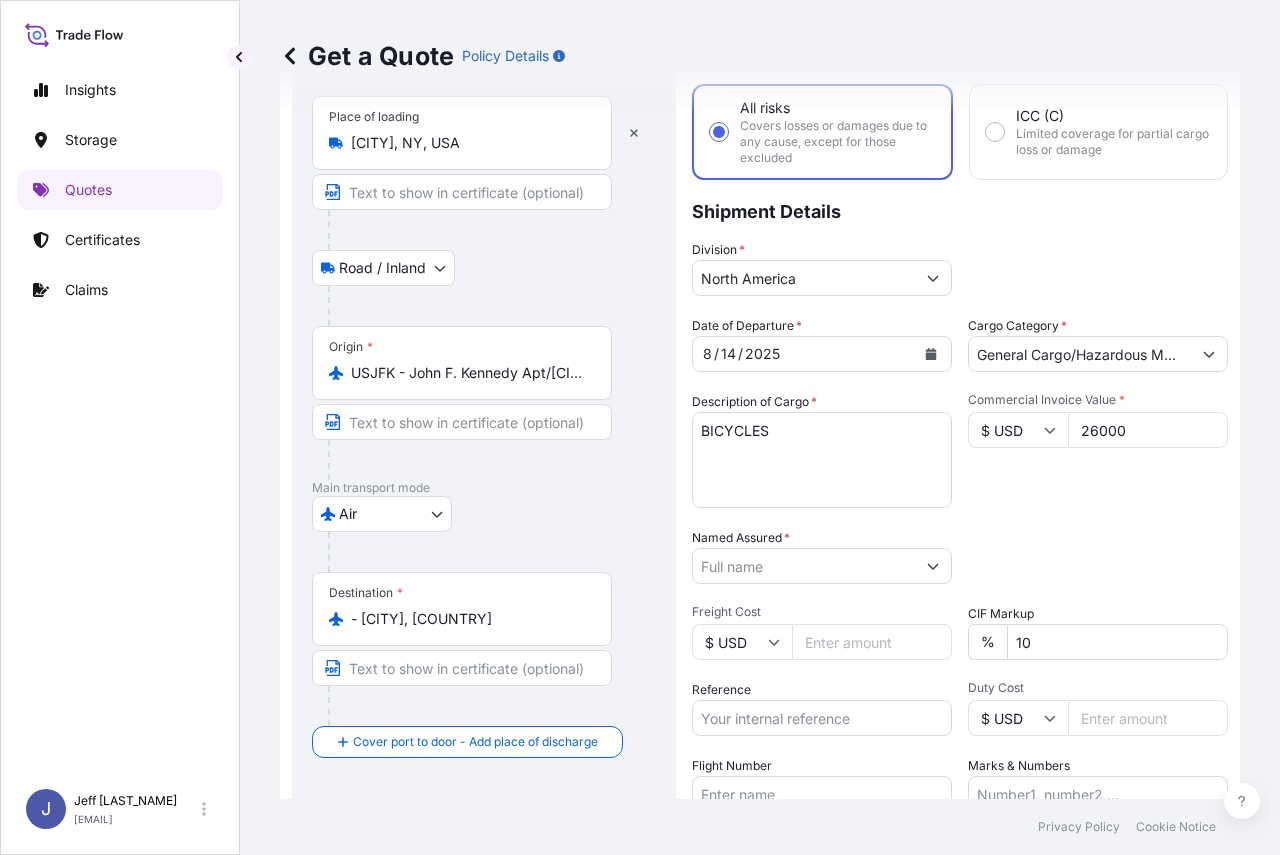 scroll, scrollTop: 0, scrollLeft: 0, axis: both 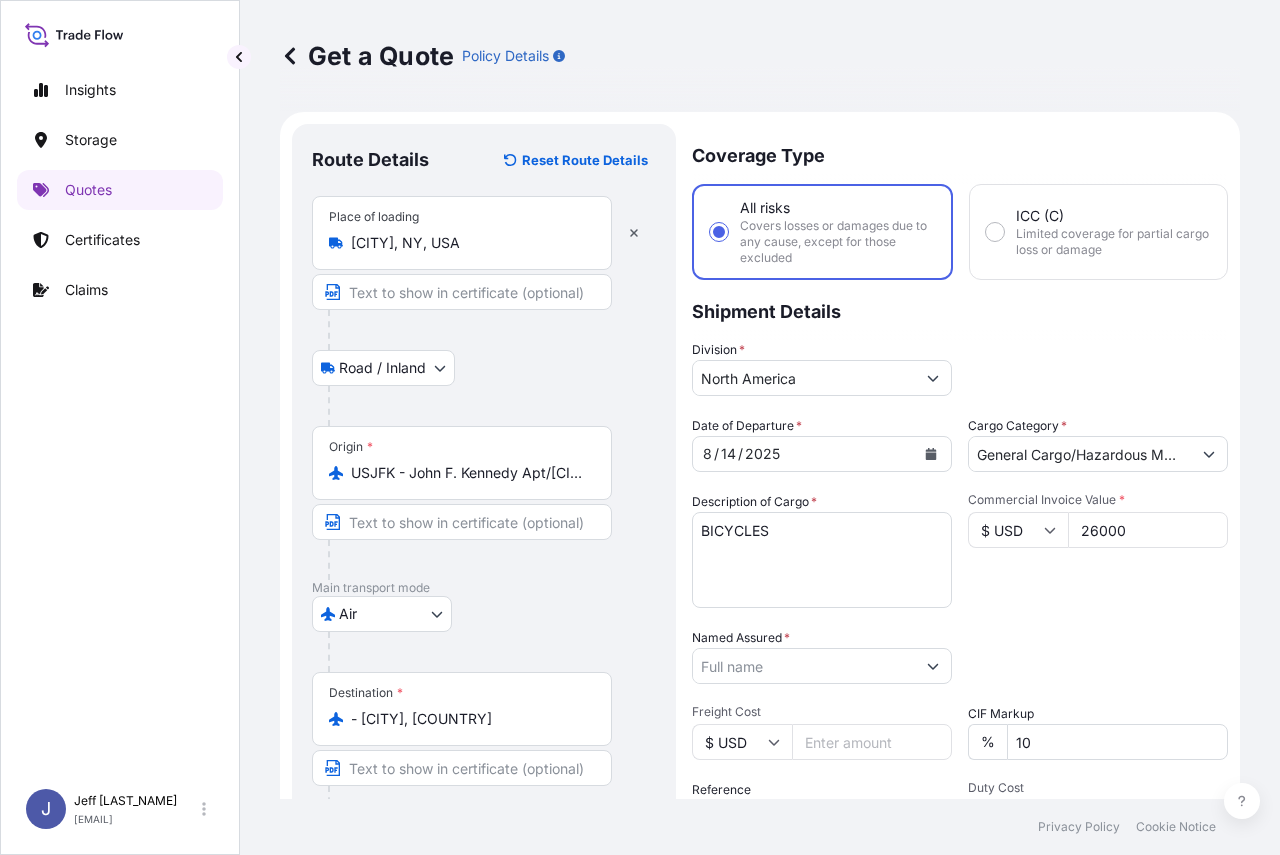 click on "Road / Inland Road / Inland" at bounding box center (484, 368) 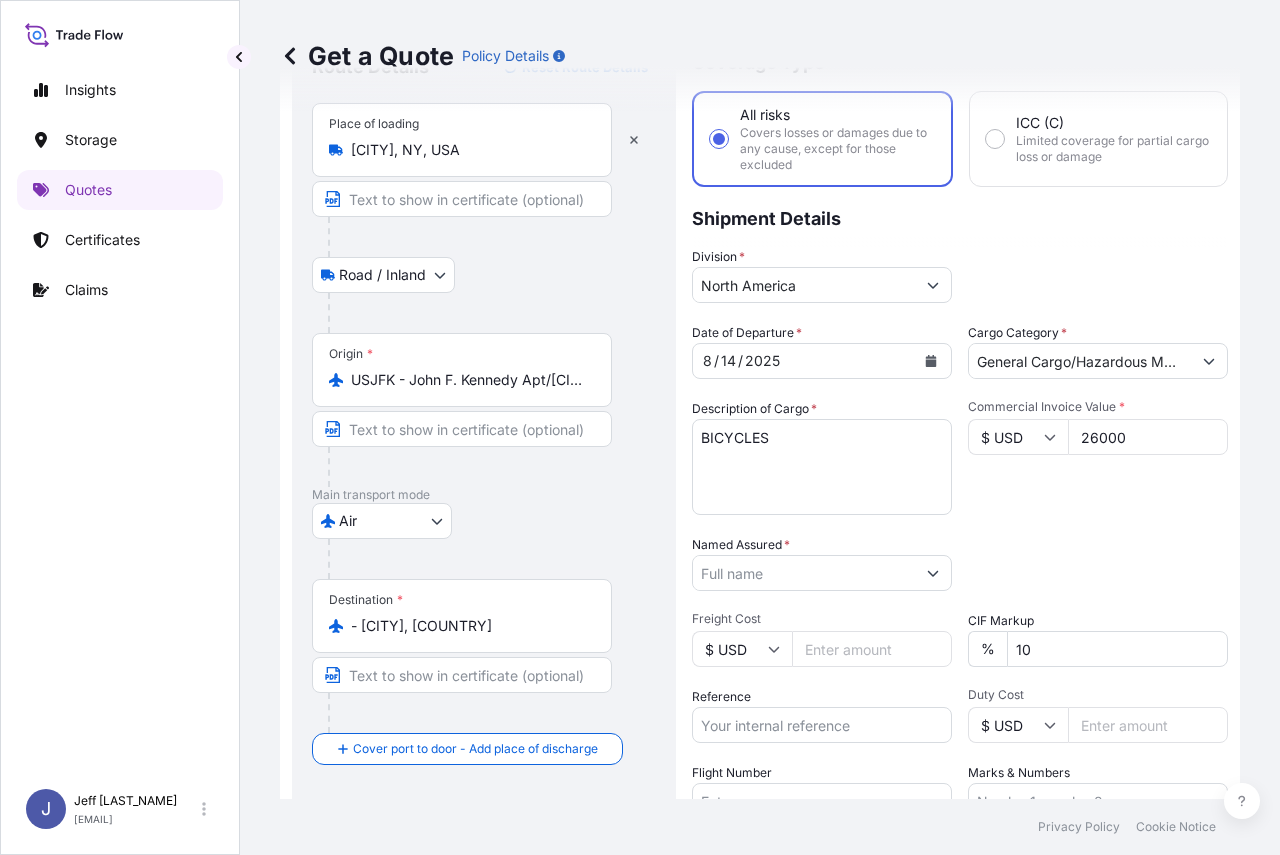 scroll, scrollTop: 94, scrollLeft: 0, axis: vertical 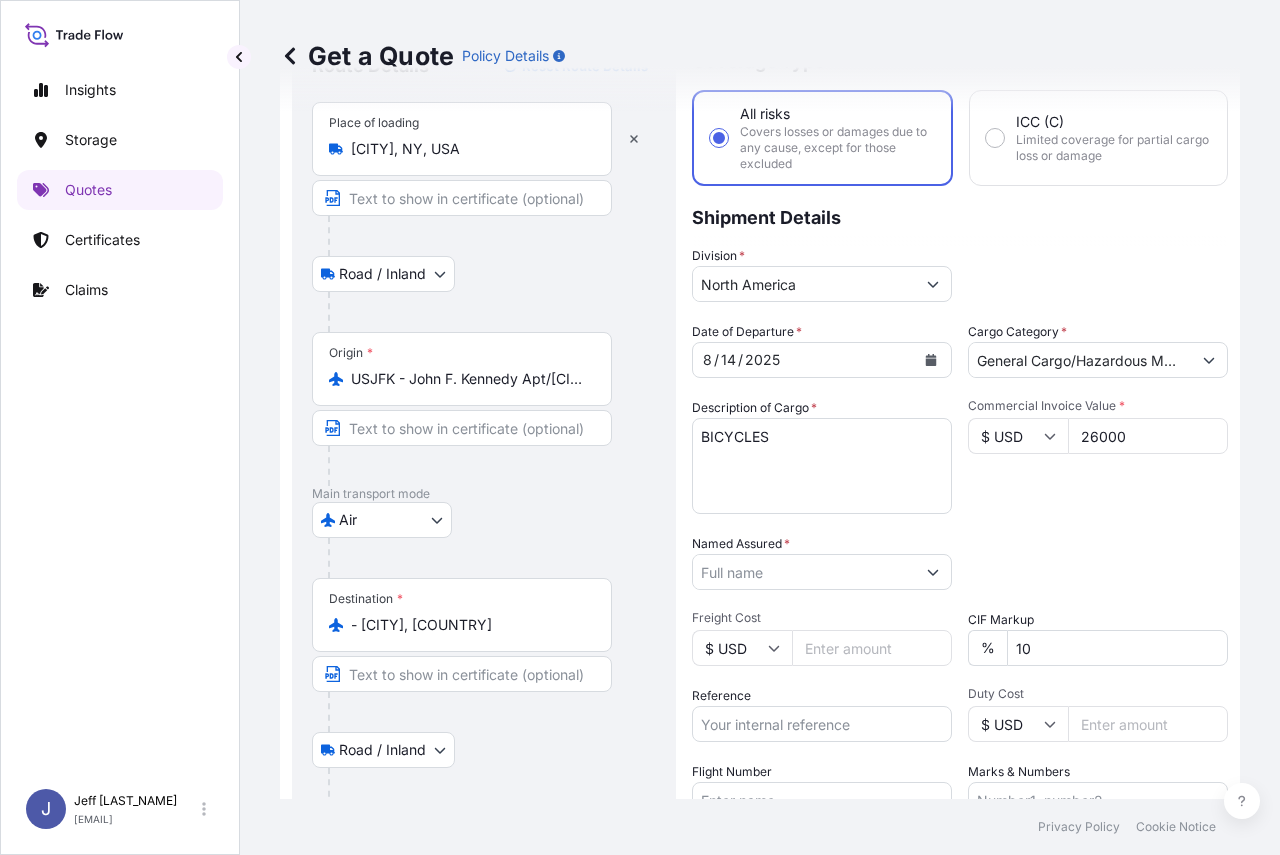 click on "Road / Inland Road / Inland" at bounding box center (484, 750) 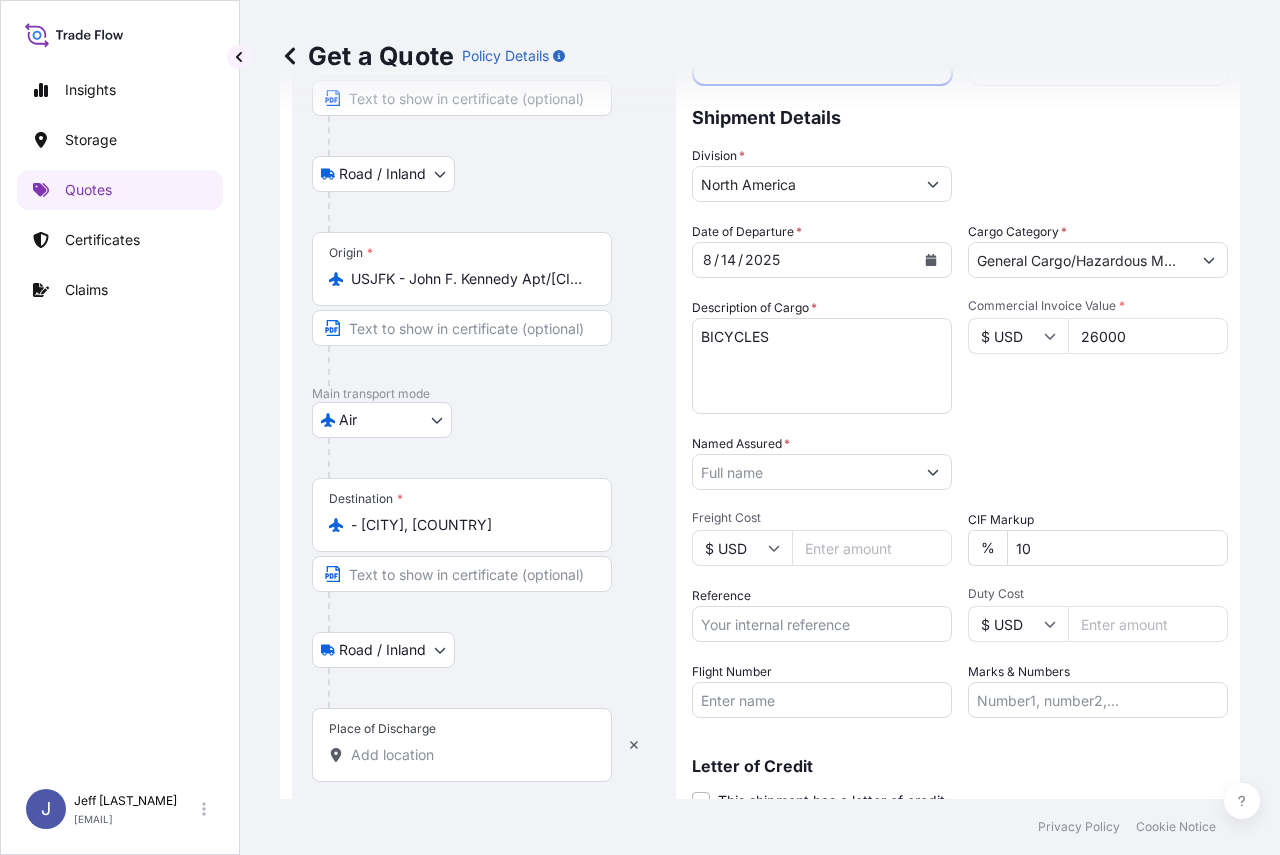 click on "Place of Discharge" at bounding box center [469, 755] 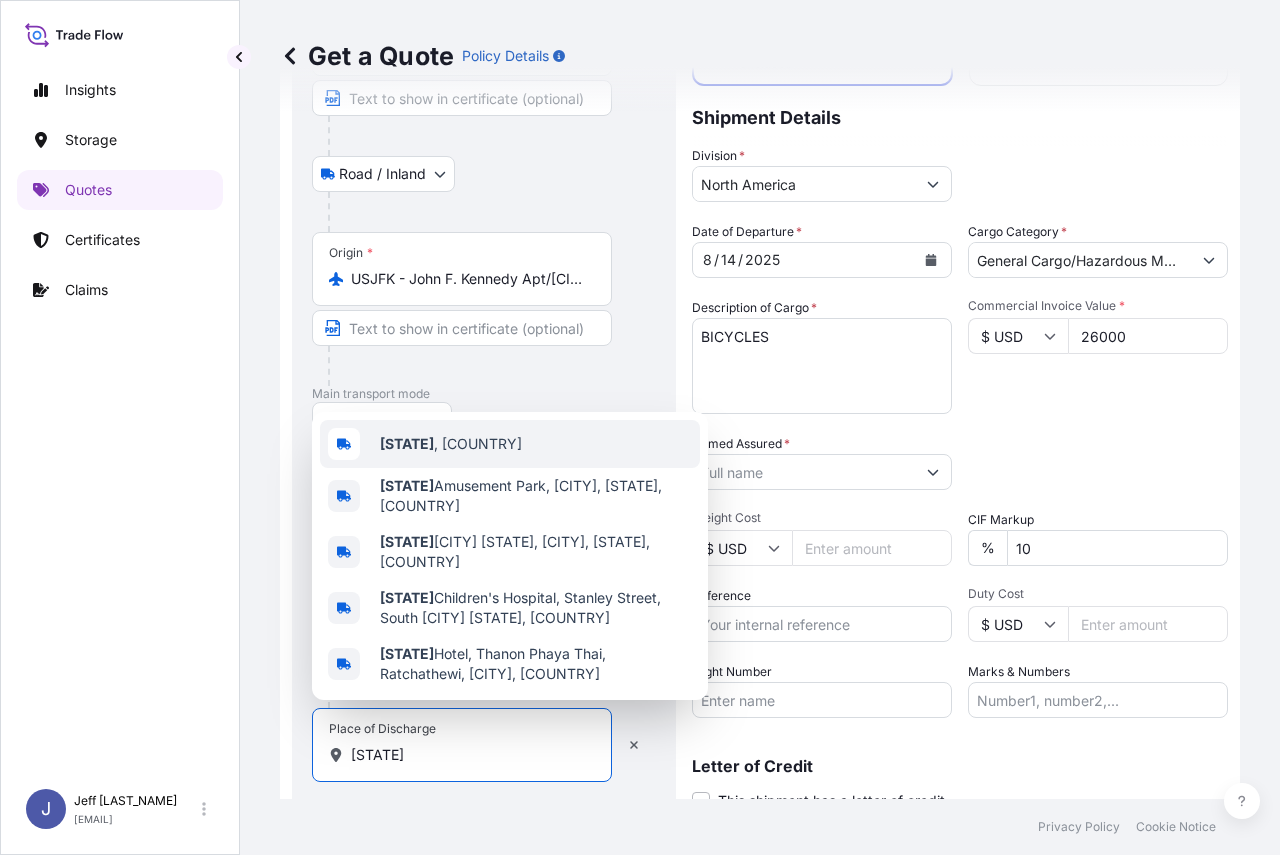 click on "[STATE]" at bounding box center [407, 443] 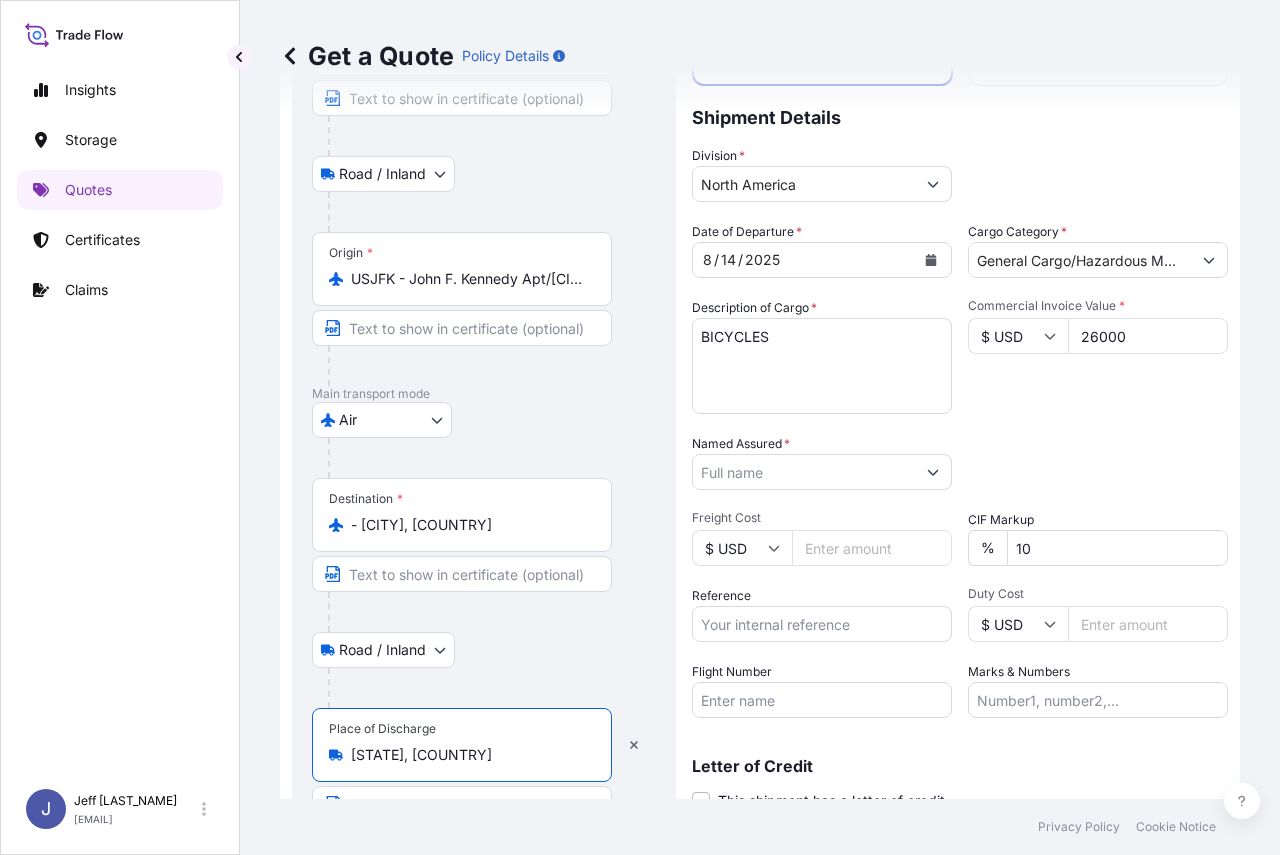 type on "[STATE], [COUNTRY]" 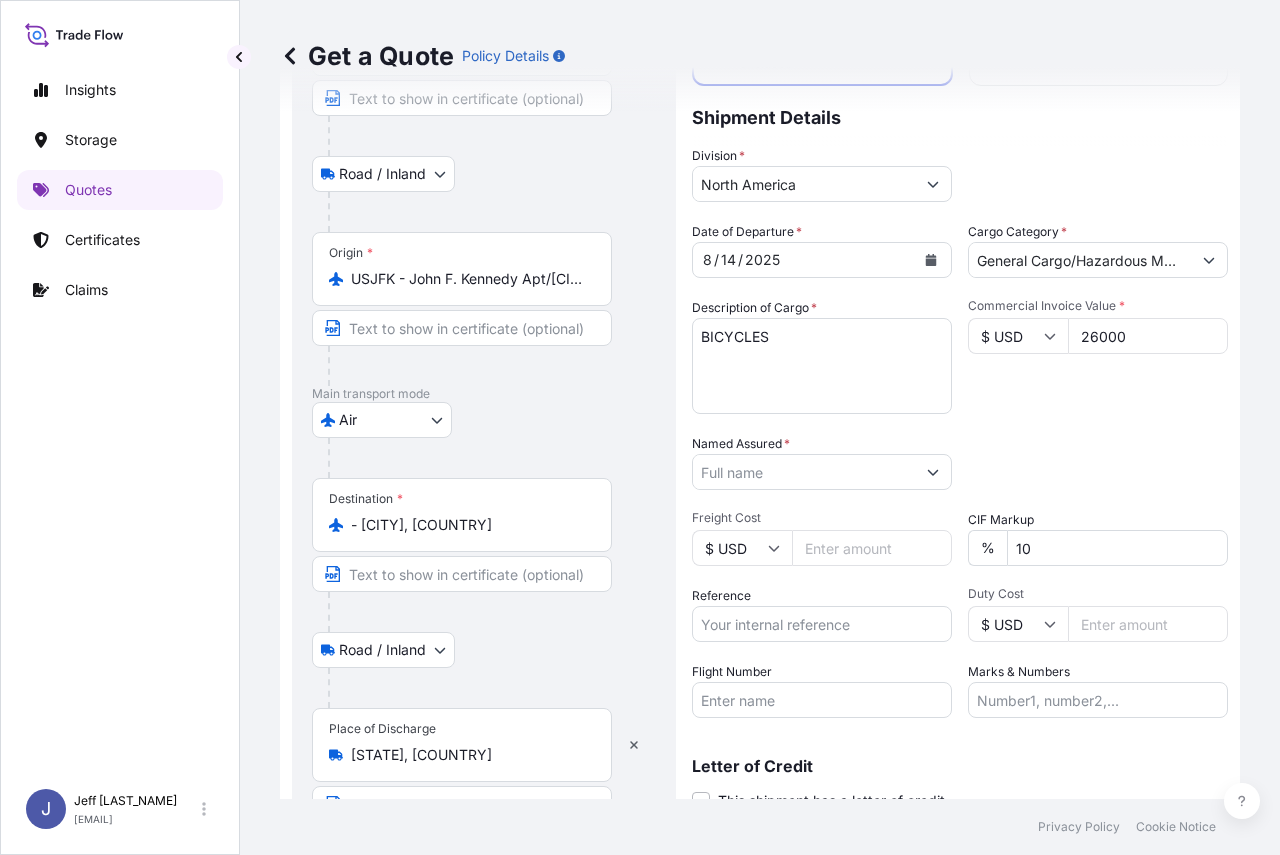 click on "Road / Inland Road / Inland" at bounding box center (484, 650) 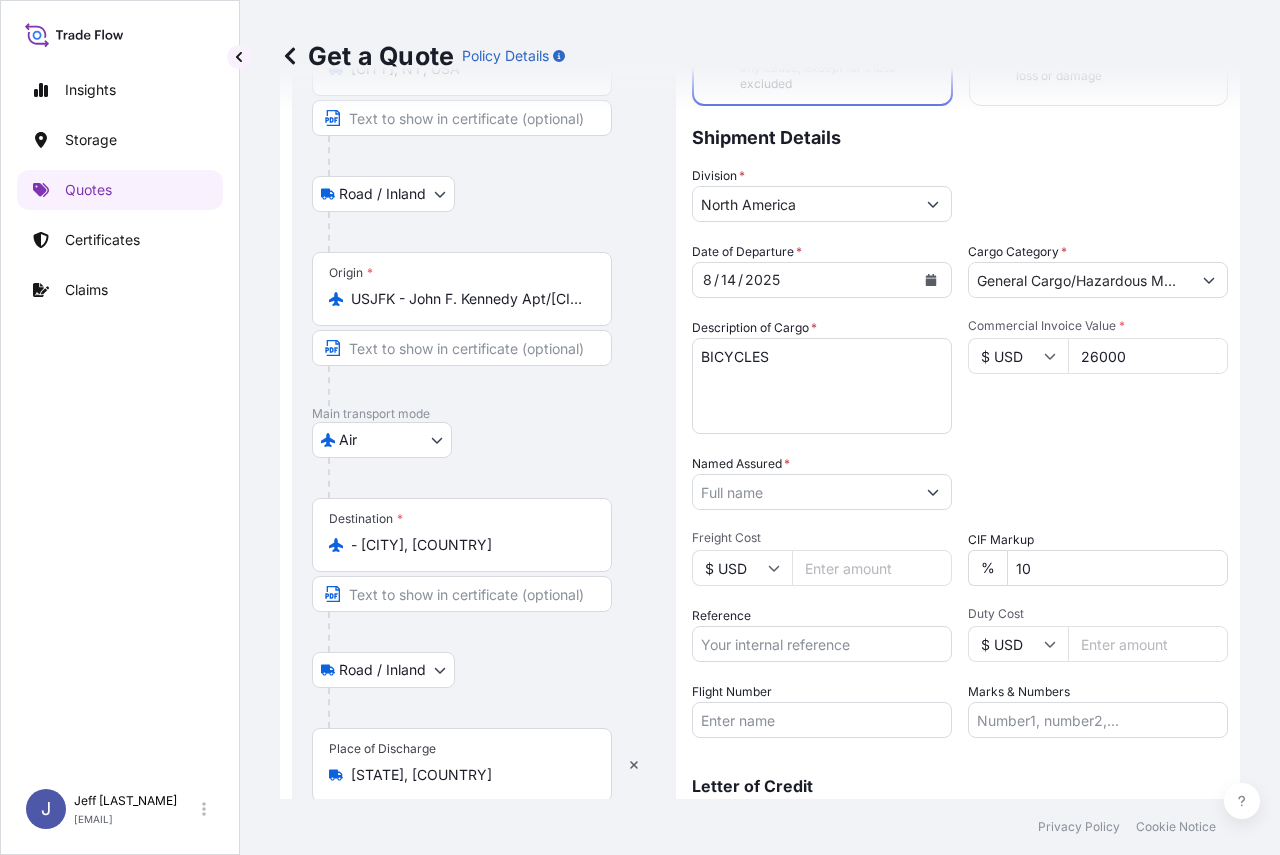 scroll, scrollTop: 74, scrollLeft: 0, axis: vertical 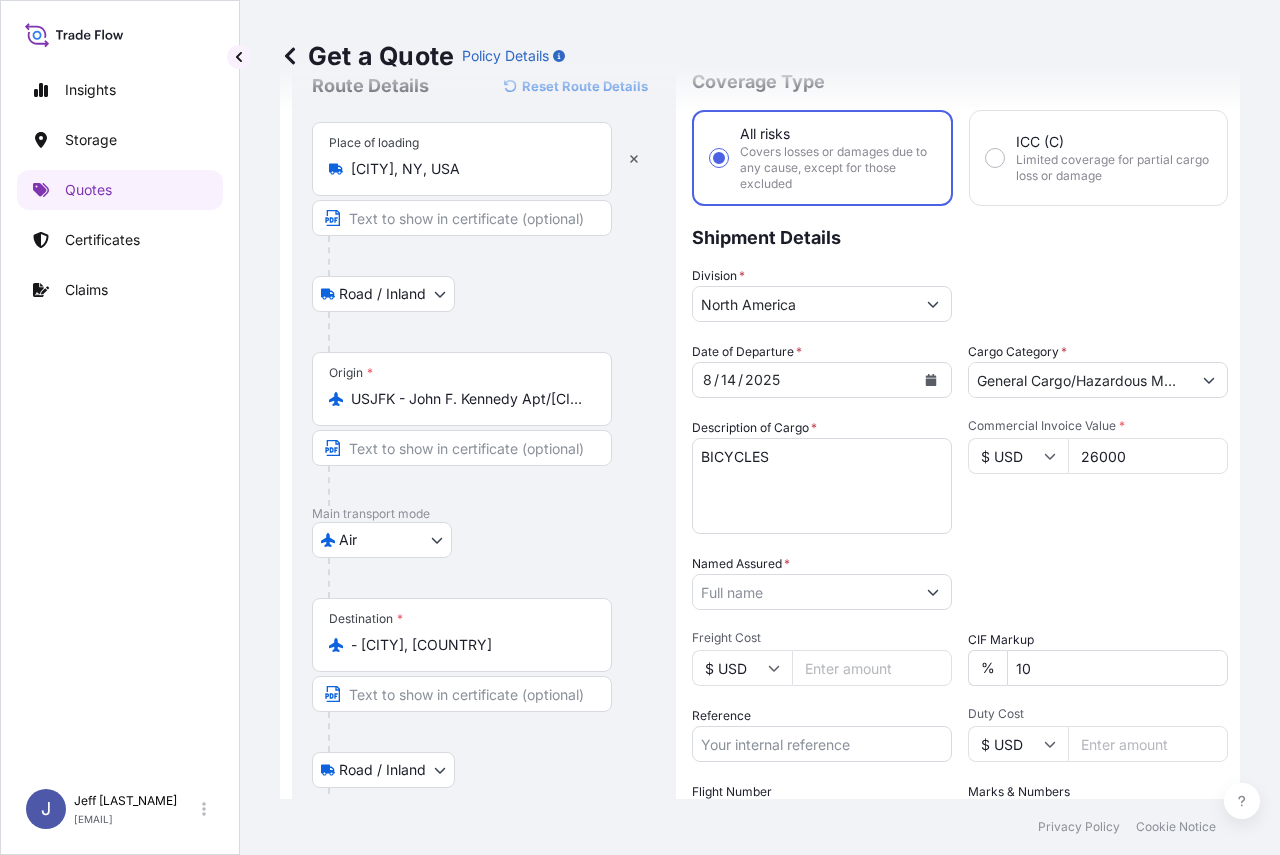 click on "Division * North America" at bounding box center [960, 294] 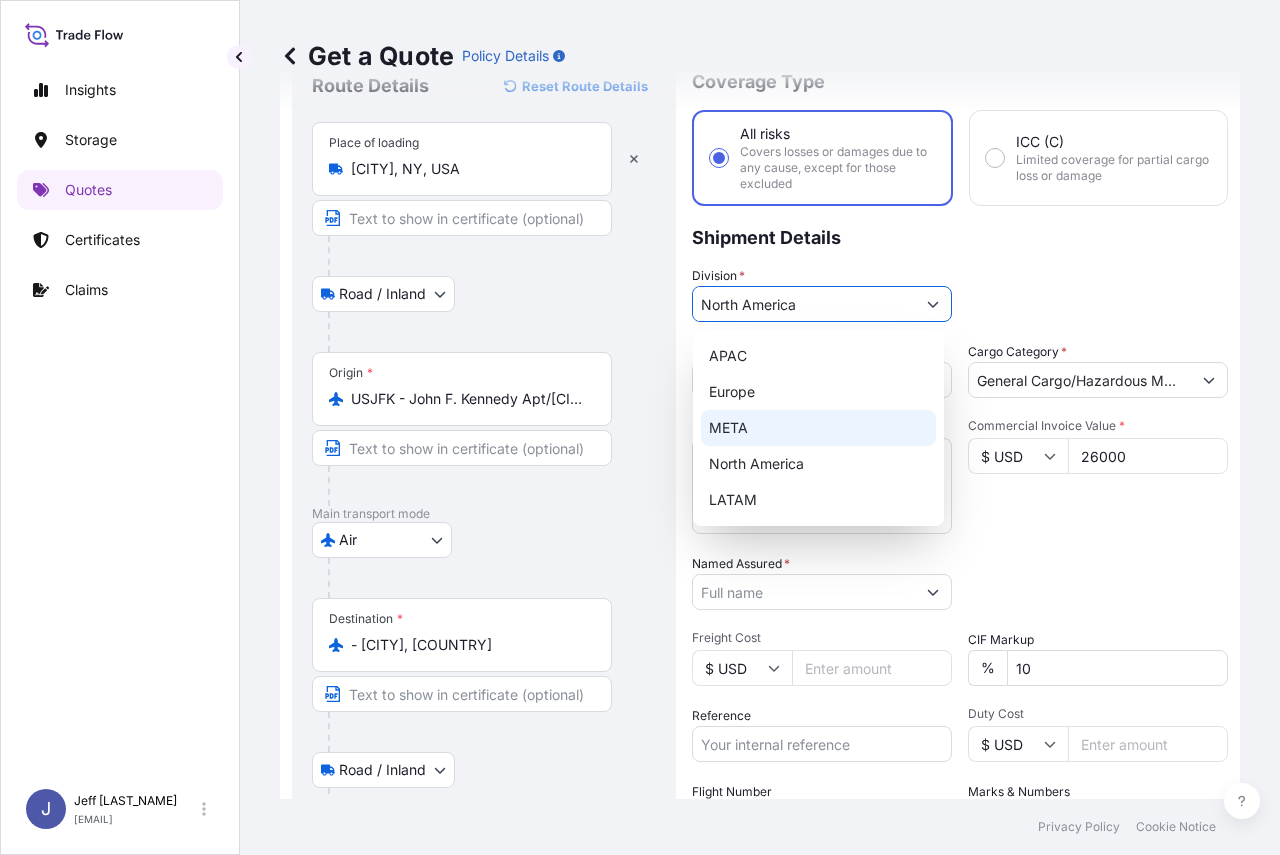 click on "North America" at bounding box center (804, 304) 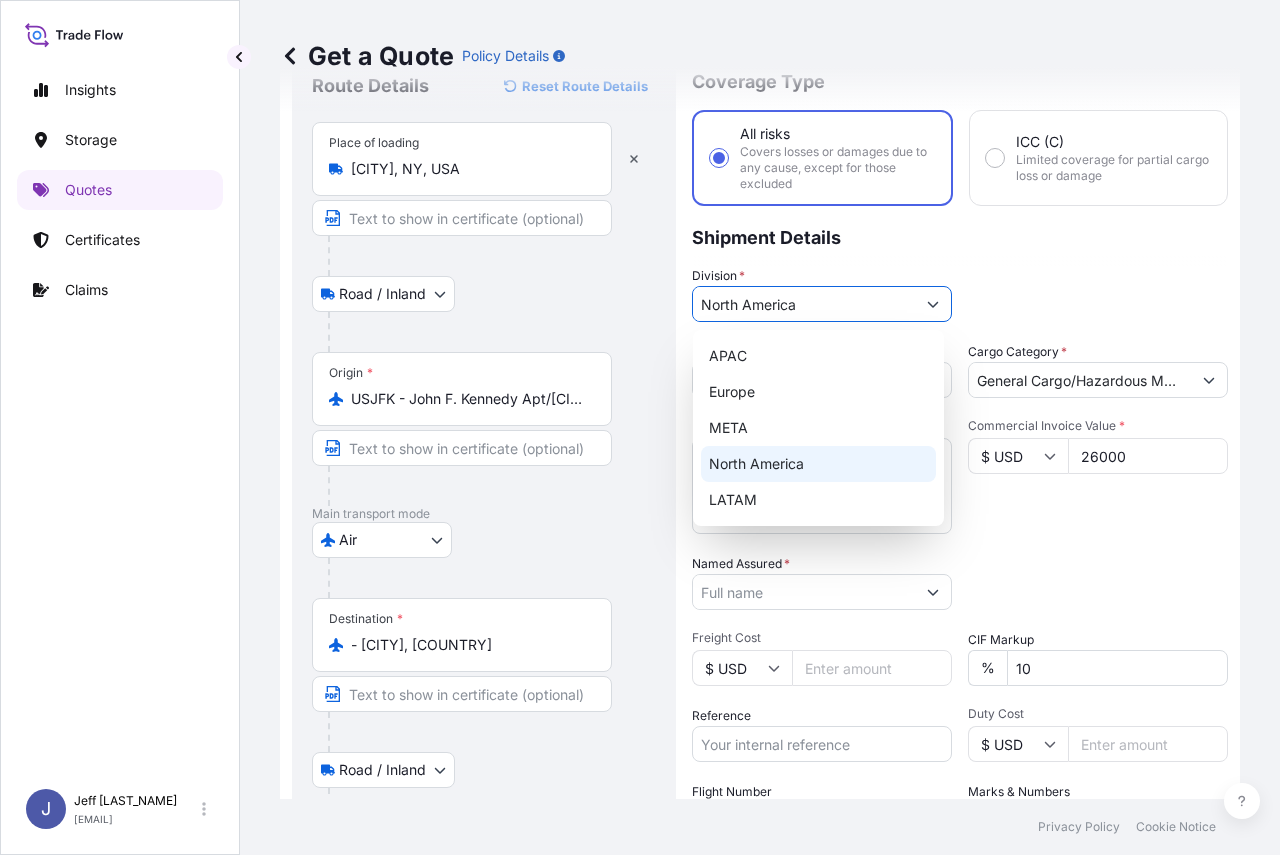 click on "North America" at bounding box center (818, 464) 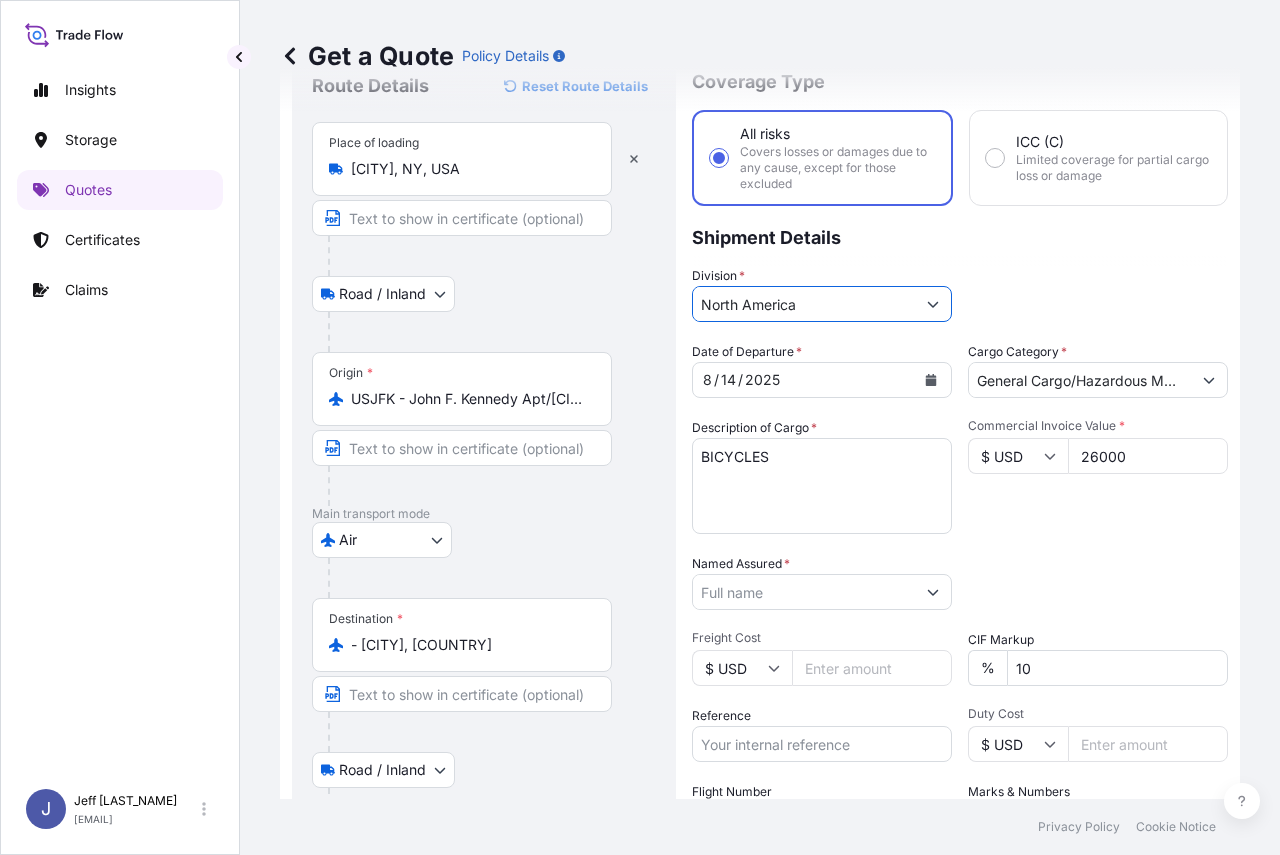 click on "Division * North America" at bounding box center (960, 294) 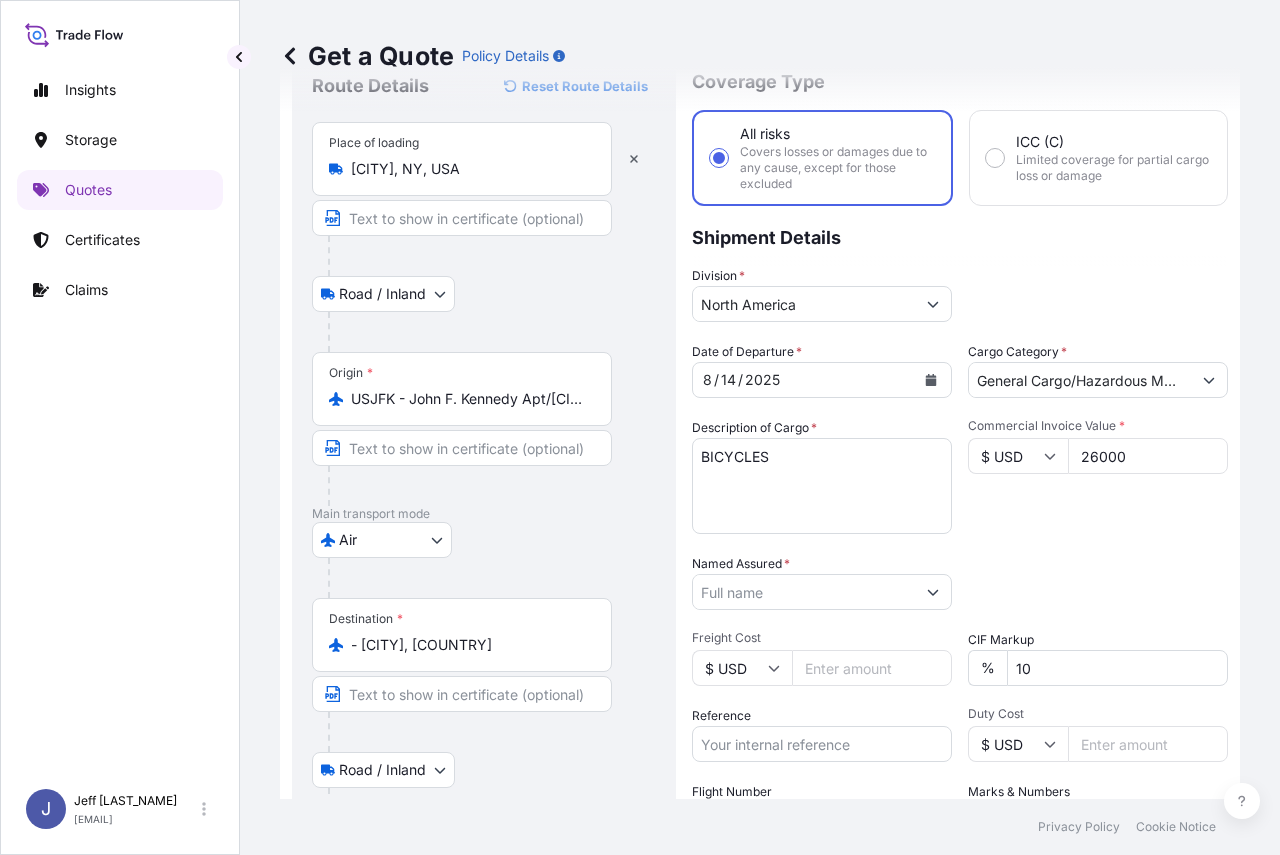 click on "General Cargo/Hazardous Material" at bounding box center (1080, 380) 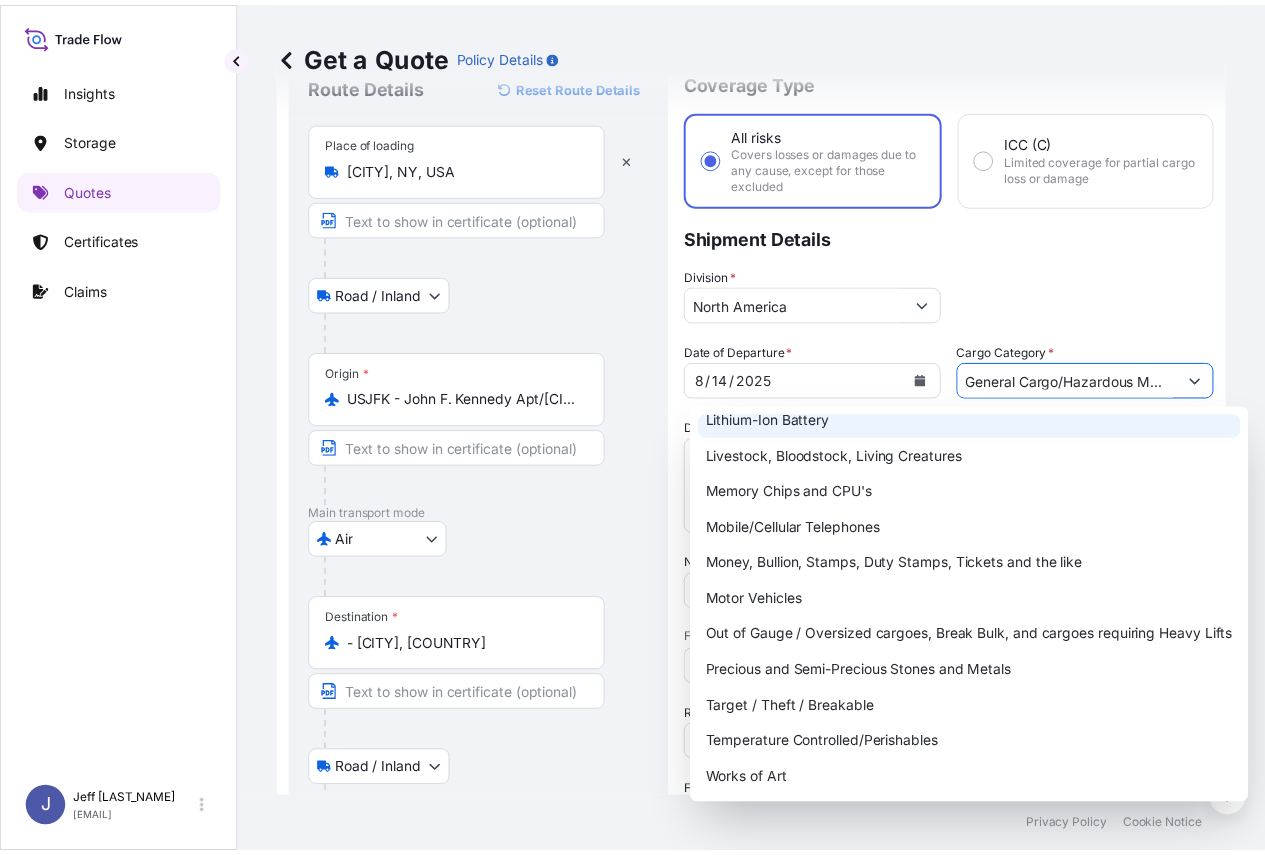scroll, scrollTop: 136, scrollLeft: 0, axis: vertical 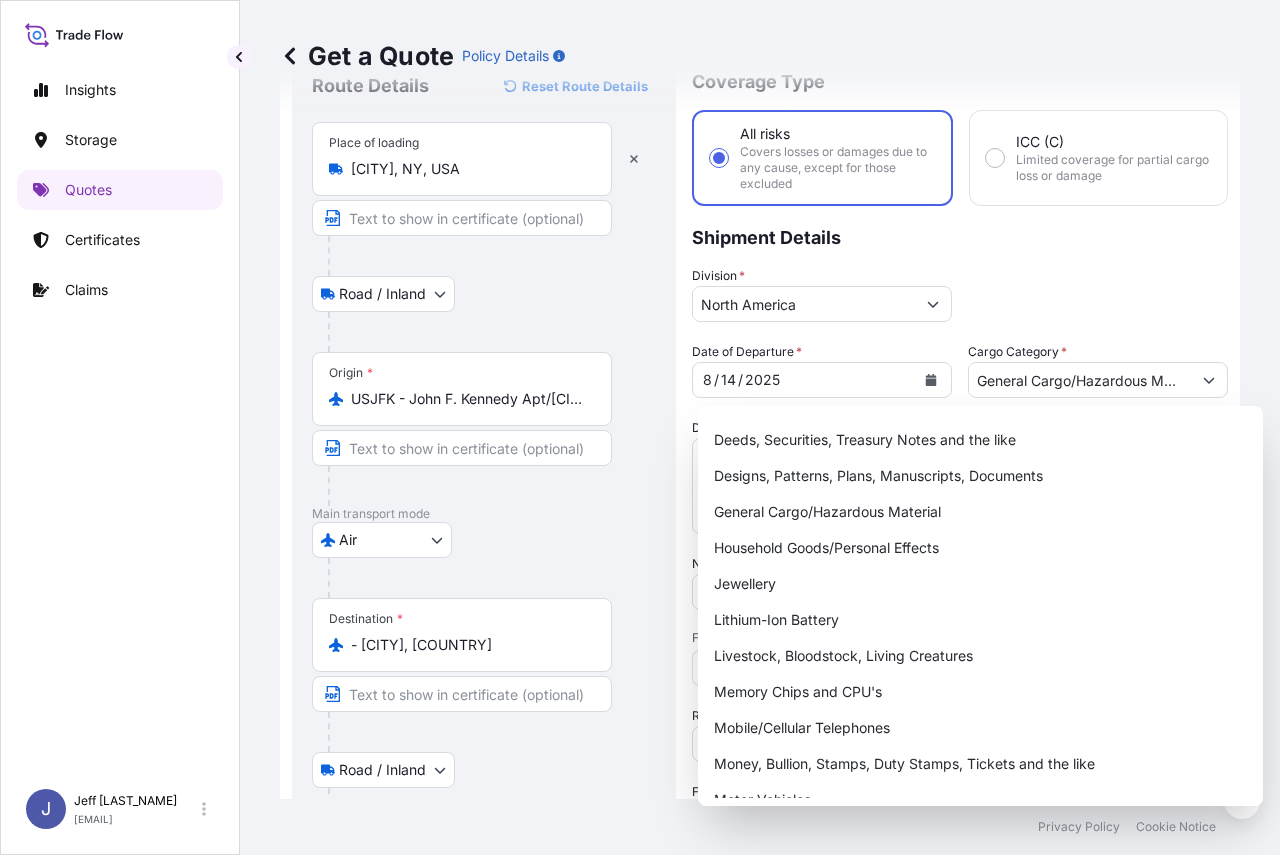 click on "Division * North America" at bounding box center (960, 294) 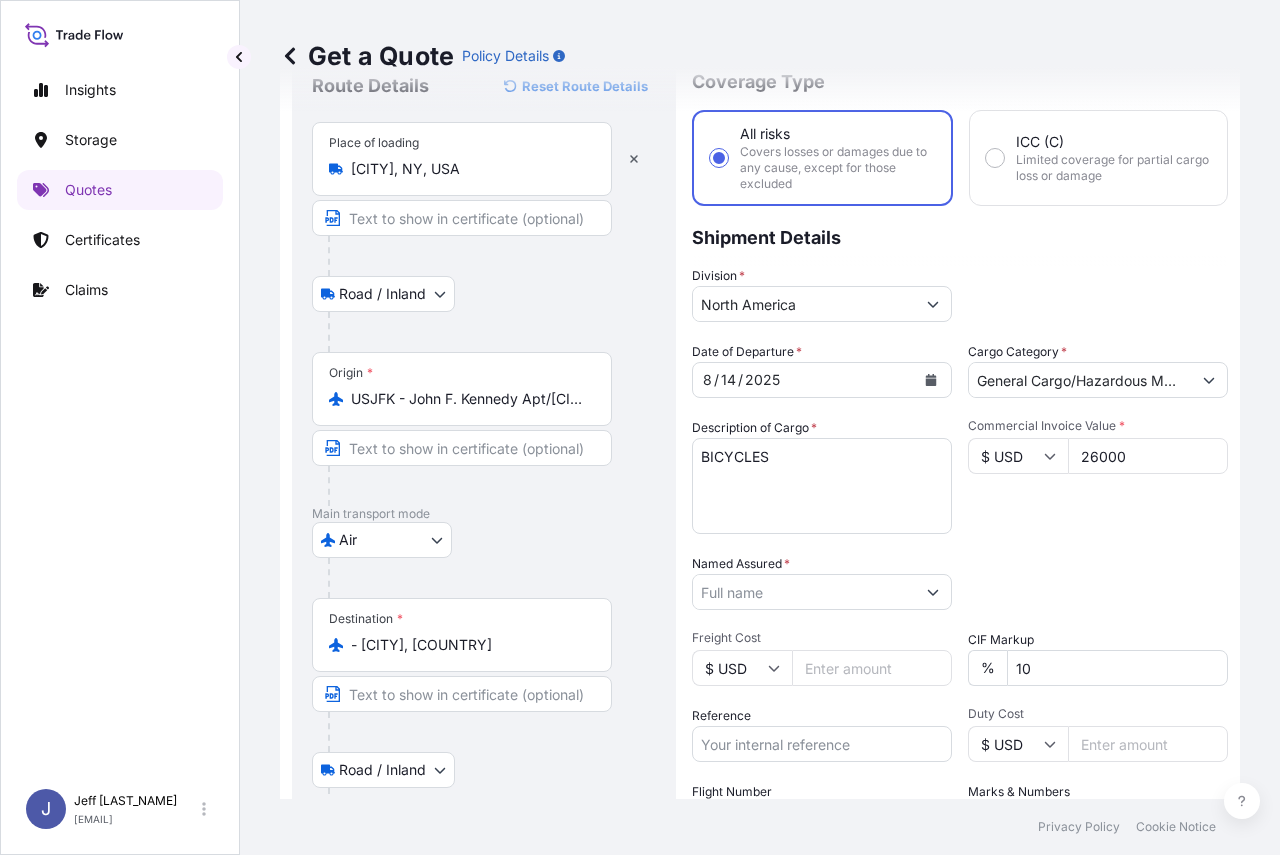 click on "Named Assured *" at bounding box center [804, 592] 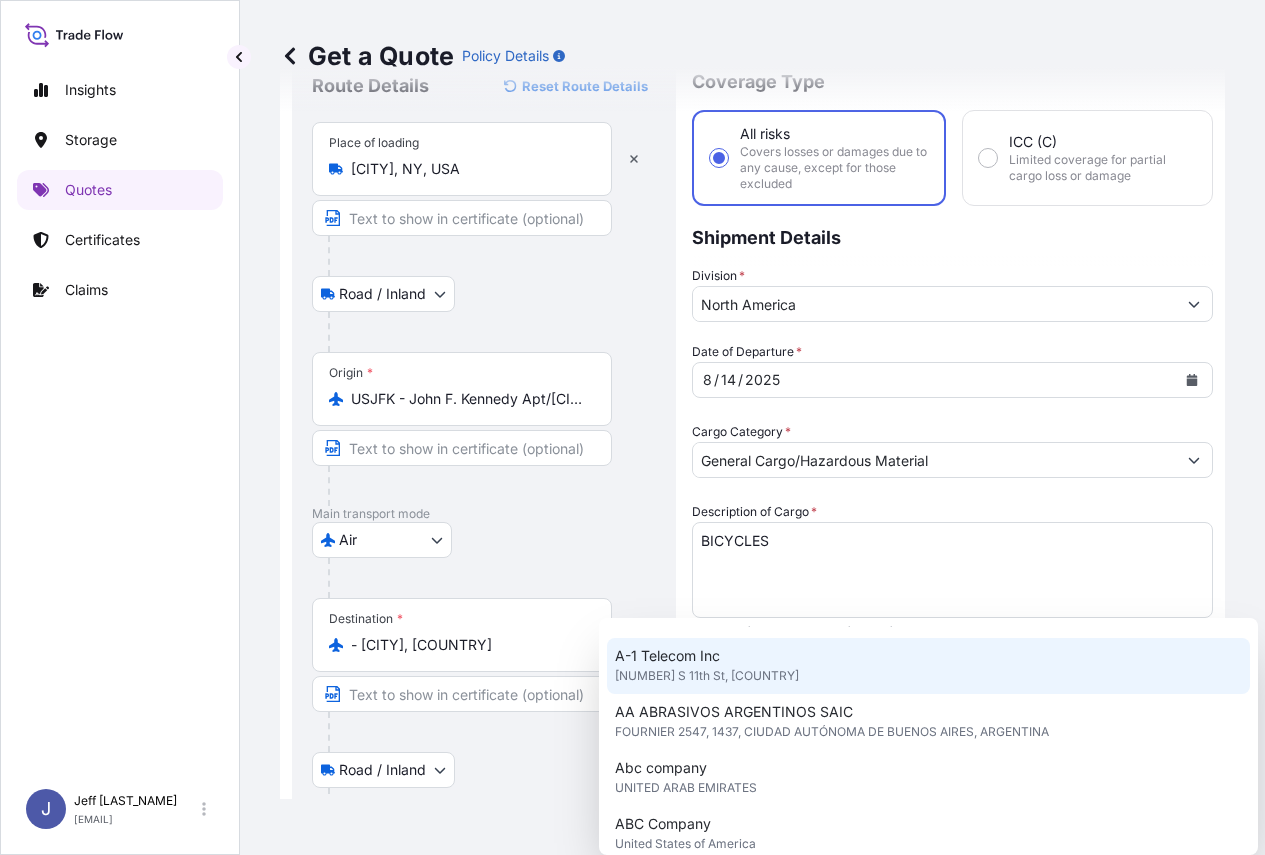 scroll, scrollTop: 200, scrollLeft: 0, axis: vertical 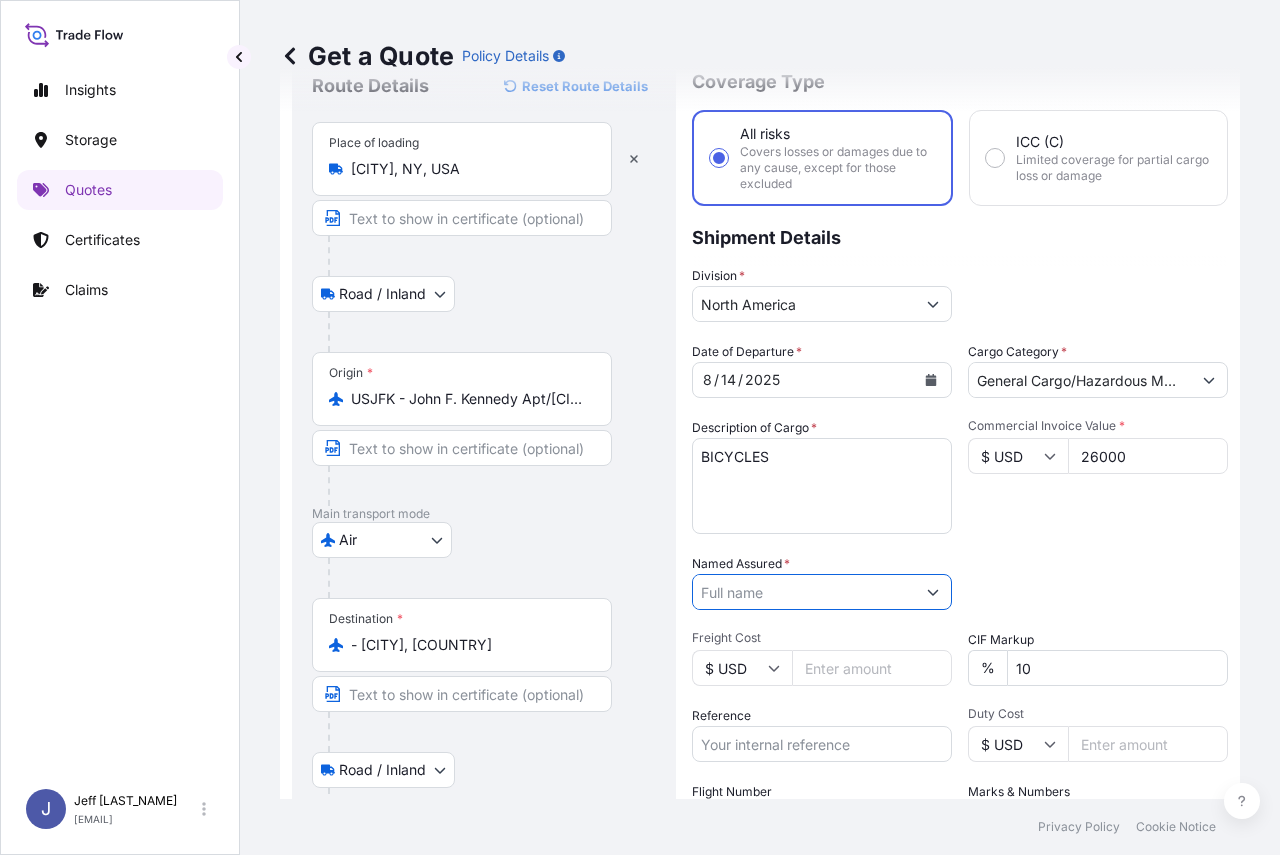 drag, startPoint x: 1272, startPoint y: 366, endPoint x: 1285, endPoint y: 521, distance: 155.5442 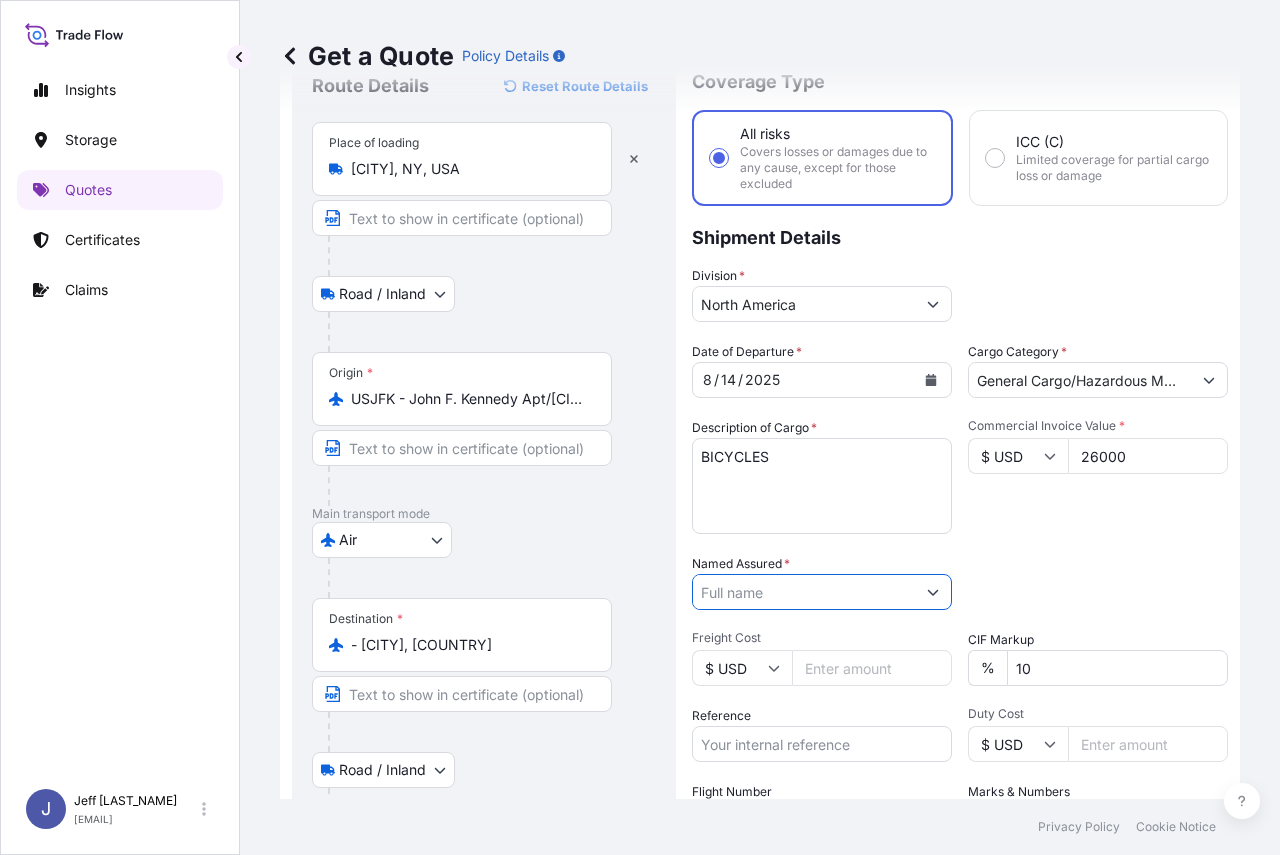 click on "J [NAME] [LAST_NAME] [EMAIL] Get a Quote Policy Details Route Details Reset Route Details Place of loading [CITY], NY, USA Road / Inland Road / Inland Origin * USJFK - John F. Kennedy Apt/[CITY], [COUNTRY] Main transport mode Air Air Water Inland Destination * AUBNE - [CITY], [COUNTRY] Road / Inland Road / Inland Place of Discharge [STATE], [COUNTRY] Coverage Type All risks Covers losses or damages due to any cause, except for those excluded ICC (C) Limited coverage for partial cargo loss or damage Shipment Details Division * North America Date of Departure * 8 / 14 / 2025 Cargo Category * General Cargo/Hazardous Material Description of Cargo * BICYCLES Commercial Invoice Value   * $ USD 26000 Named Assured * Packing Category Type to search a container mode Please select a primary mode of transportation first. Freight Cost   $ USD CIF Markup % 10 Reference Duty Cost   $ USD Flight Number Marks & Numbers" at bounding box center (640, 427) 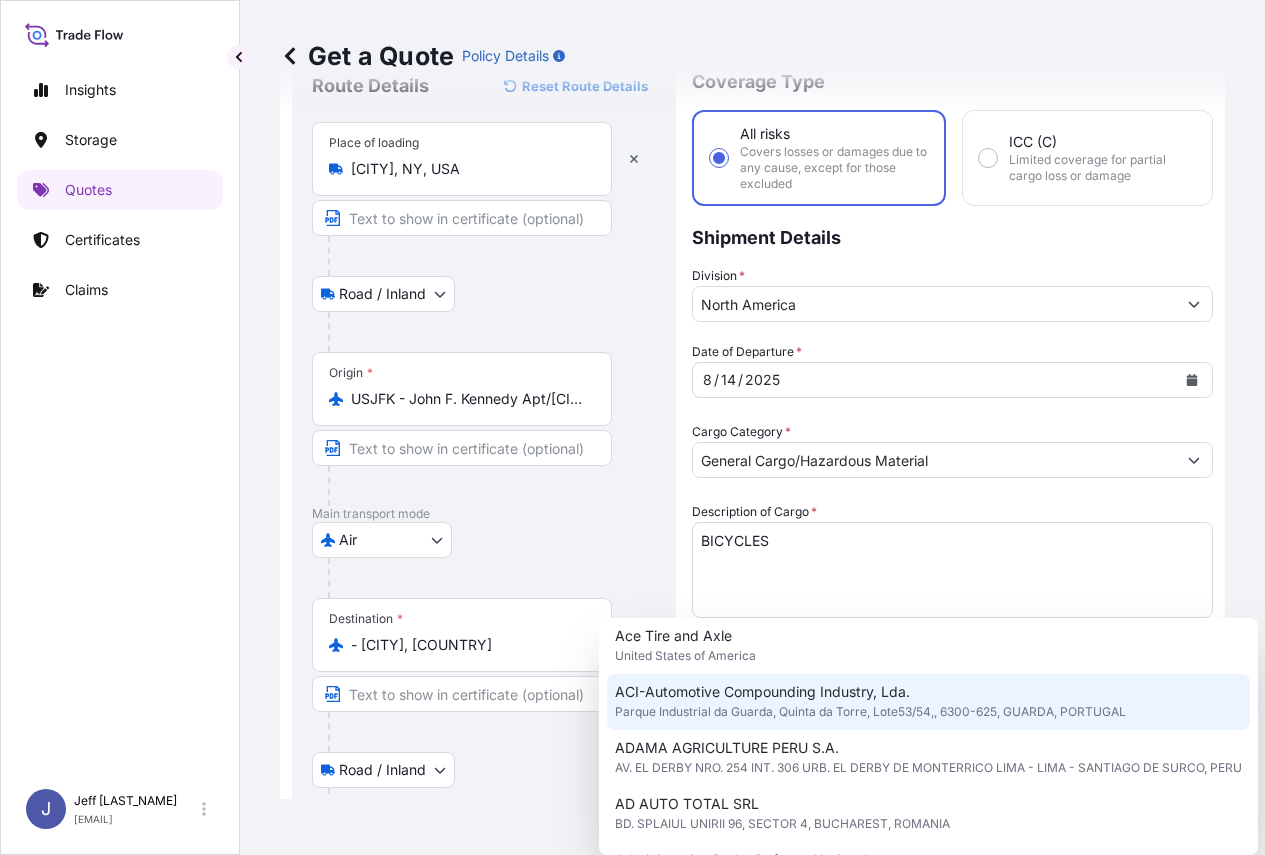 scroll, scrollTop: 476, scrollLeft: 0, axis: vertical 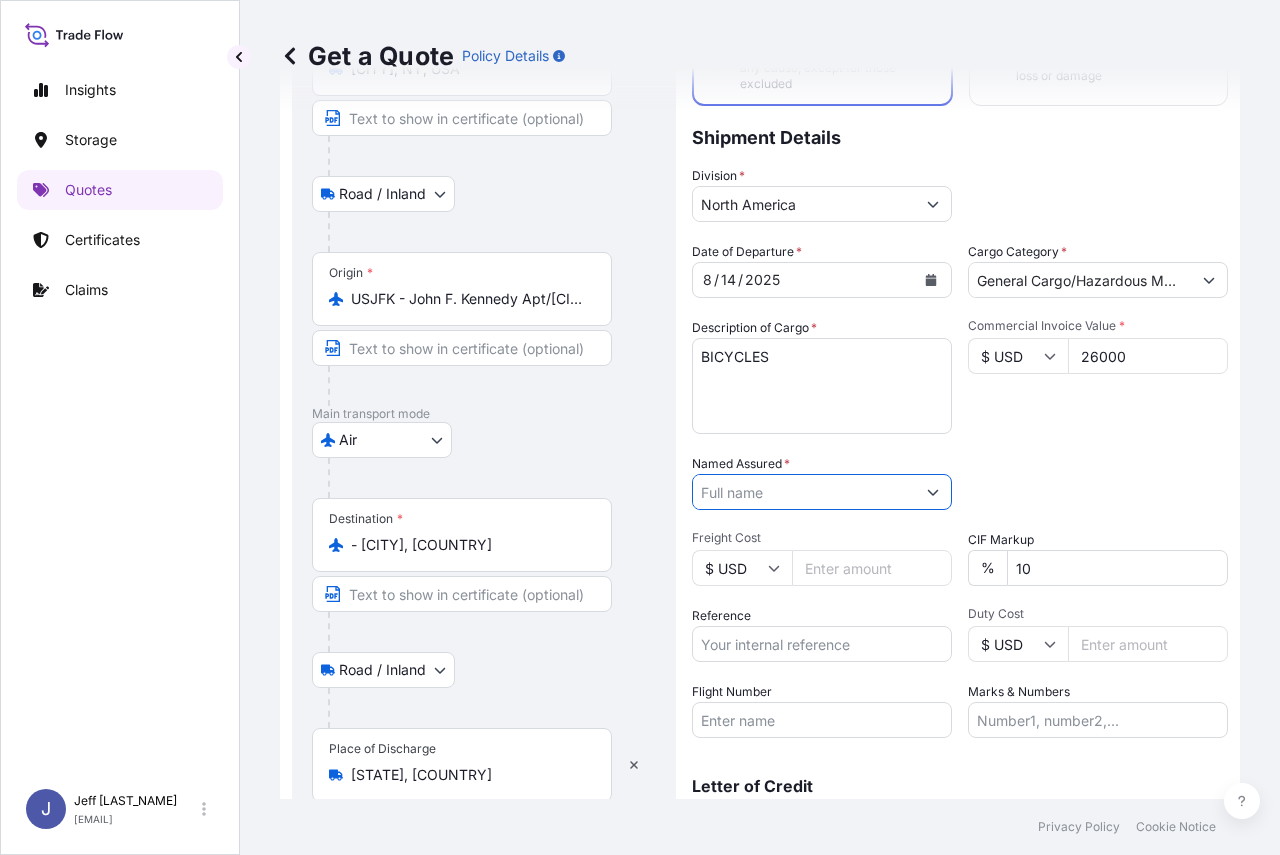 click on "Named Assured *" at bounding box center [804, 492] 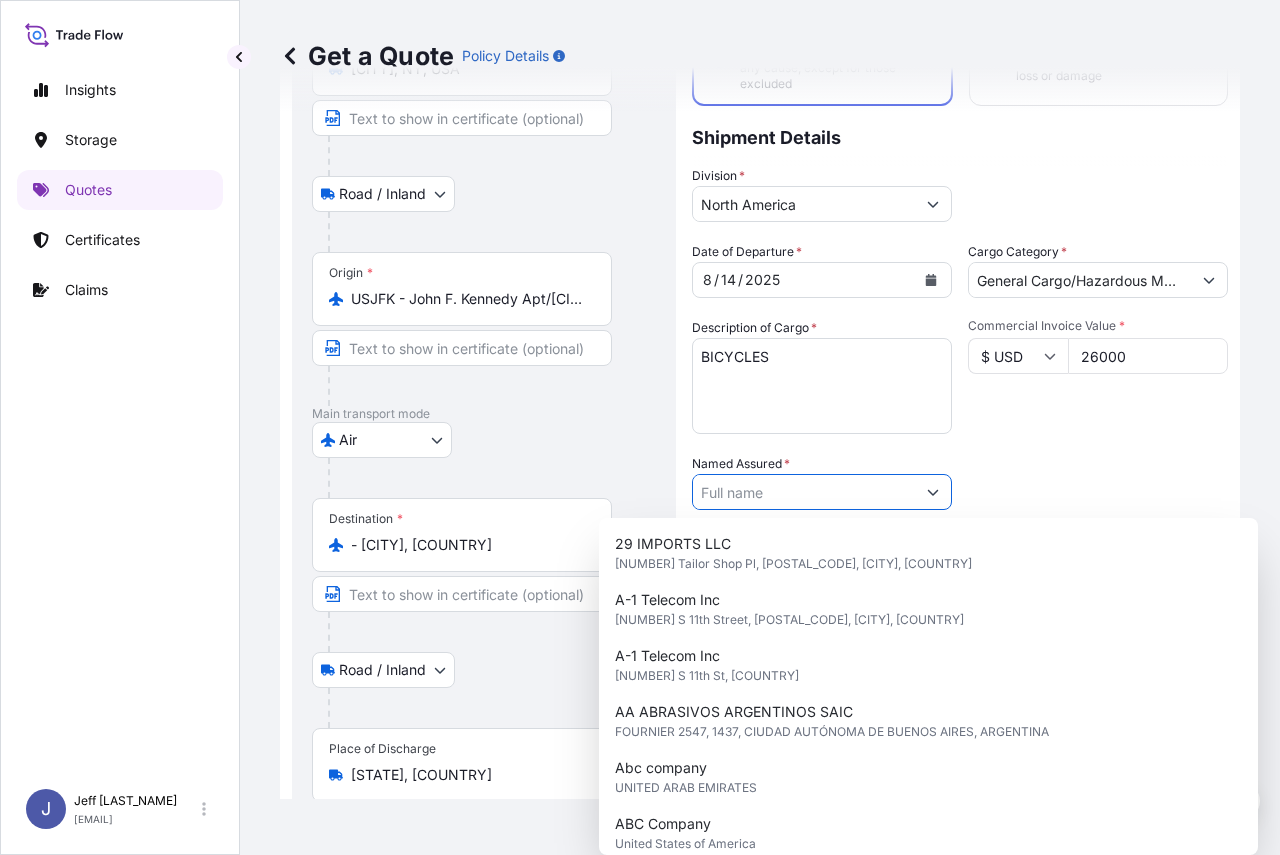 click 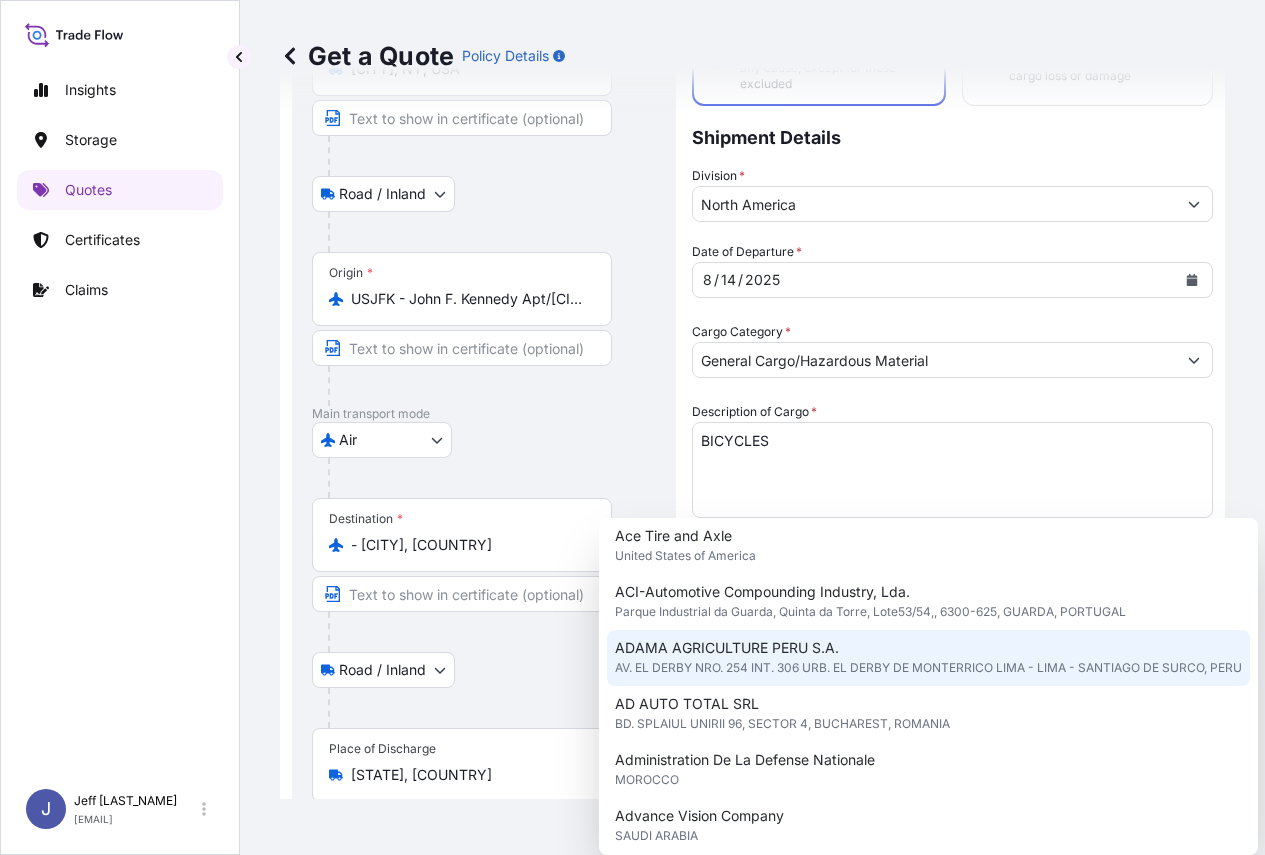 scroll, scrollTop: 476, scrollLeft: 0, axis: vertical 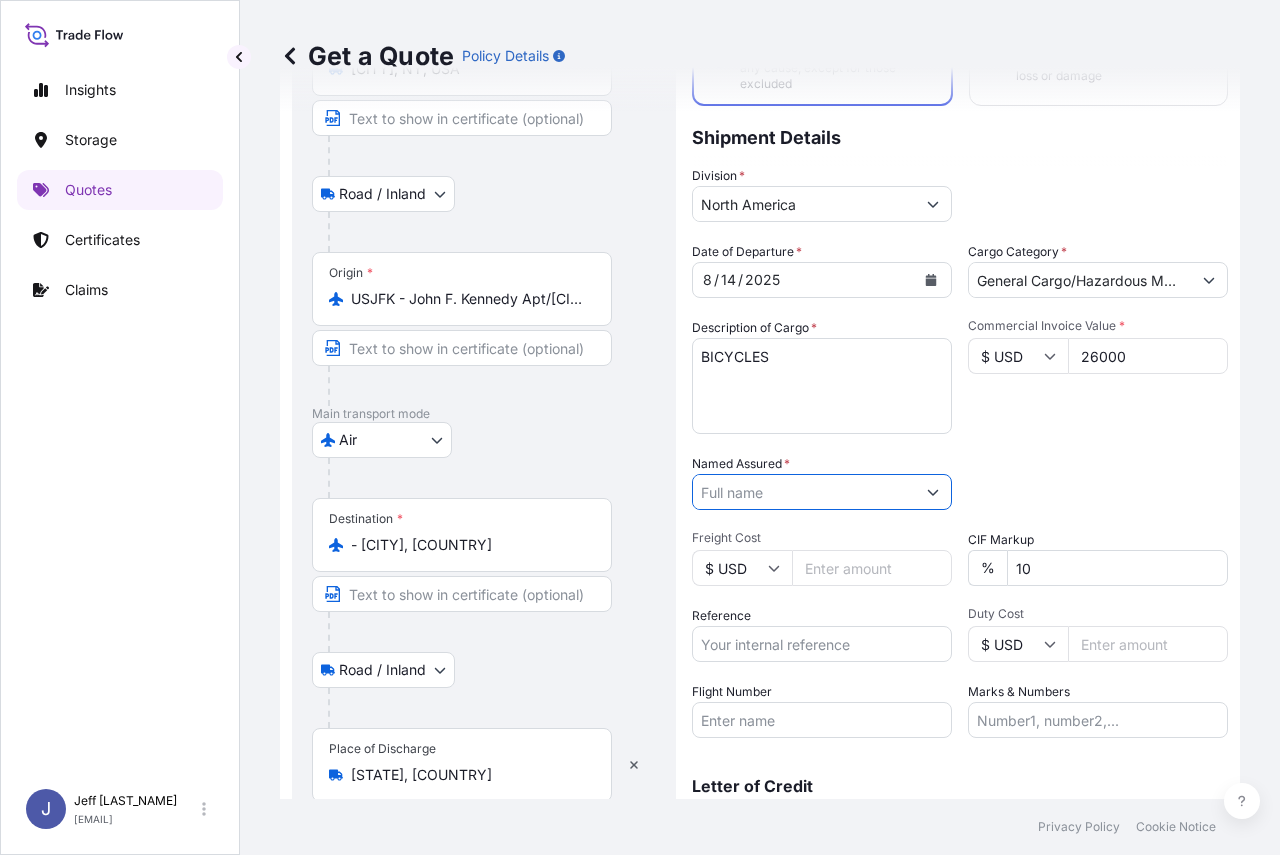 click on "Date of Departure * 8 / 14 / 2025 Cargo Category * General Cargo/Hazardous Material Description of Cargo * BICYCLES Commercial Invoice Value   * $ USD 26000 Named Assured * Packing Category Type to search a container mode Please select a primary mode of transportation first. Freight Cost   $ USD CIF Markup % 10 Reference Duty Cost   $ USD Flight Number Marks & Numbers" at bounding box center [960, 490] 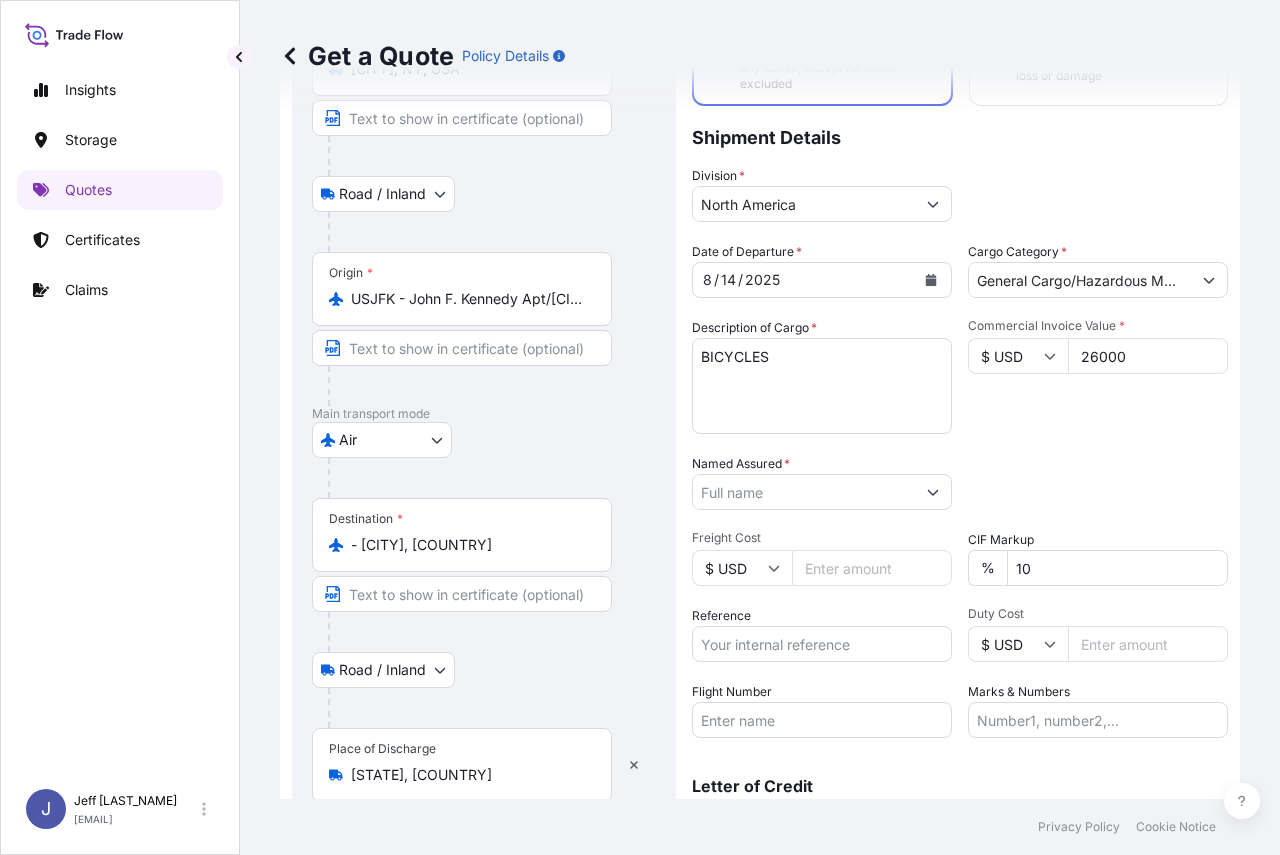 scroll, scrollTop: 274, scrollLeft: 0, axis: vertical 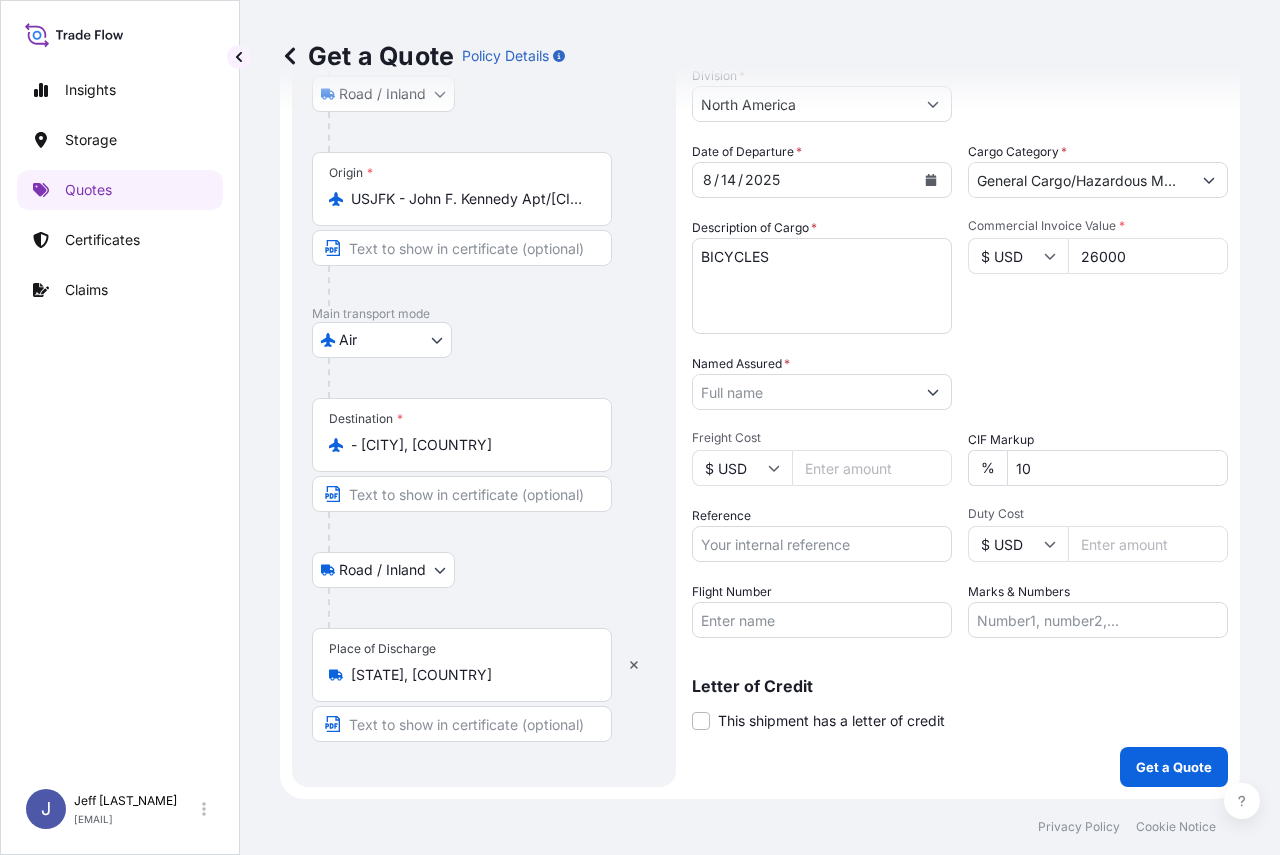 click on "10" at bounding box center [1117, 468] 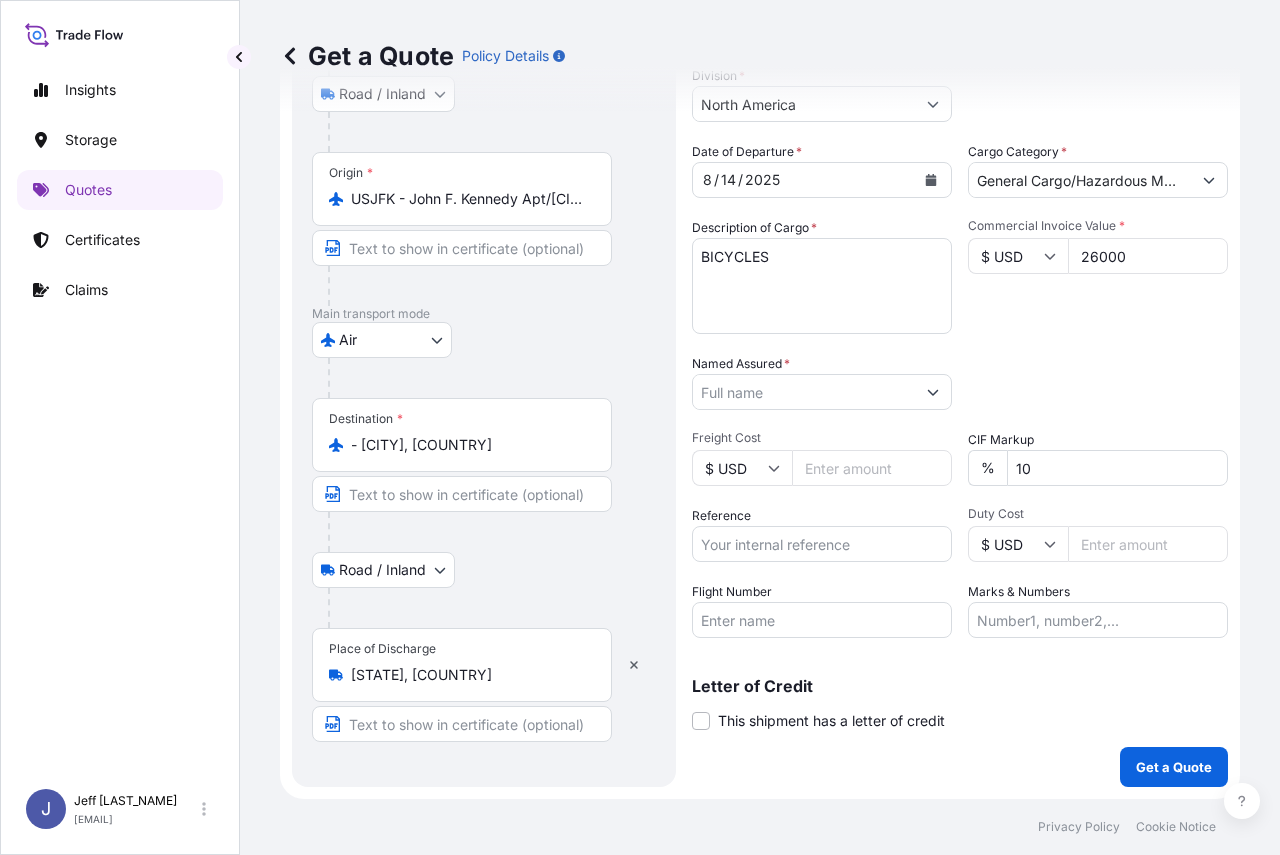 click on "Letter of Credit This shipment has a letter of credit Letter of credit * Letter of credit may not exceed 12000 characters" at bounding box center (960, 692) 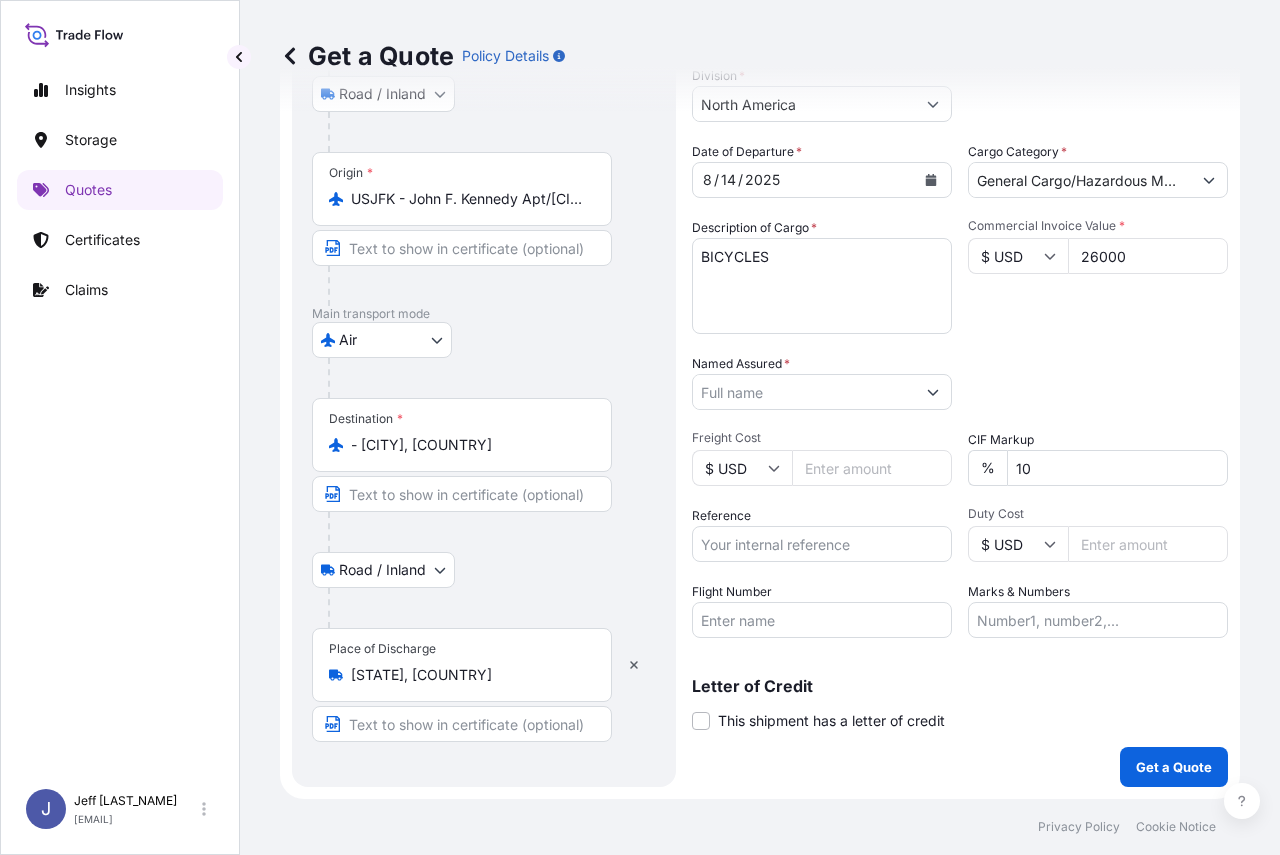 scroll, scrollTop: 174, scrollLeft: 0, axis: vertical 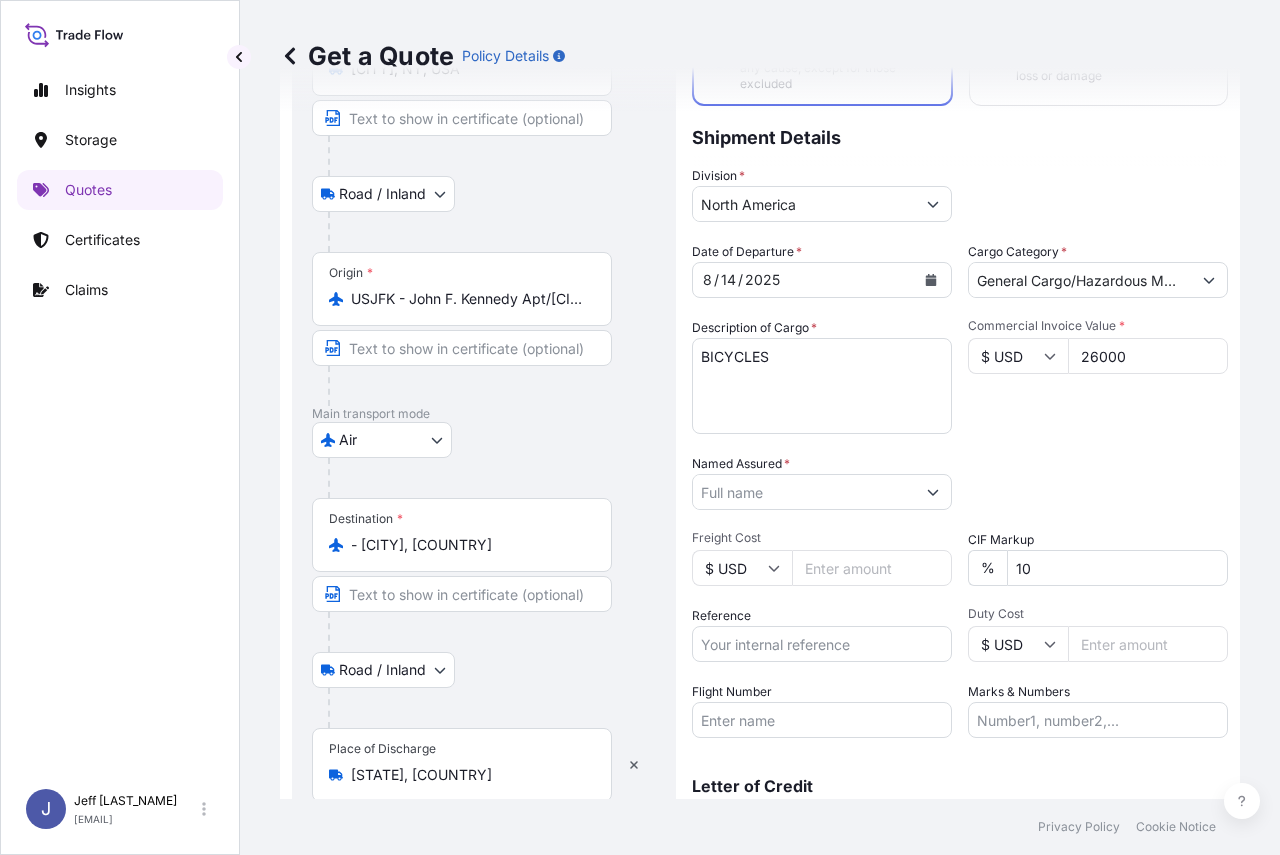 click on "Packing Category Type to search a container mode Please select a primary mode of transportation first." at bounding box center [1098, 482] 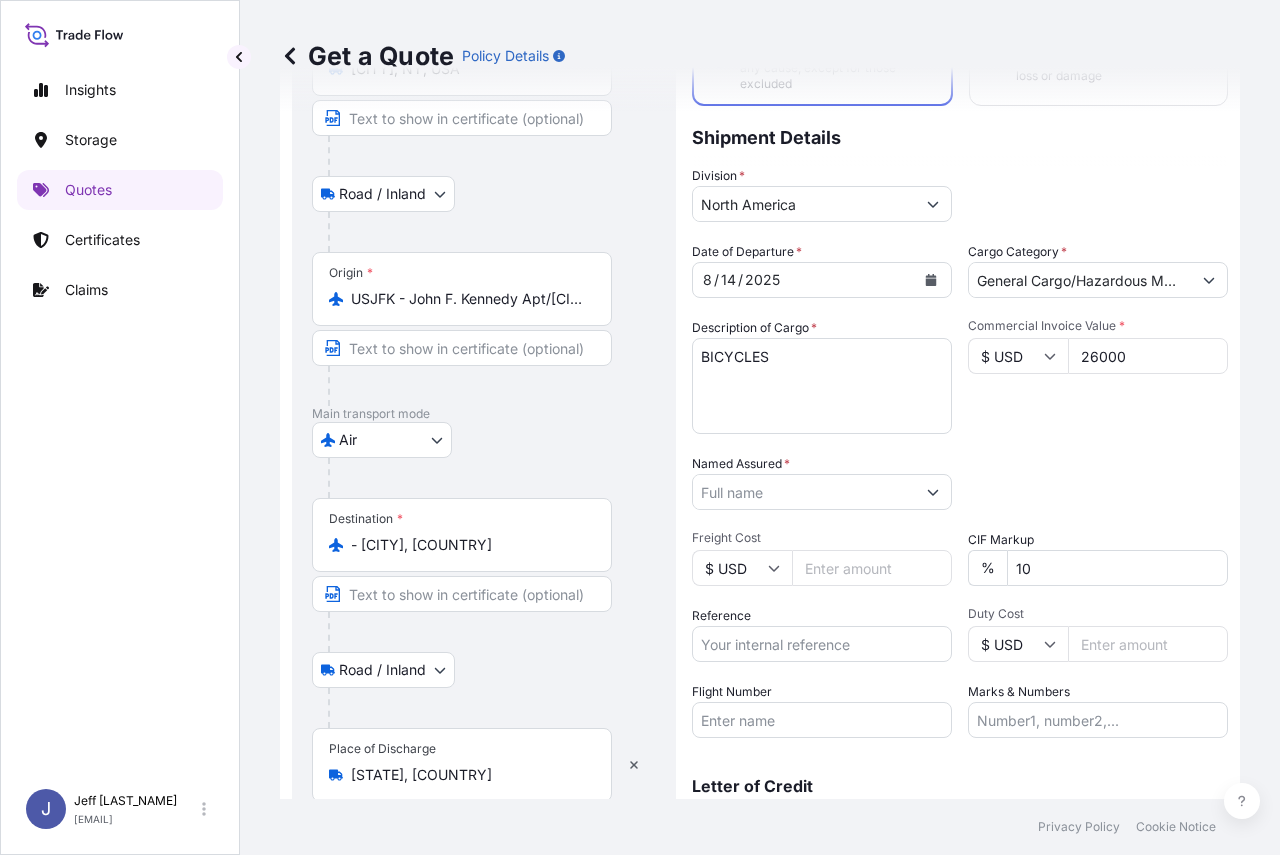 scroll, scrollTop: 74, scrollLeft: 0, axis: vertical 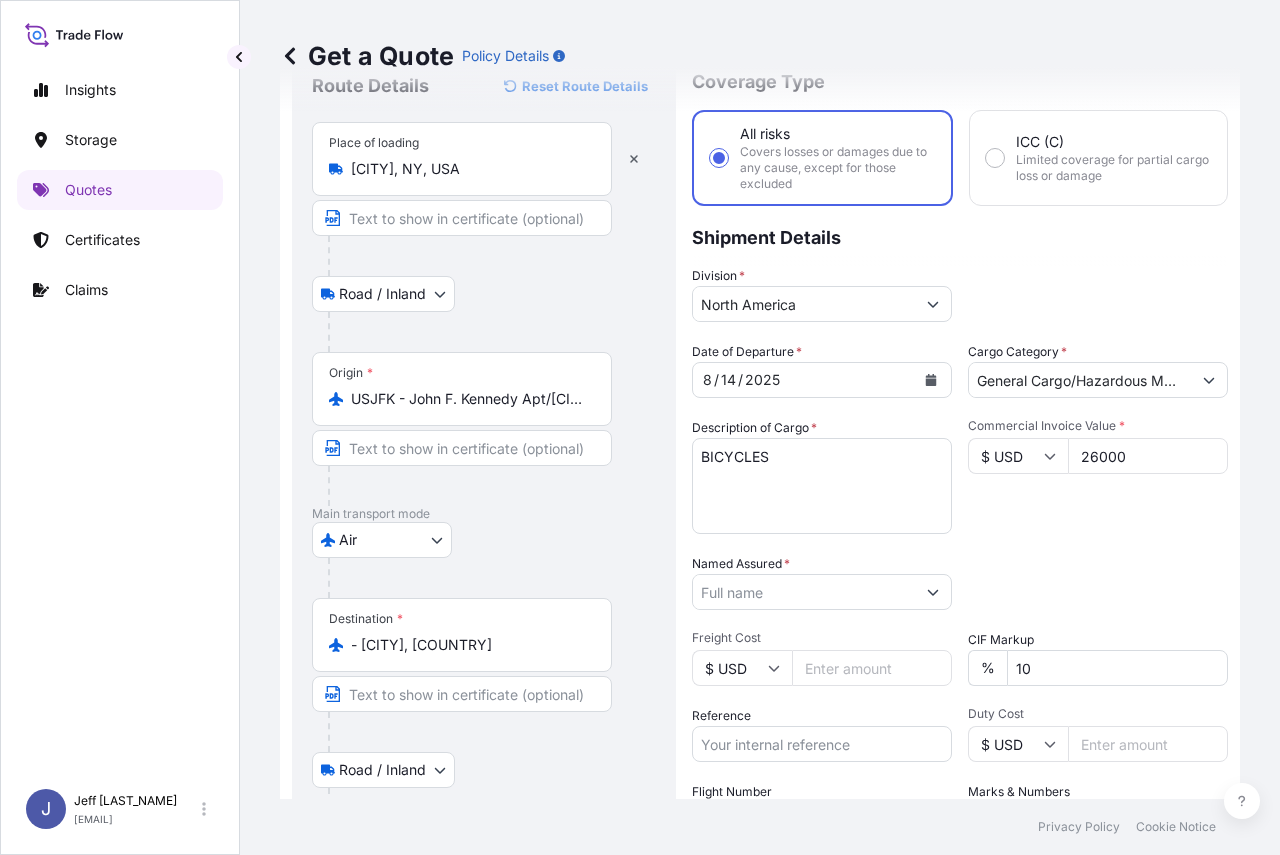 click on "ICC (C) Limited coverage for partial cargo loss or damage" at bounding box center [995, 158] 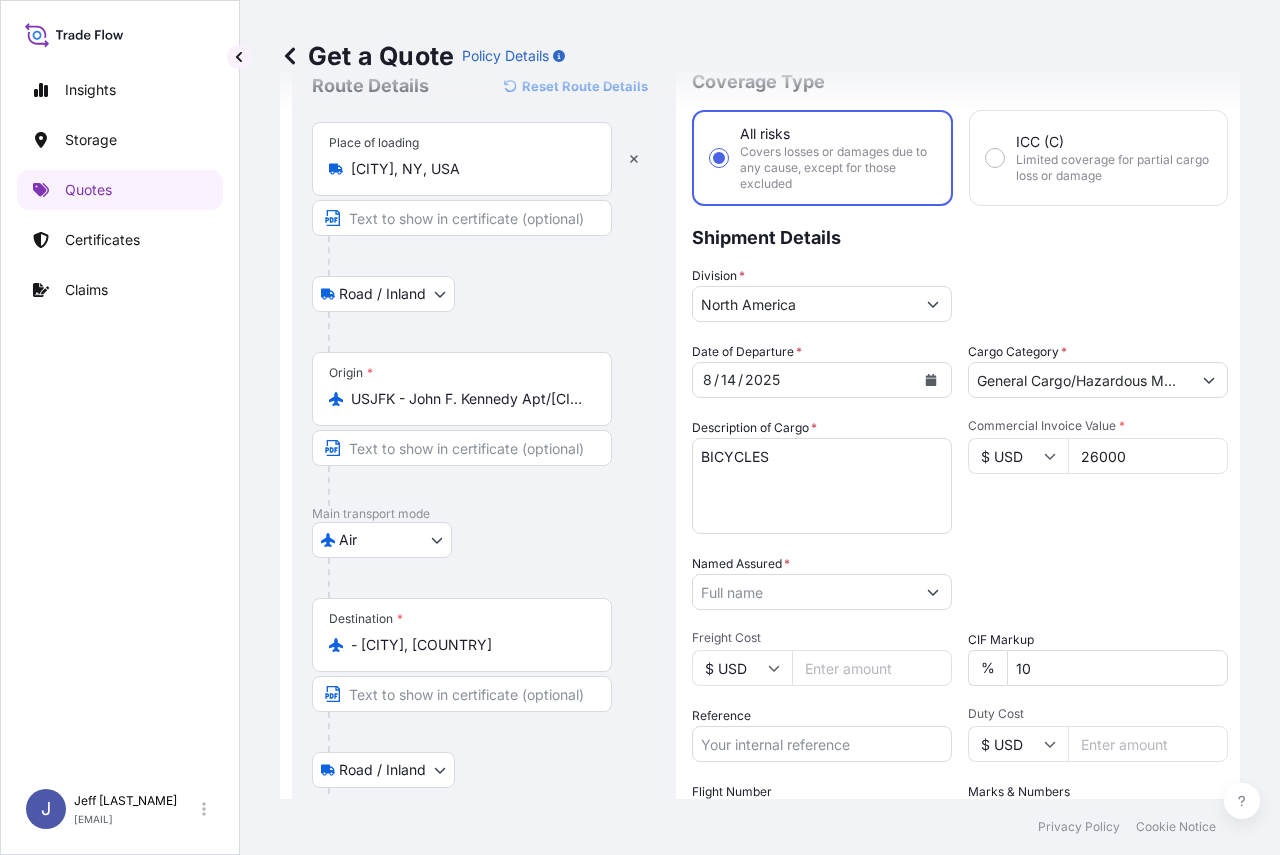 radio on "true" 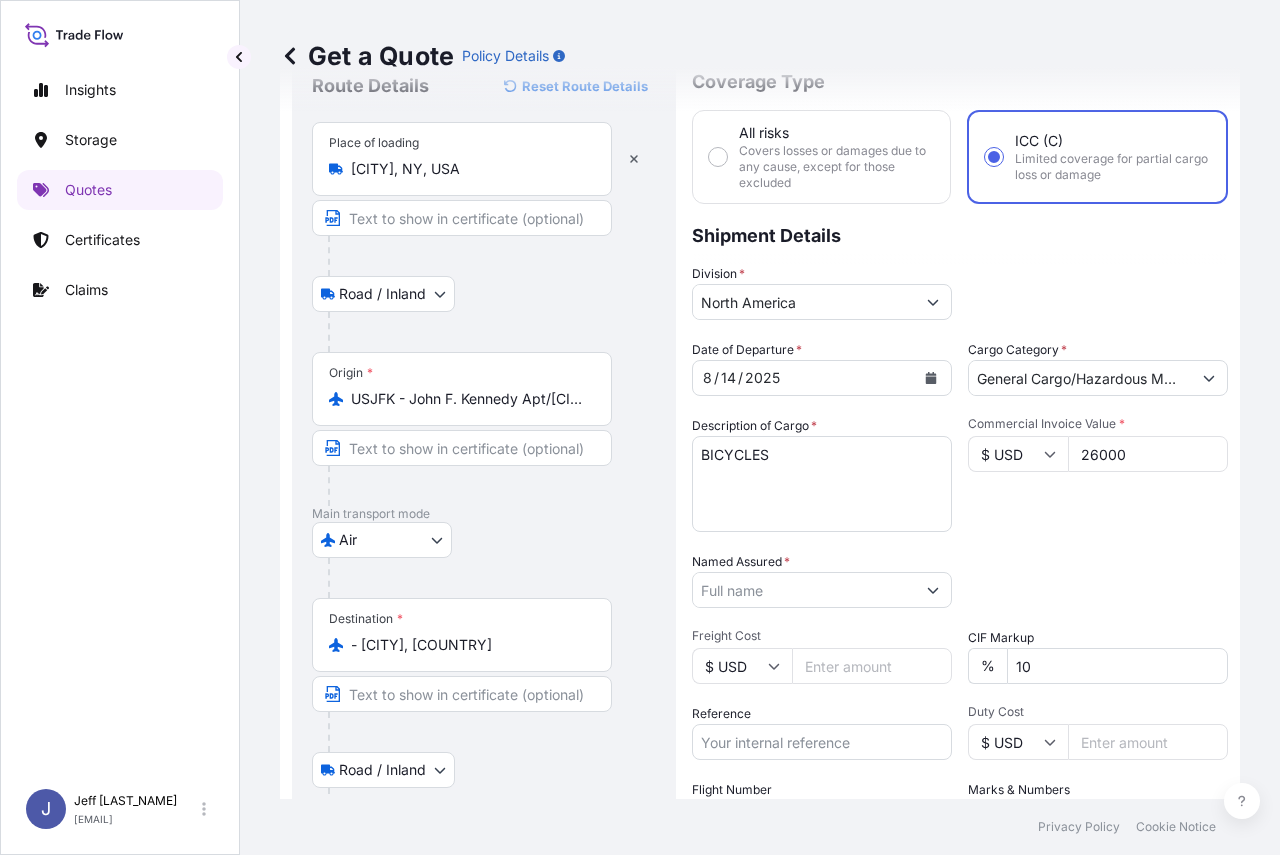 click on "Division * North America" at bounding box center (960, 292) 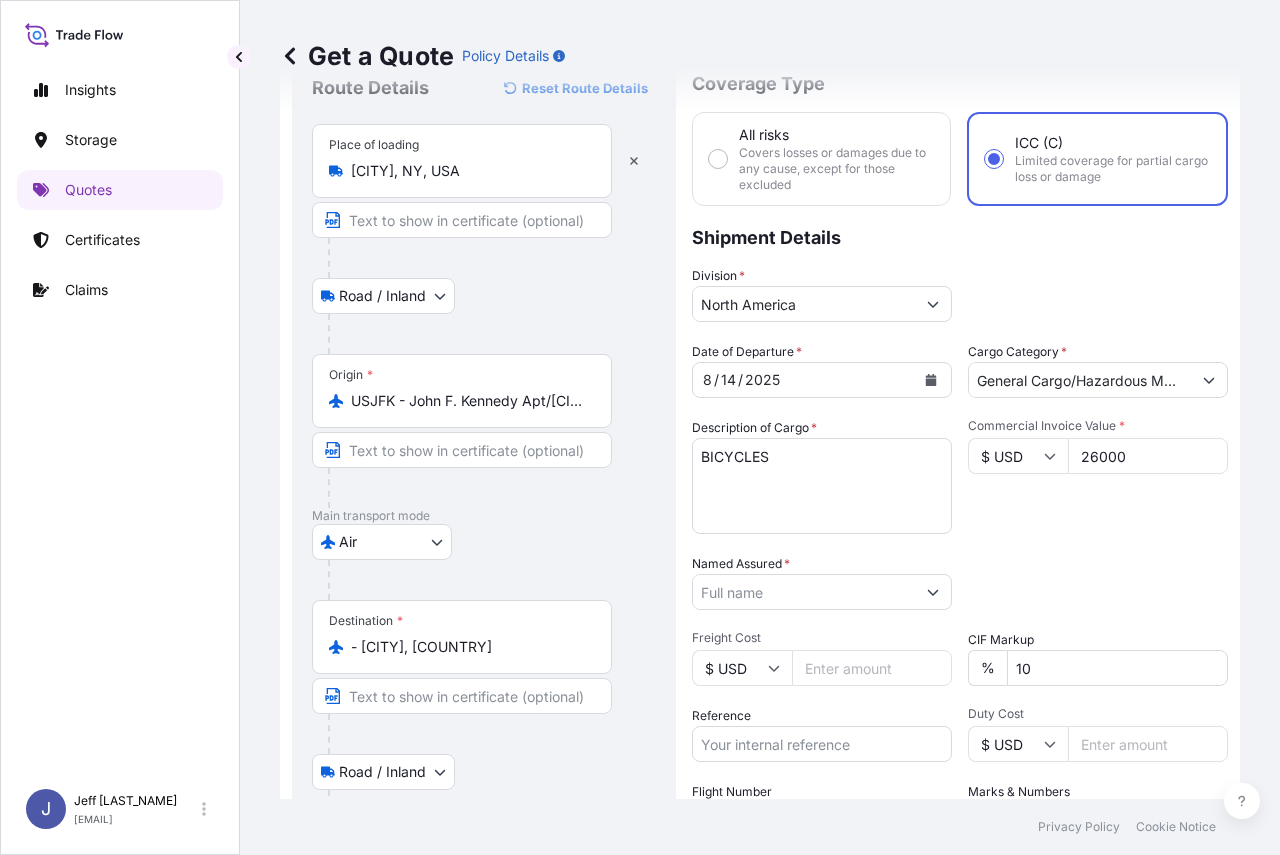 scroll, scrollTop: 0, scrollLeft: 0, axis: both 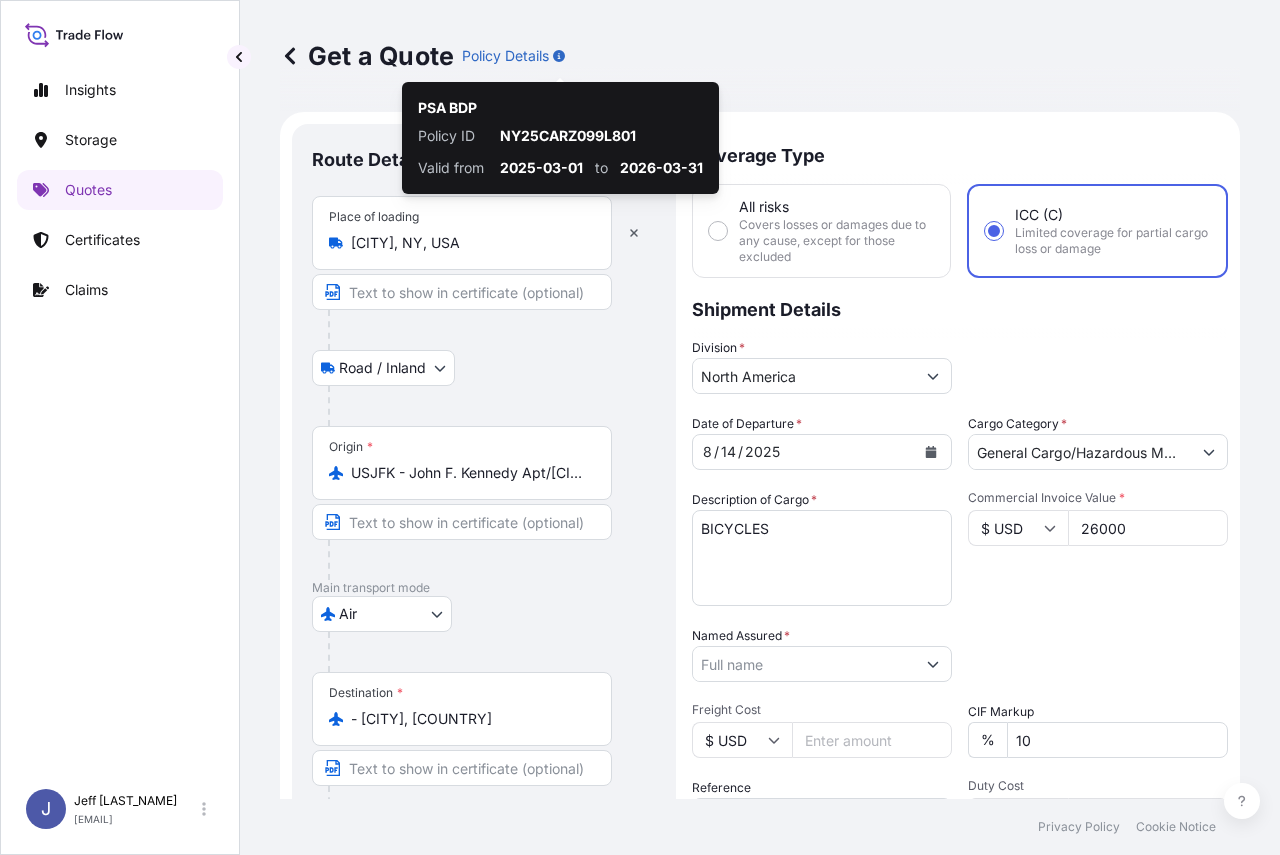 click 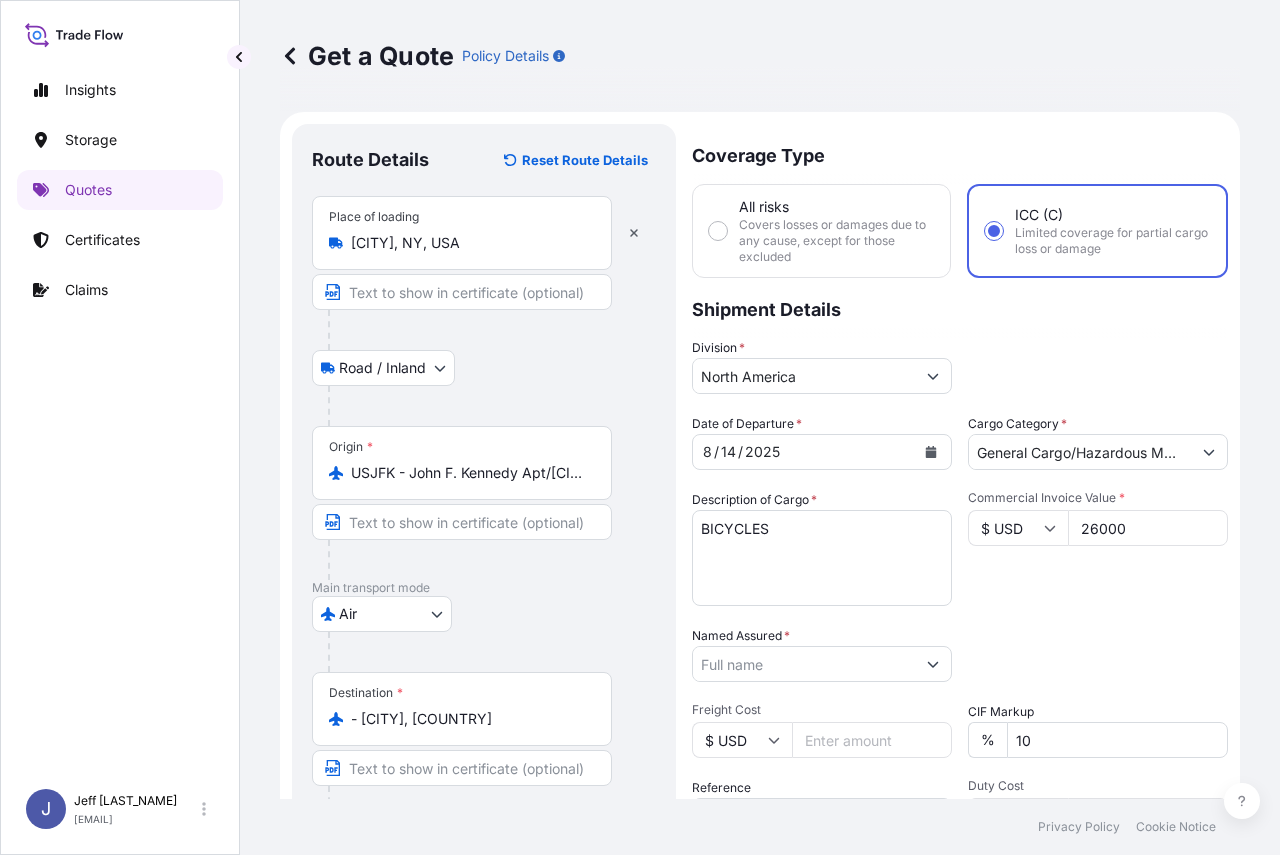 click 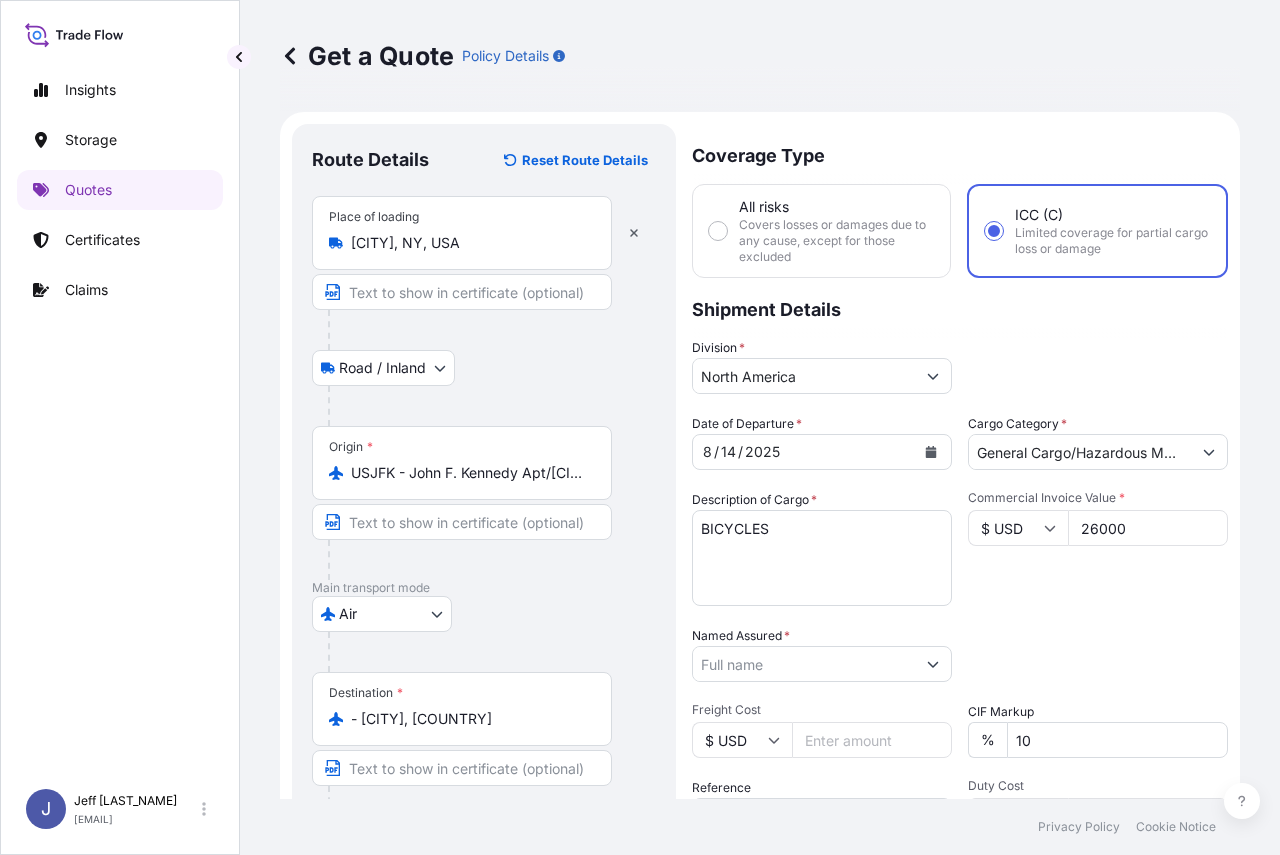 click on "Division * North America" at bounding box center [960, 366] 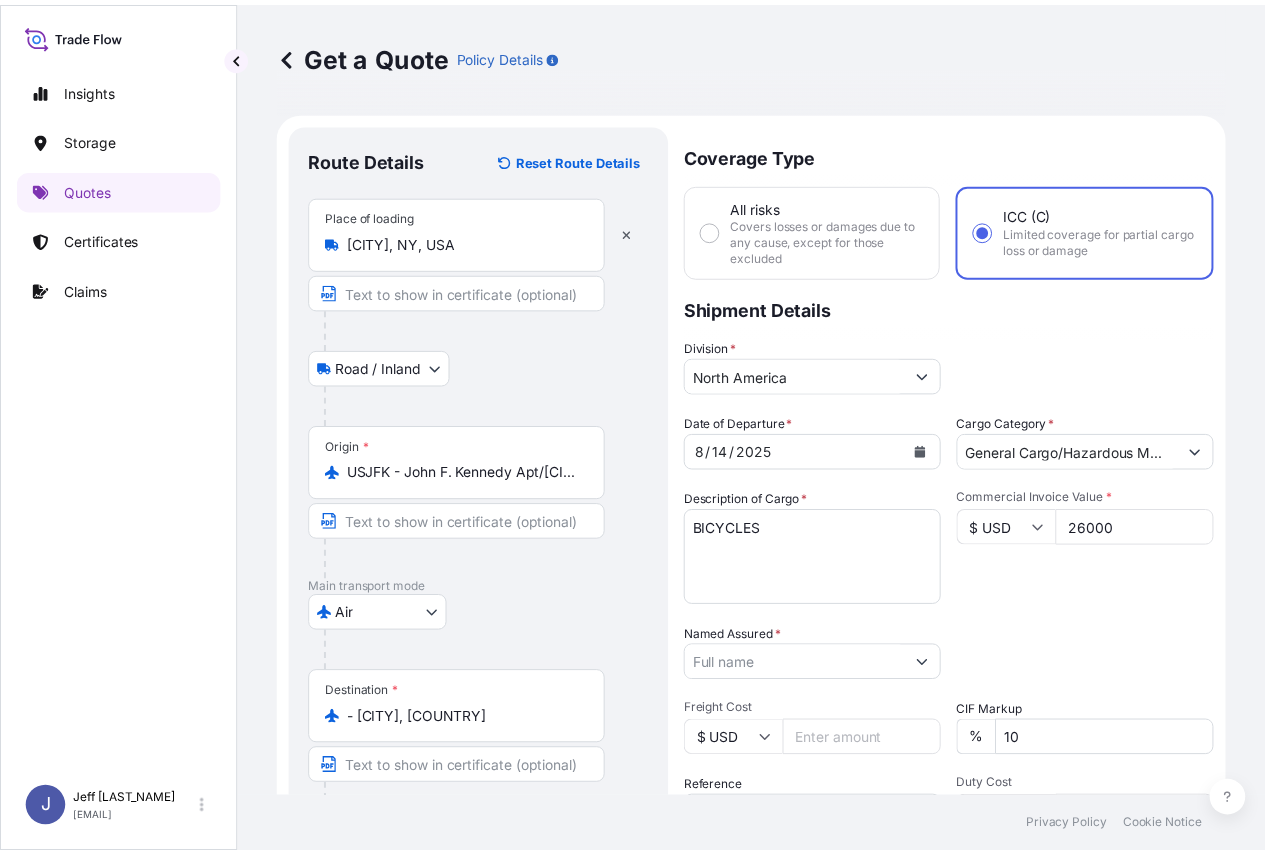 scroll, scrollTop: 100, scrollLeft: 0, axis: vertical 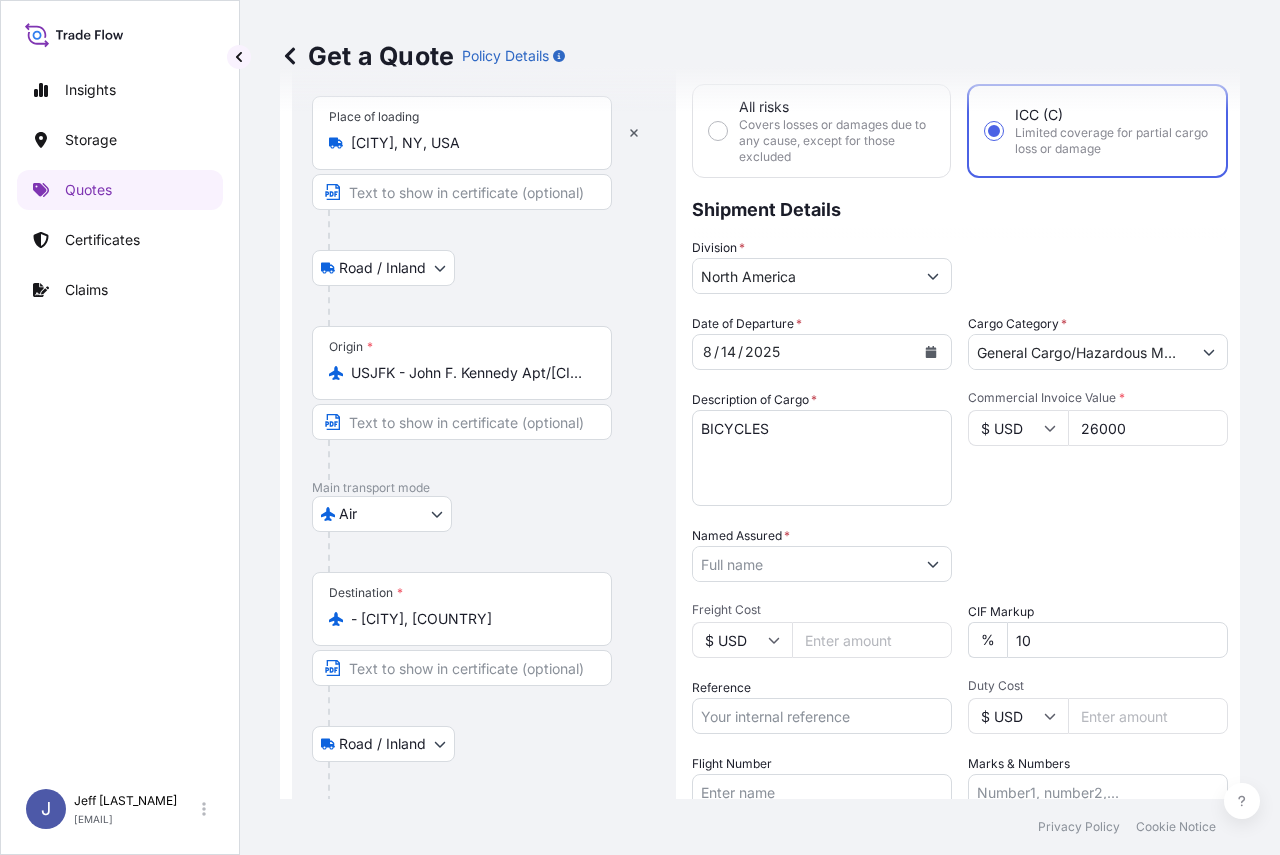 click on "General Cargo/Hazardous Material" at bounding box center (1080, 352) 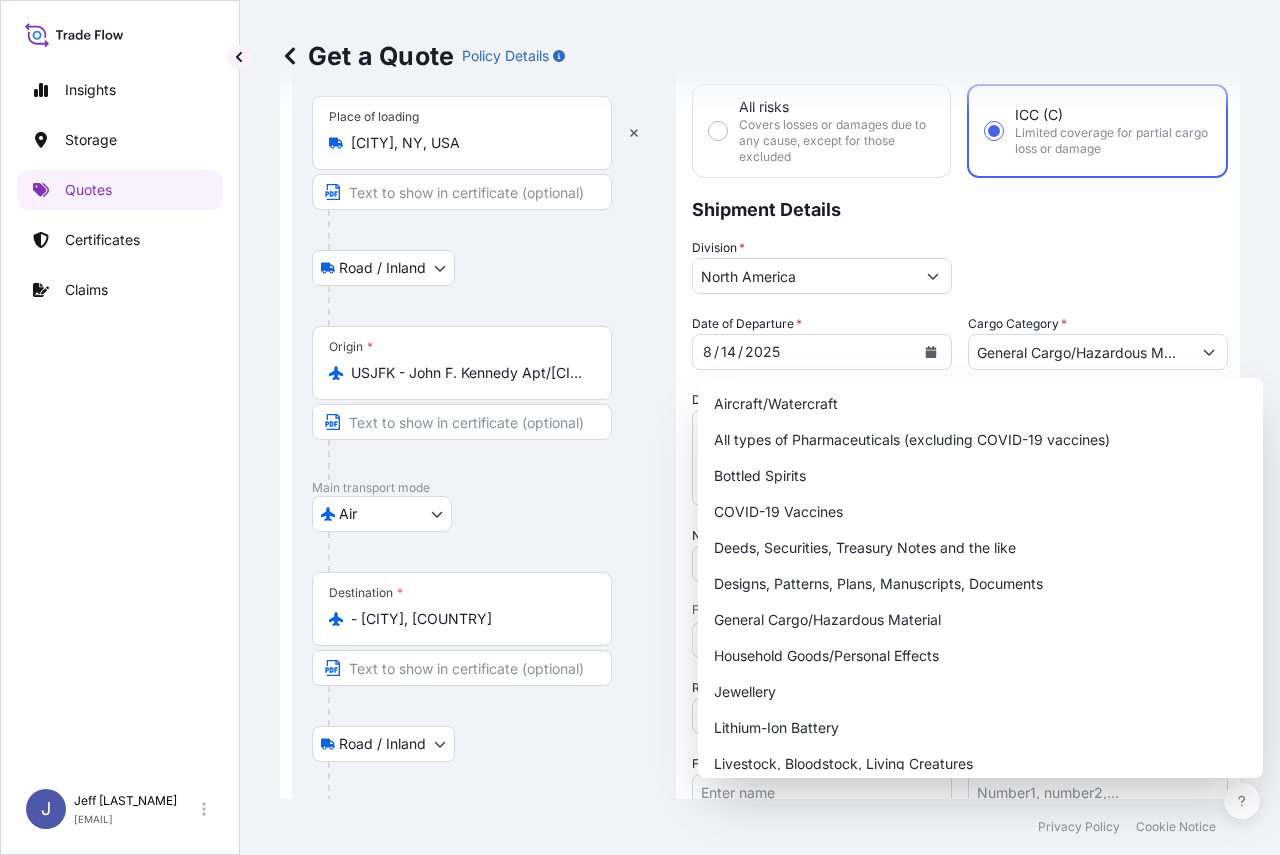 click on "Division * North America" at bounding box center (960, 266) 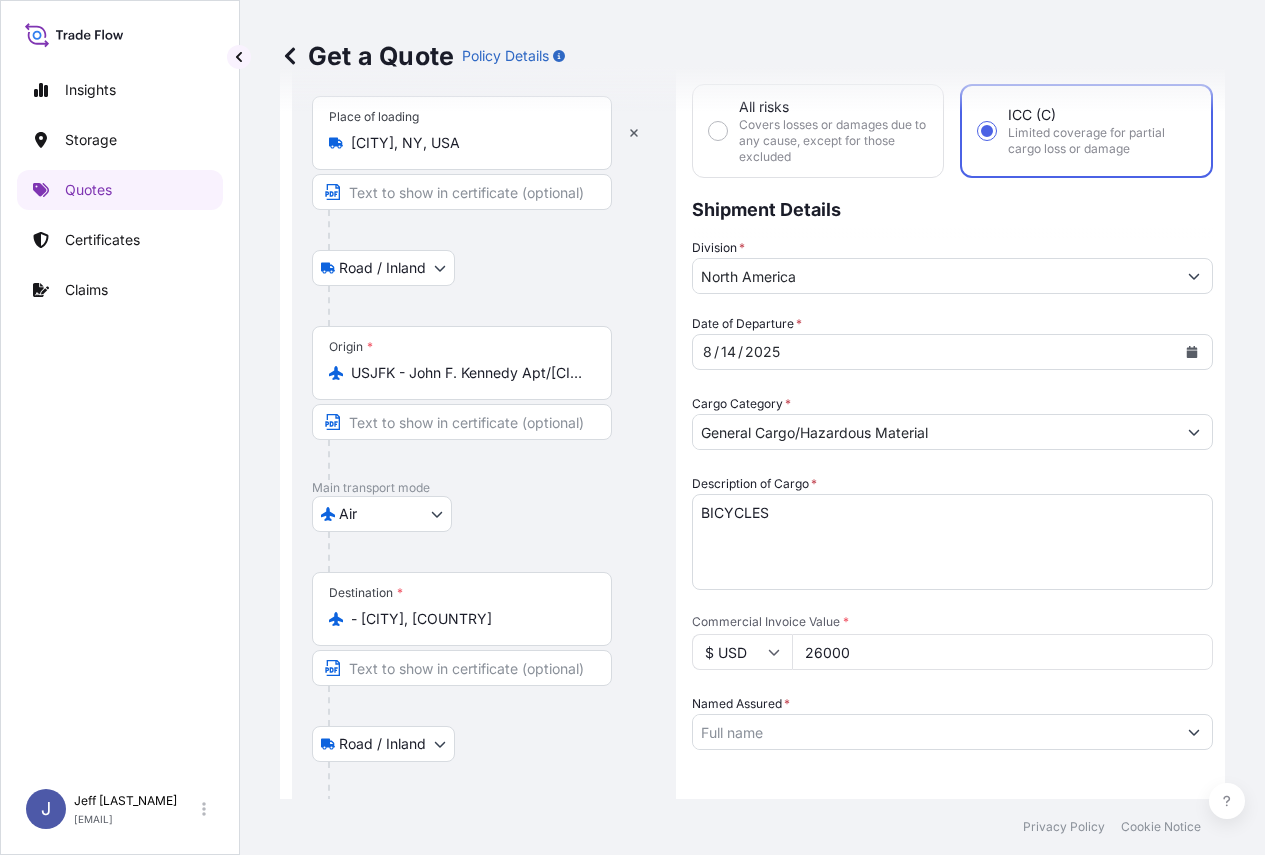 click at bounding box center (1194, 732) 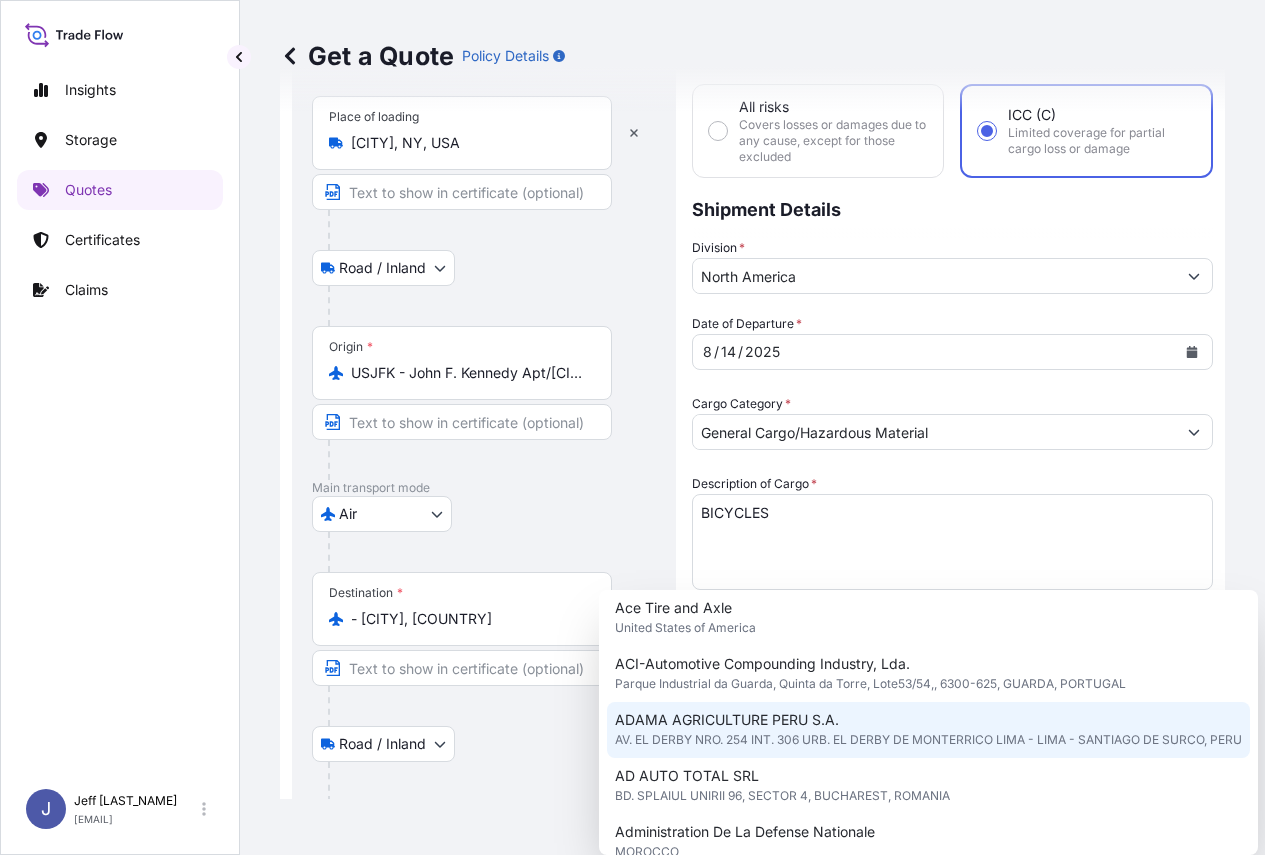 scroll, scrollTop: 476, scrollLeft: 0, axis: vertical 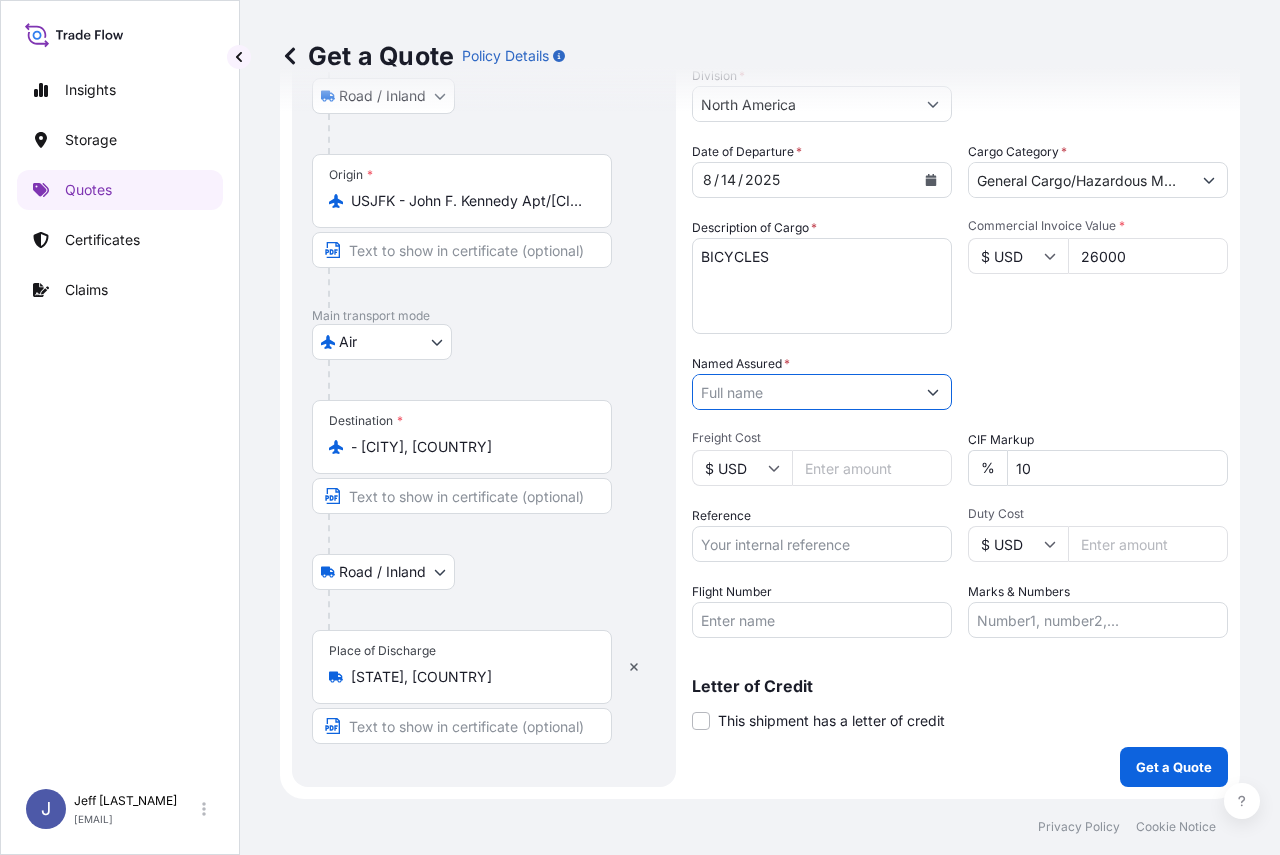 click 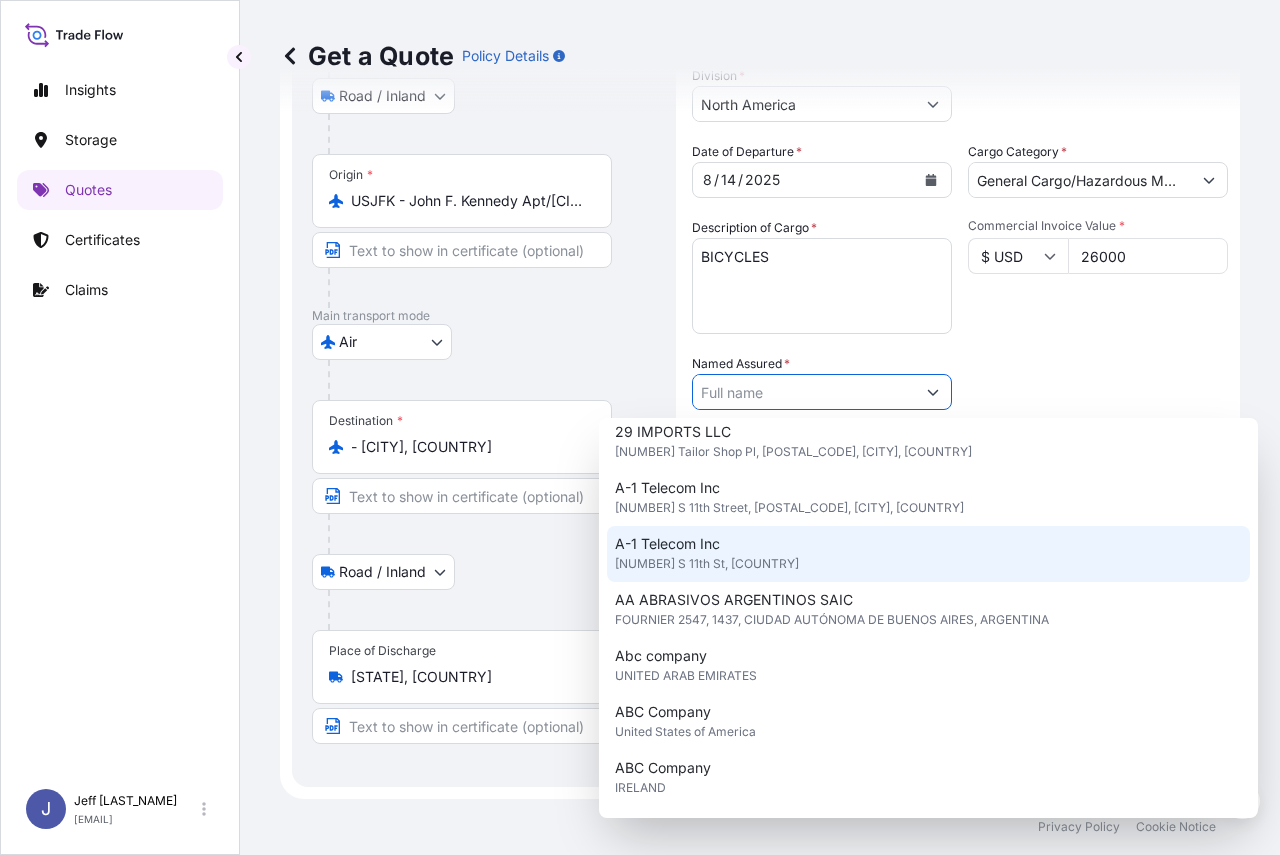 scroll, scrollTop: 0, scrollLeft: 0, axis: both 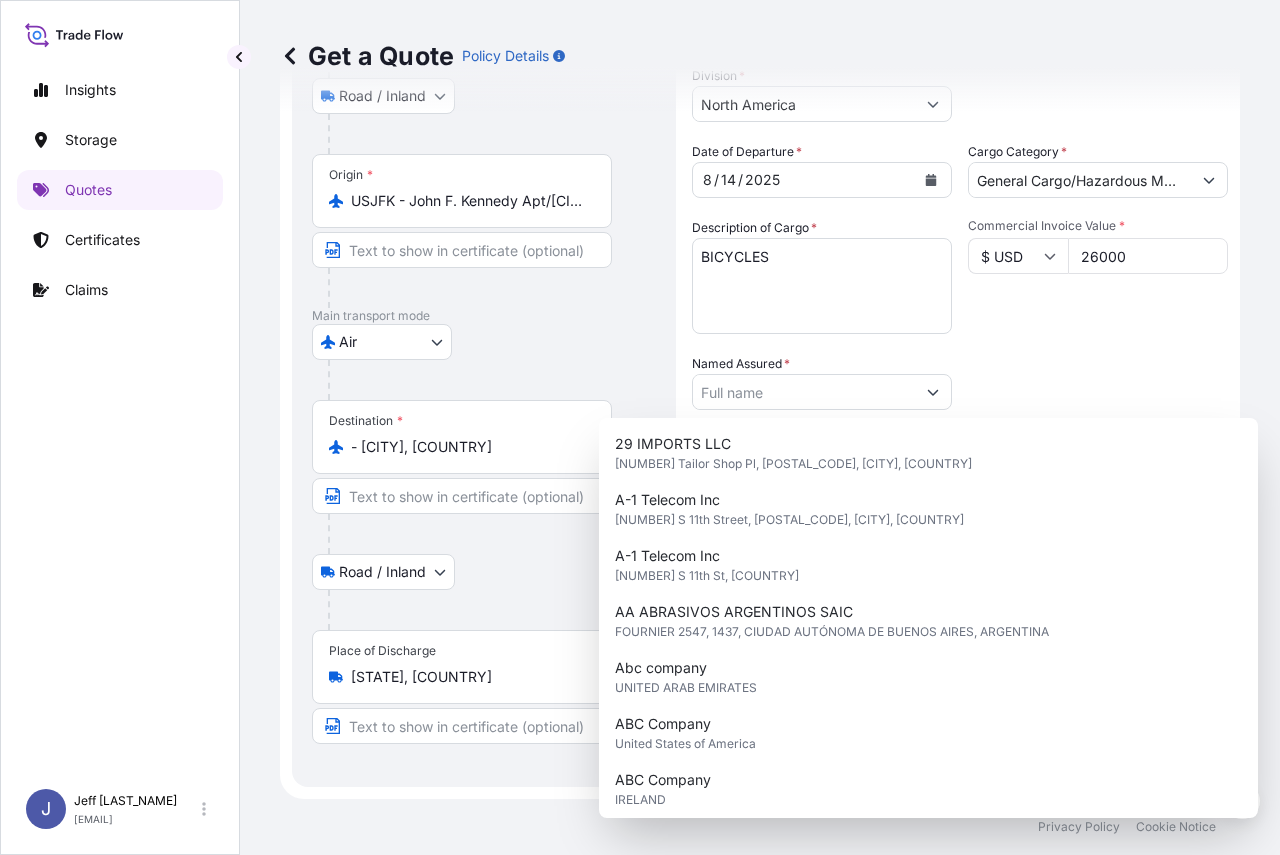click on "Date of Departure * 8 / 14 / 2025 Cargo Category * General Cargo/Hazardous Material Description of Cargo * BICYCLES Commercial Invoice Value   * $ USD 26000 Named Assured * Packing Category Type to search a container mode Please select a primary mode of transportation first. Freight Cost   $ USD CIF Markup % 10 Reference Duty Cost   $ USD Flight Number Marks & Numbers" at bounding box center [960, 390] 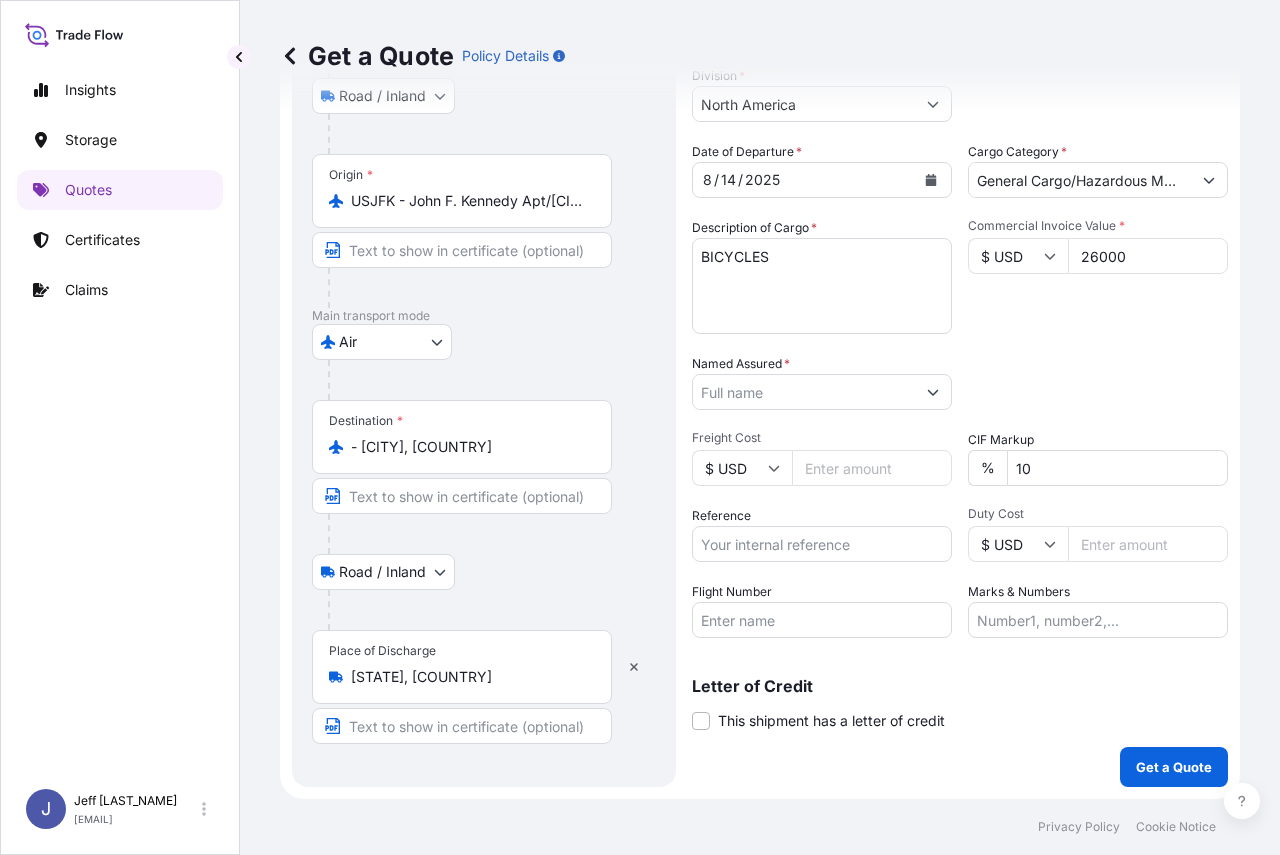 click on "Road / Inland Road / Inland" at bounding box center [484, 572] 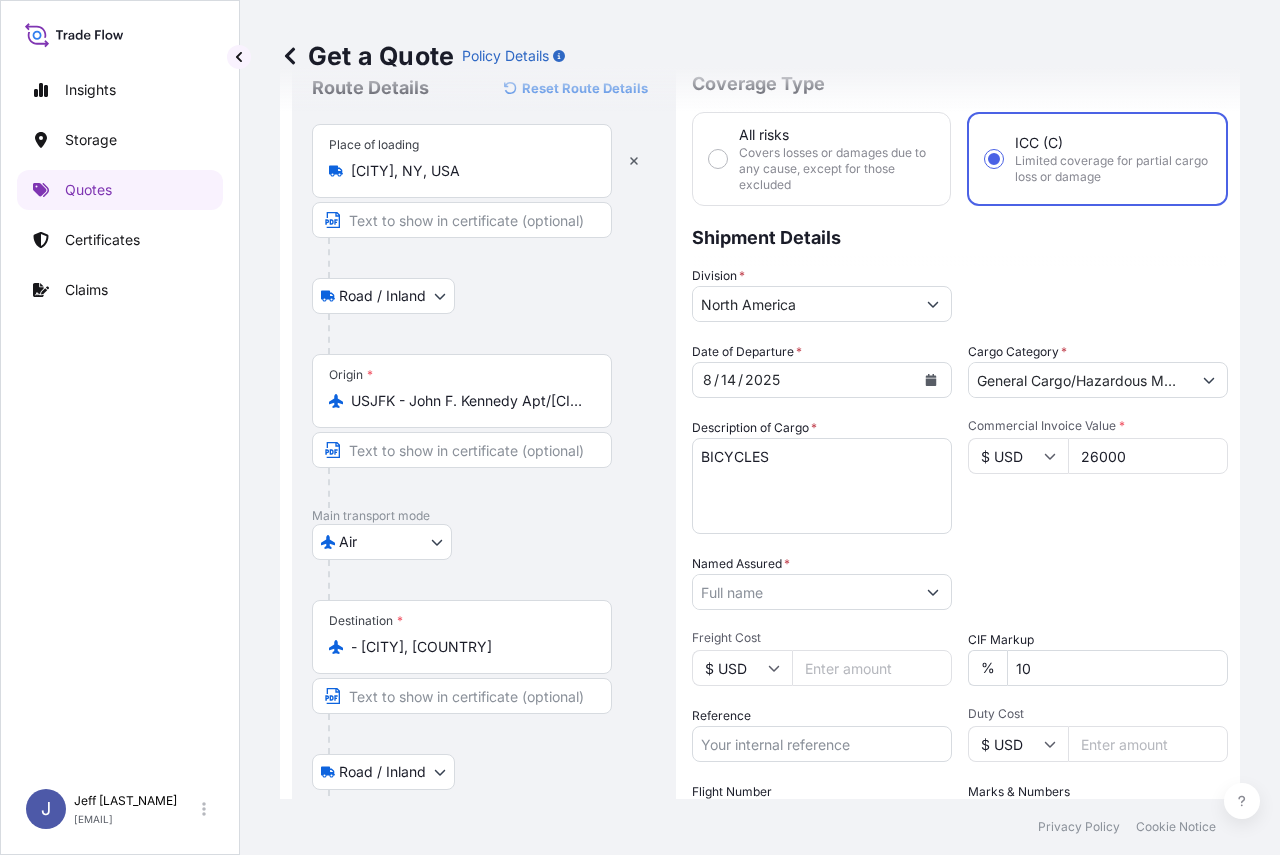 scroll, scrollTop: 0, scrollLeft: 0, axis: both 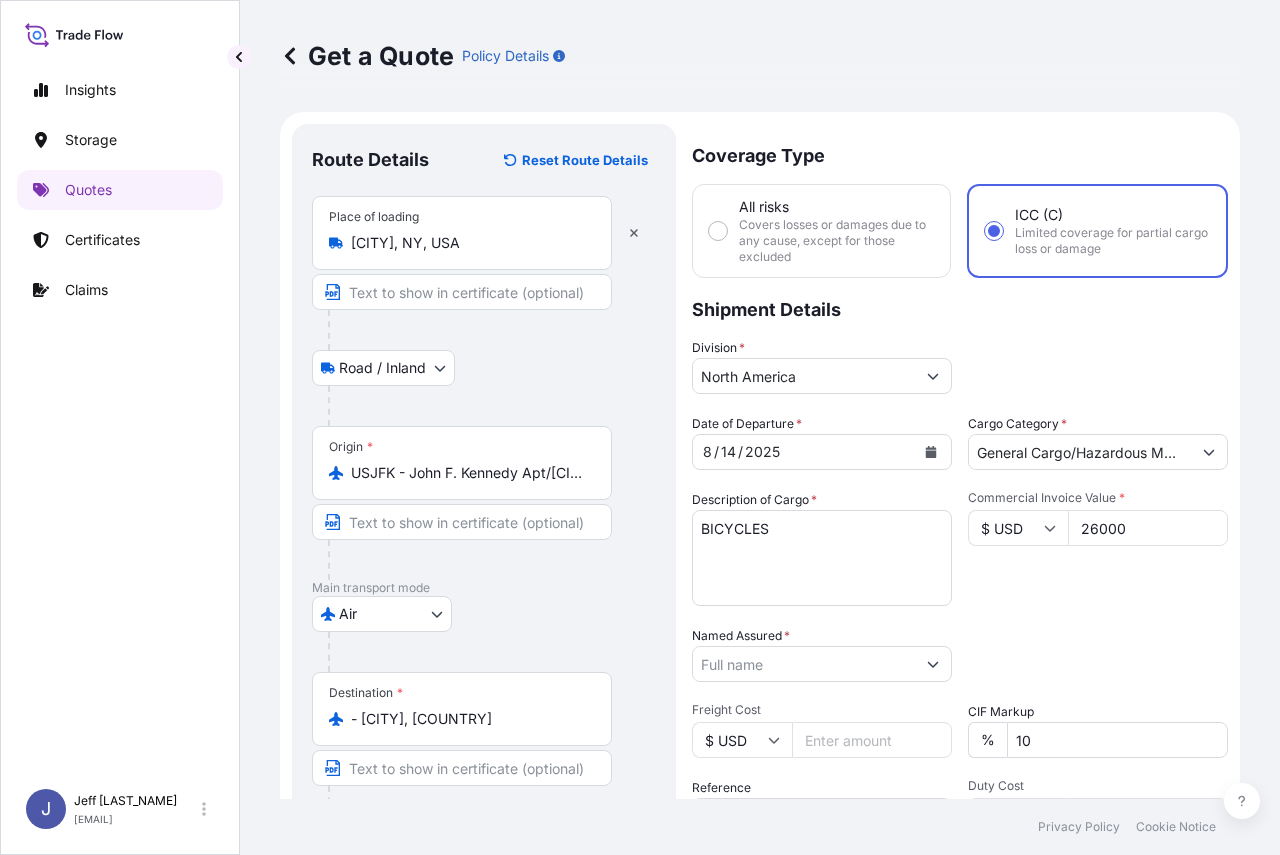 click on "Road / Inland Road / Inland" at bounding box center [484, 368] 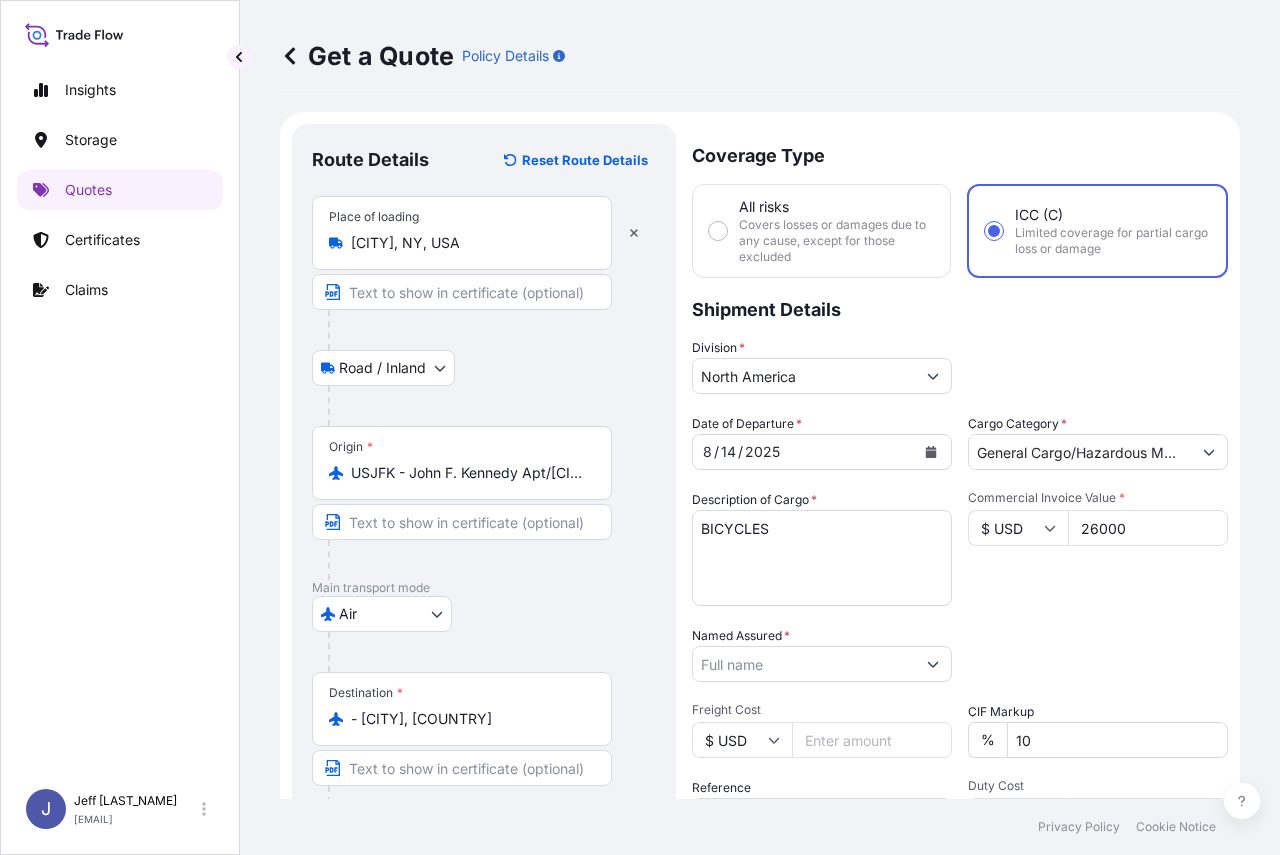 scroll, scrollTop: 100, scrollLeft: 0, axis: vertical 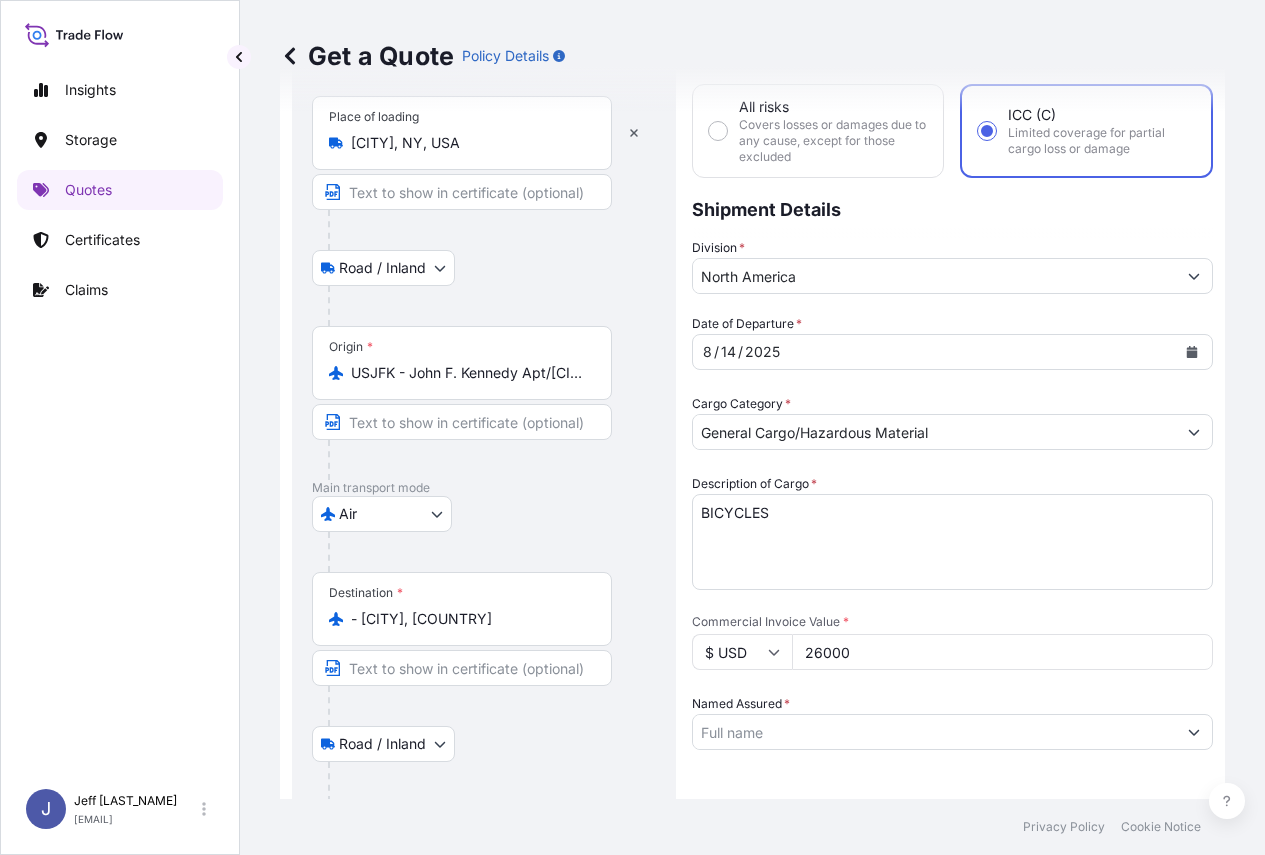 click on "Named Assured *" at bounding box center [934, 732] 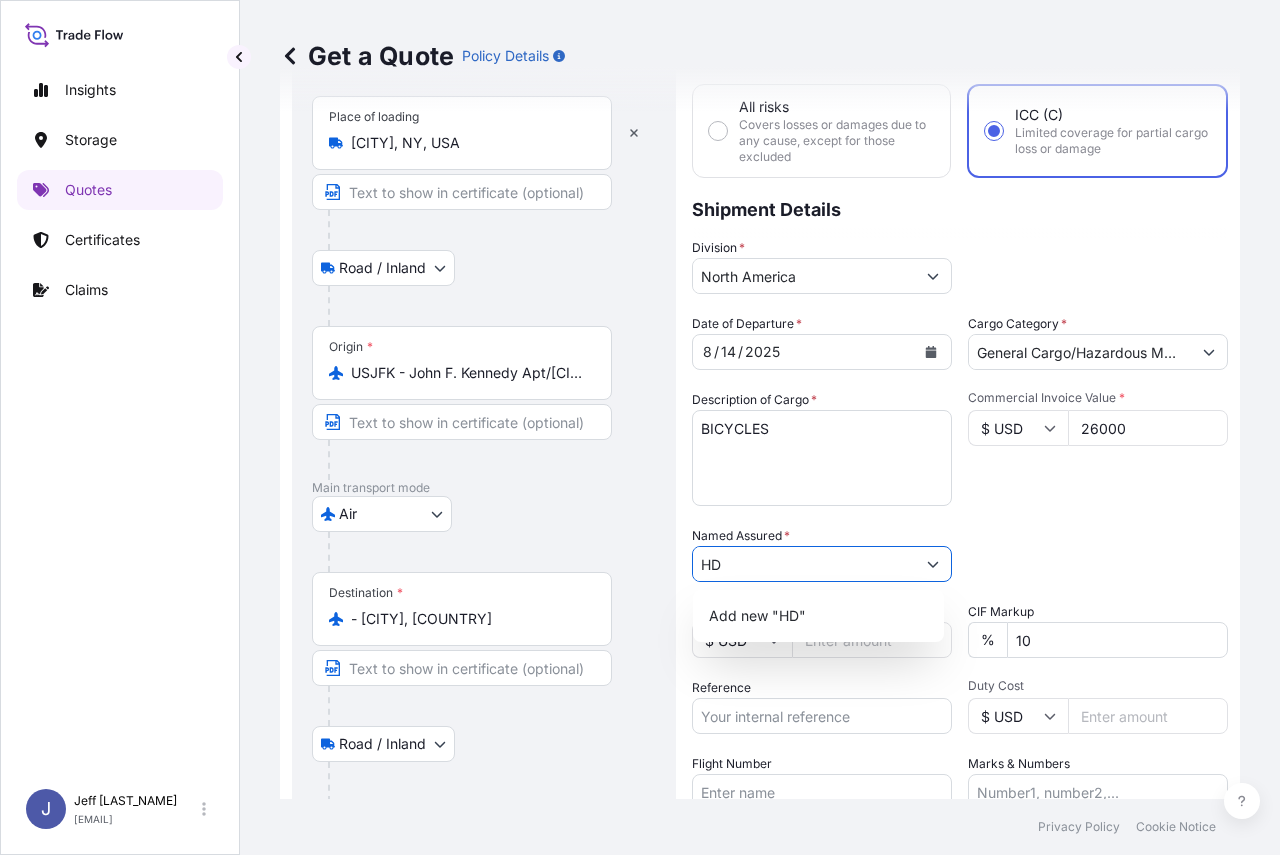 type on "H" 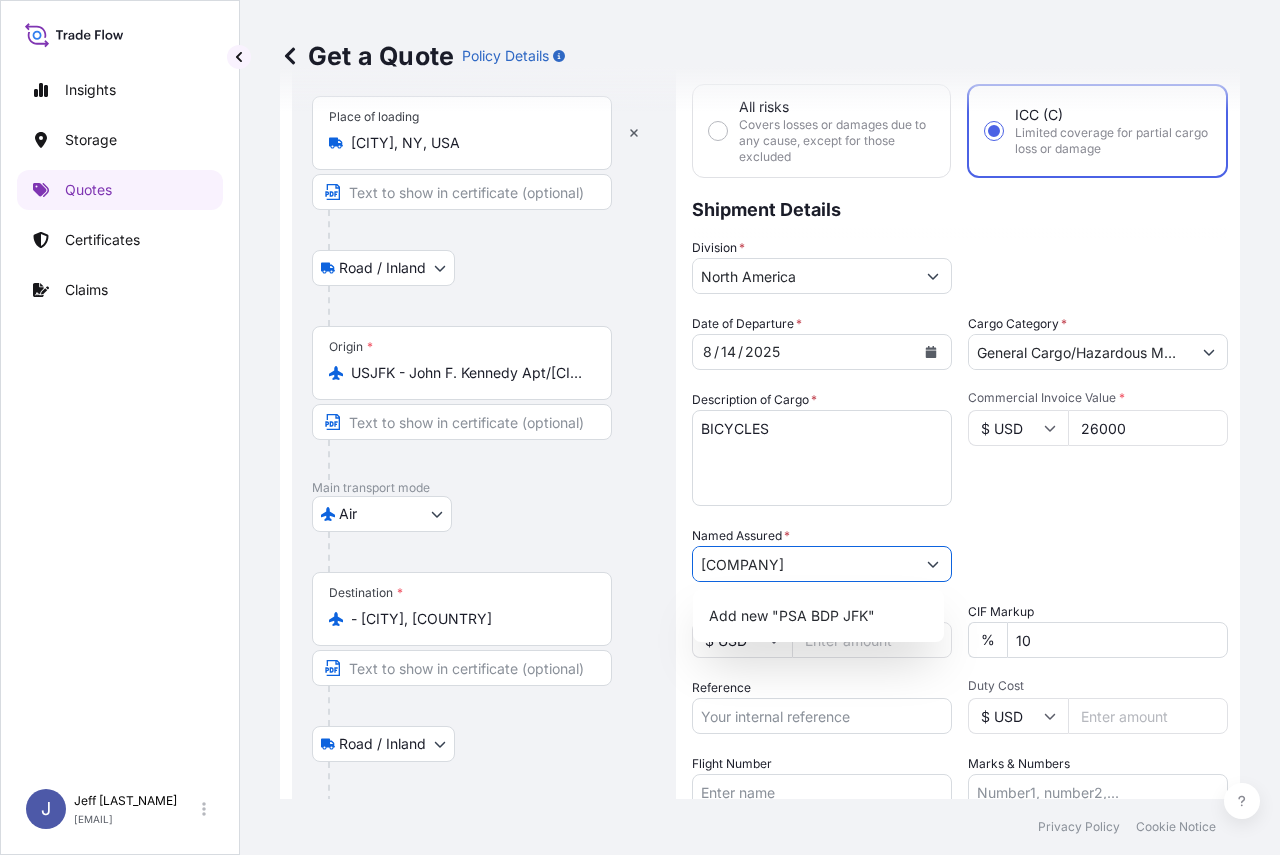 drag, startPoint x: 841, startPoint y: 560, endPoint x: 611, endPoint y: 559, distance: 230.00217 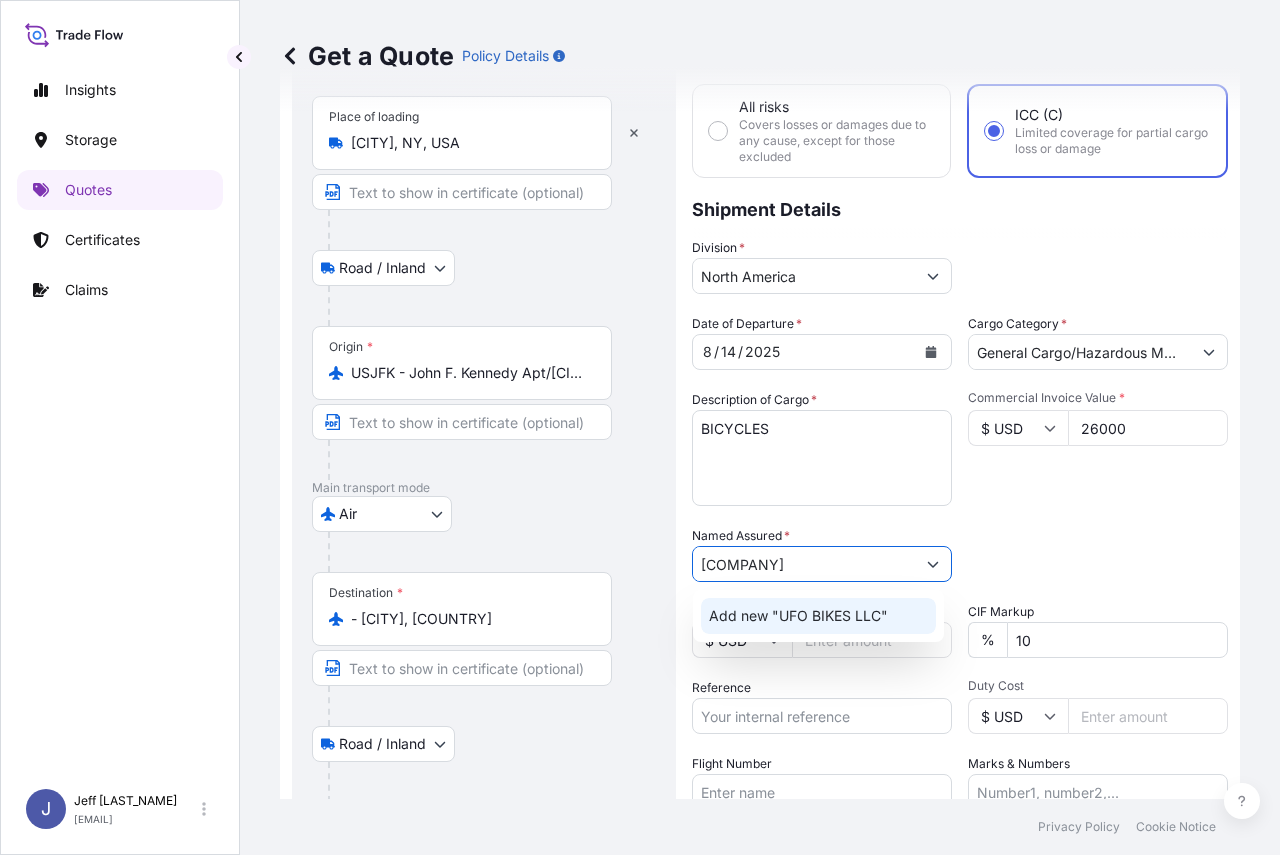 click on "Add new "UFO BIKES LLC"" at bounding box center [798, 616] 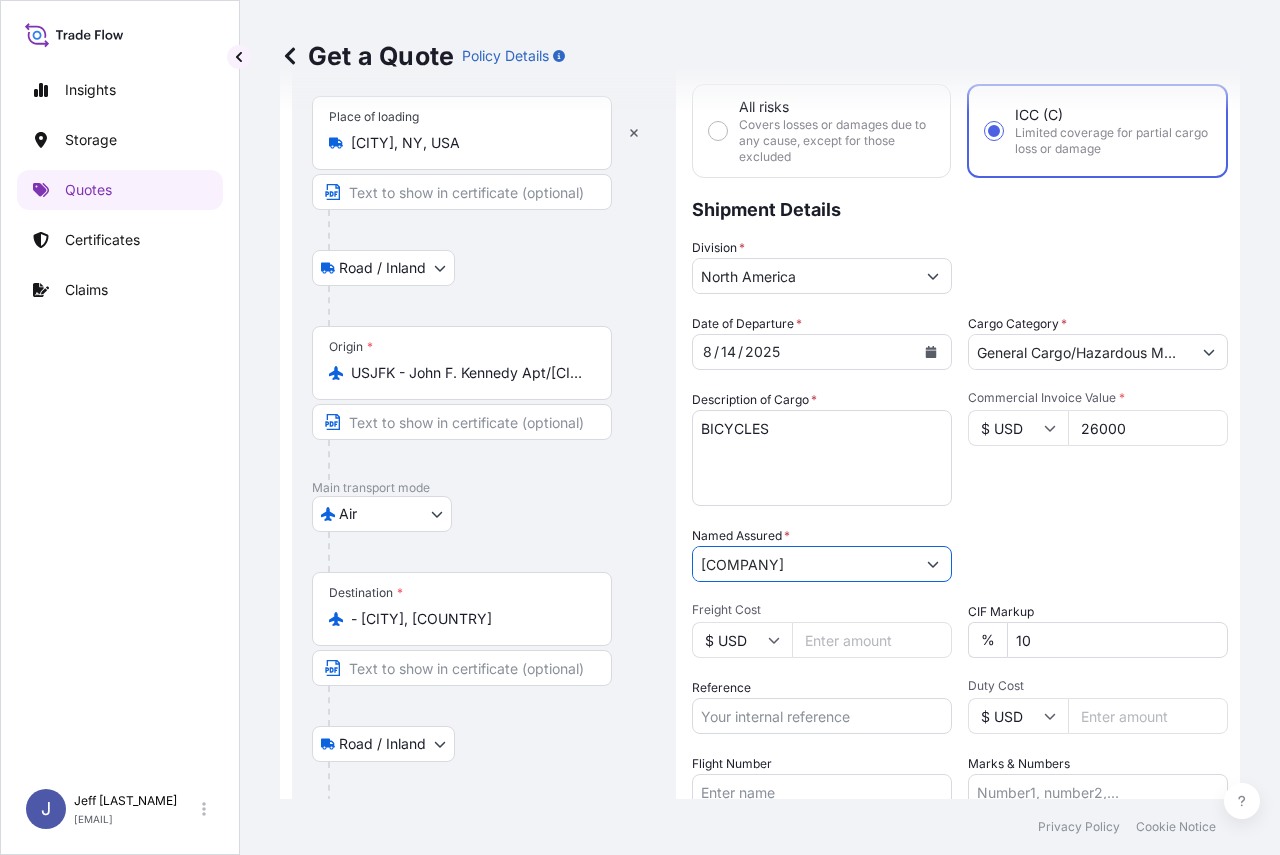 type on "[COMPANY]" 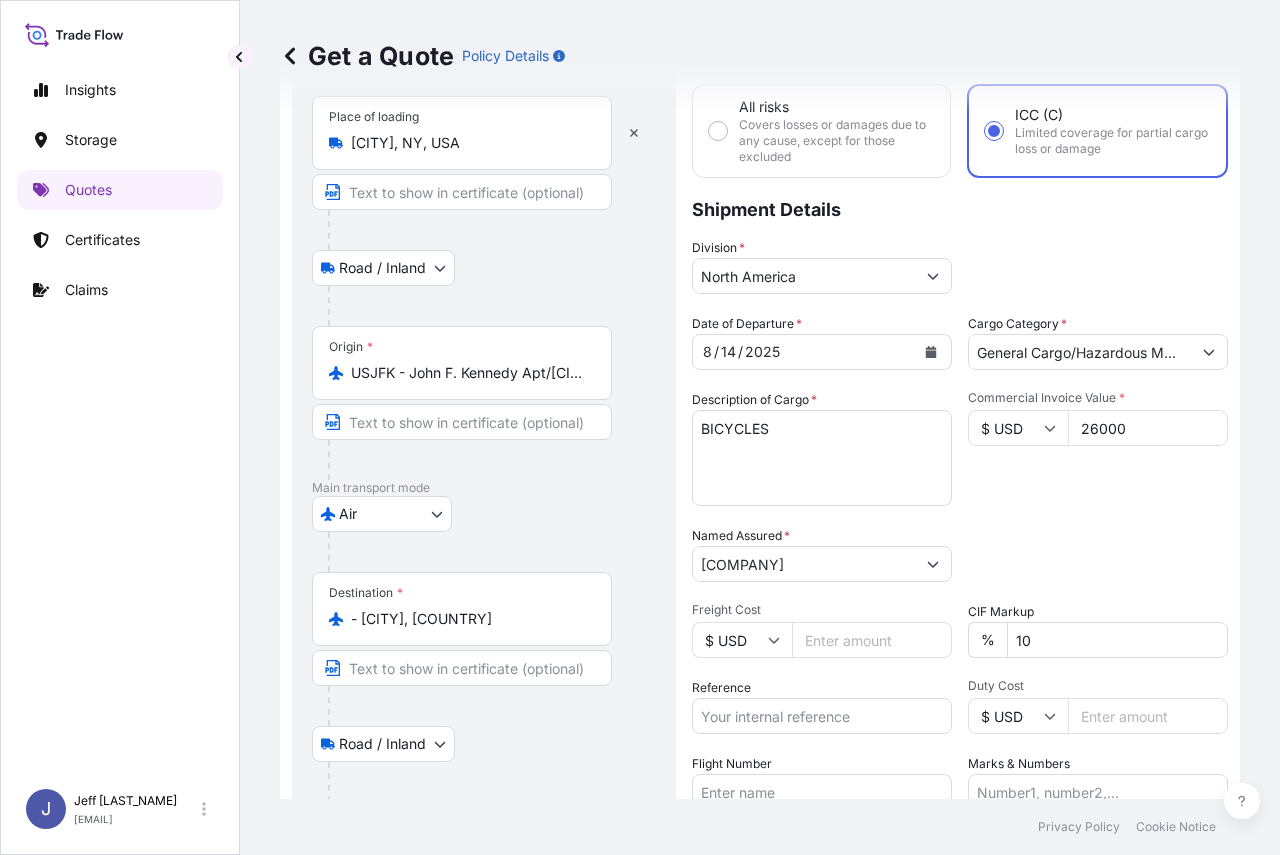 click on "Packing Category Type to search a container mode Please select a primary mode of transportation first." at bounding box center [1098, 554] 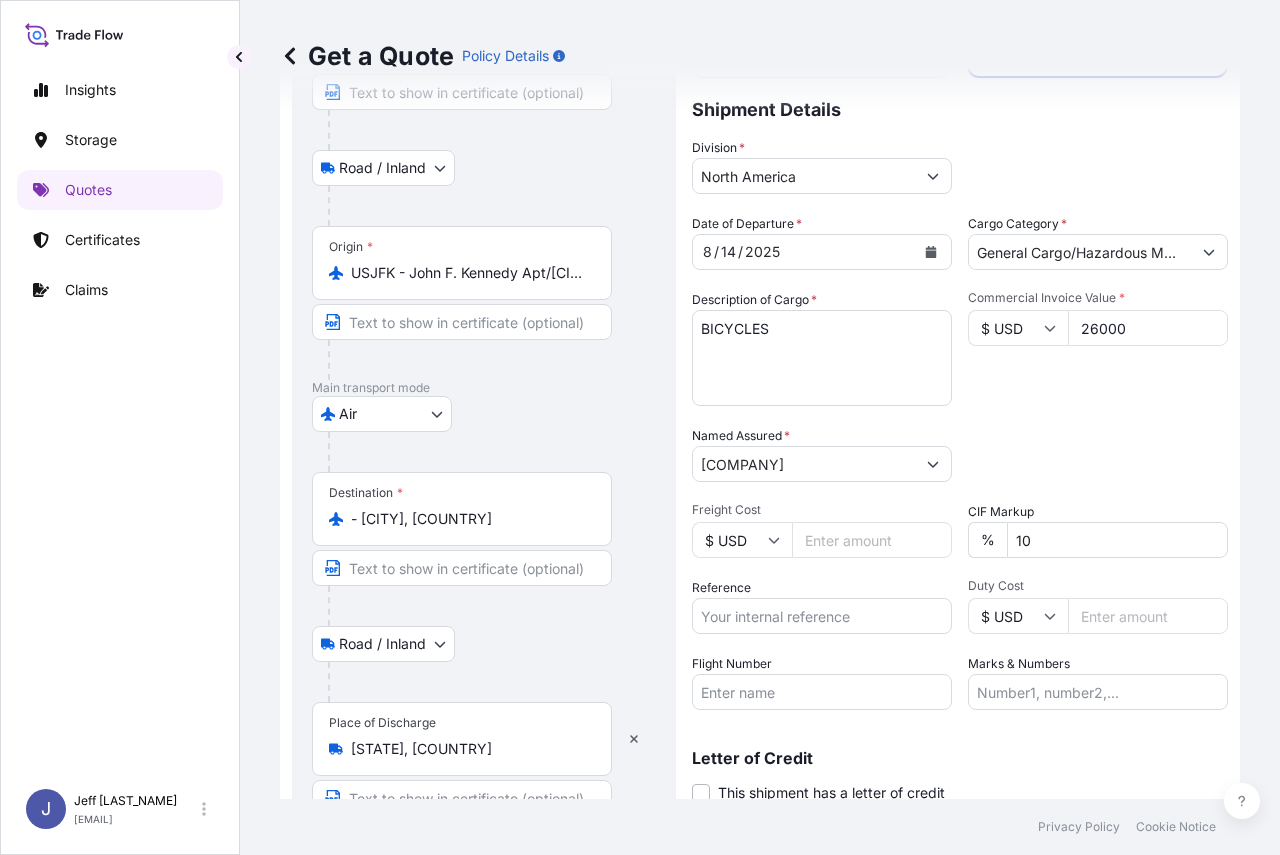 click on "Freight Cost" at bounding box center [872, 540] 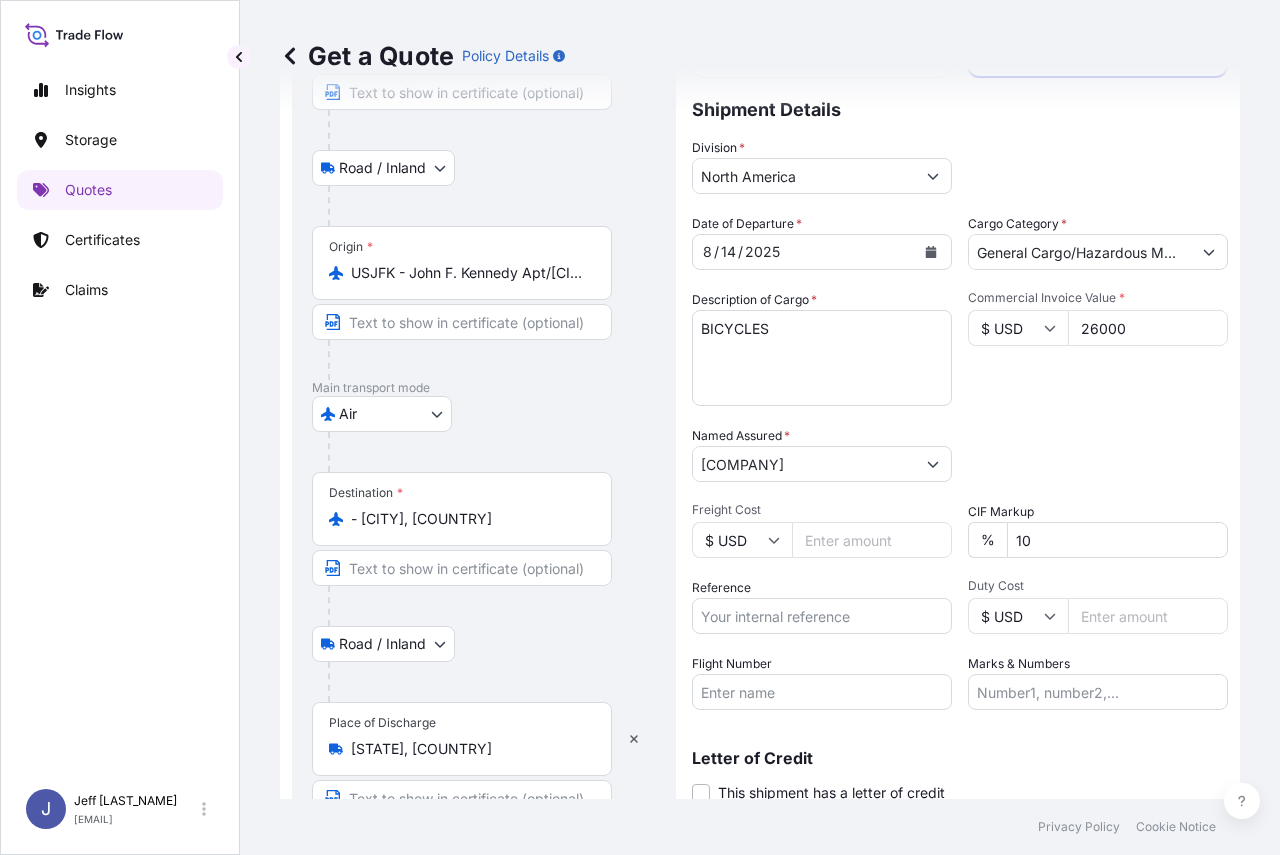 click on "Freight Cost" at bounding box center (872, 540) 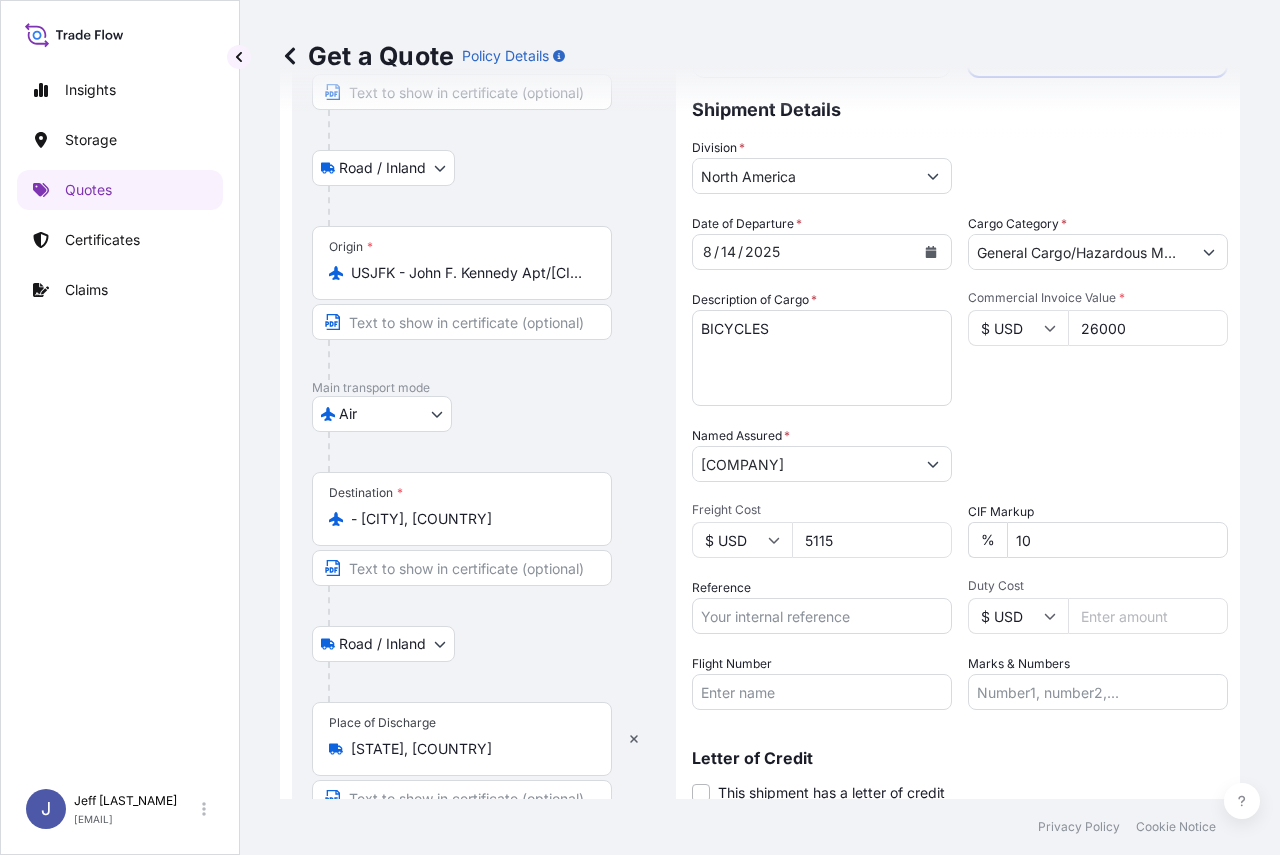 type on "5115" 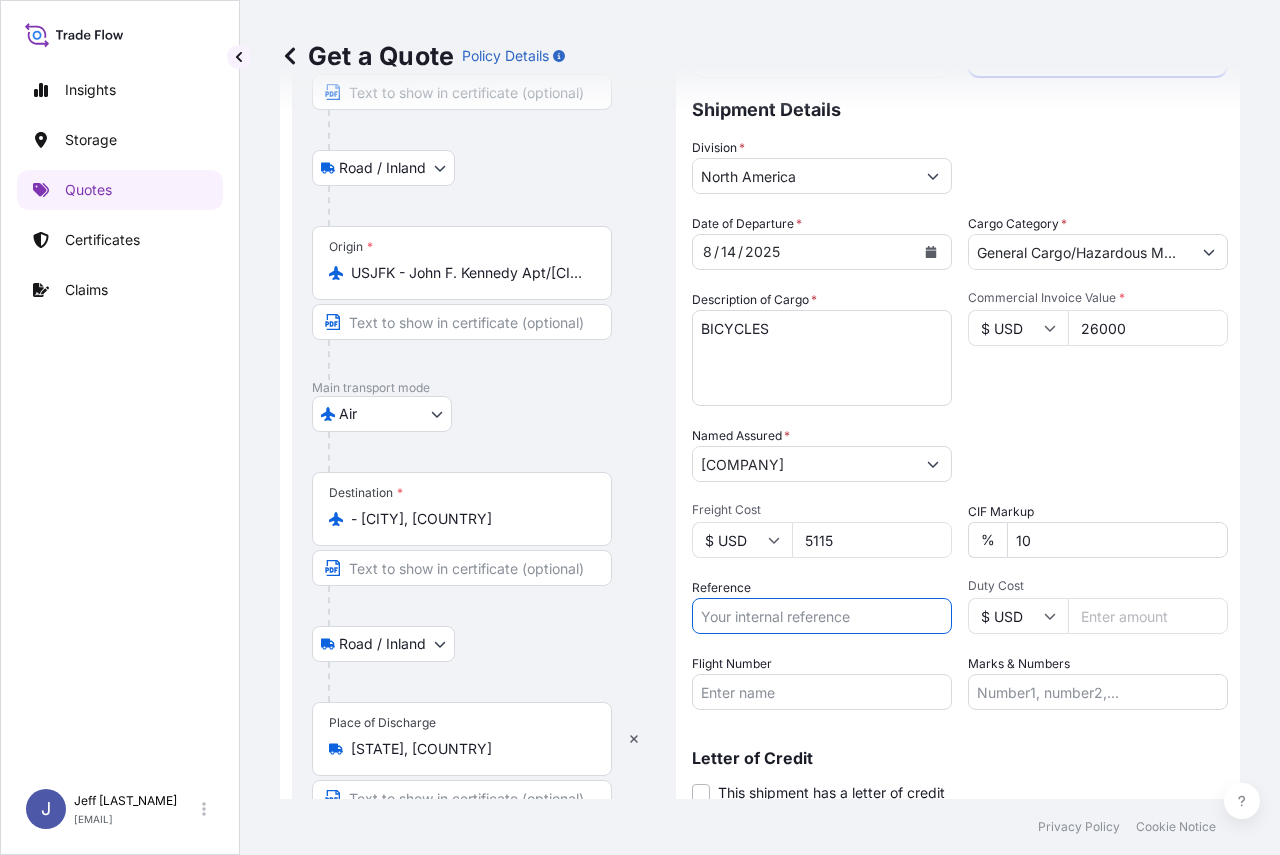 click on "Reference" at bounding box center (822, 616) 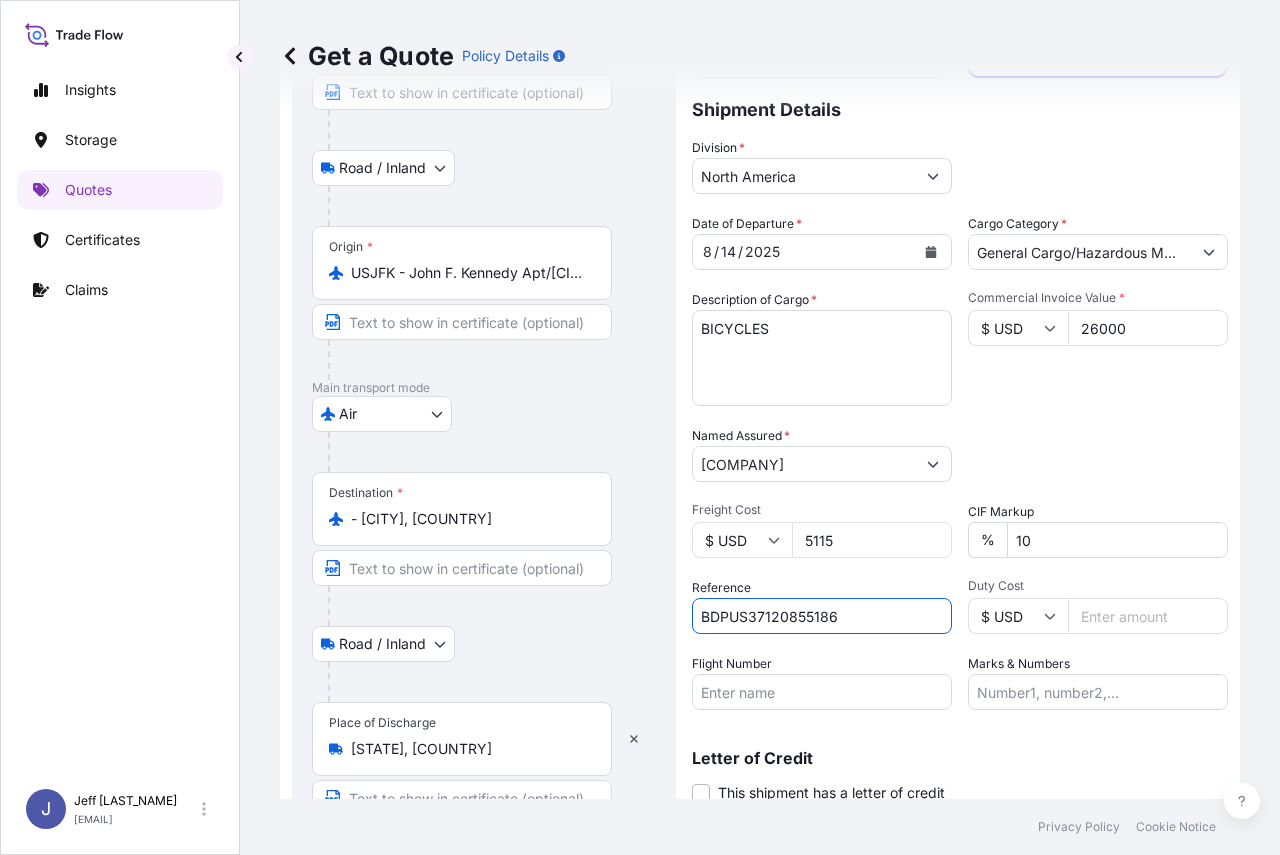 type on "BDPUS37120855186" 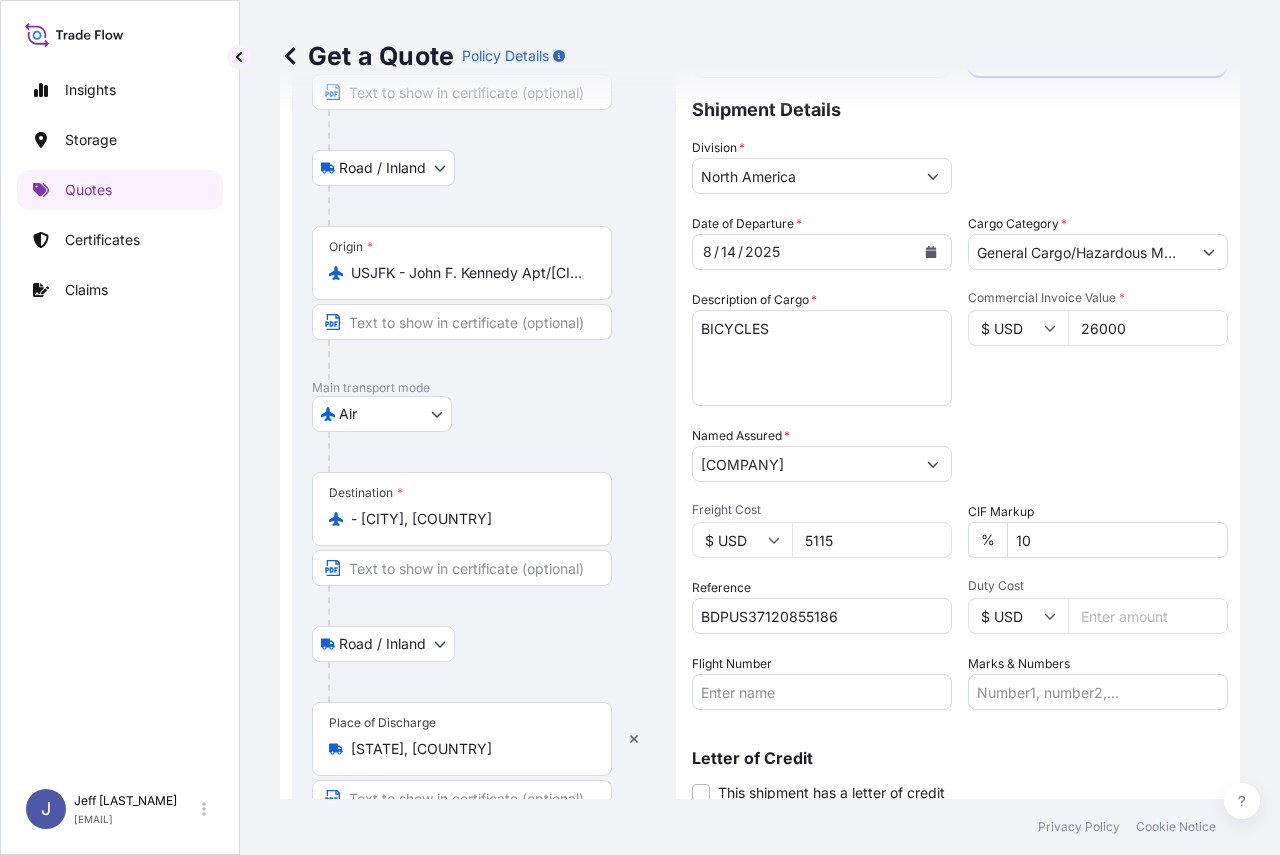 click on "Flight Number" at bounding box center [822, 682] 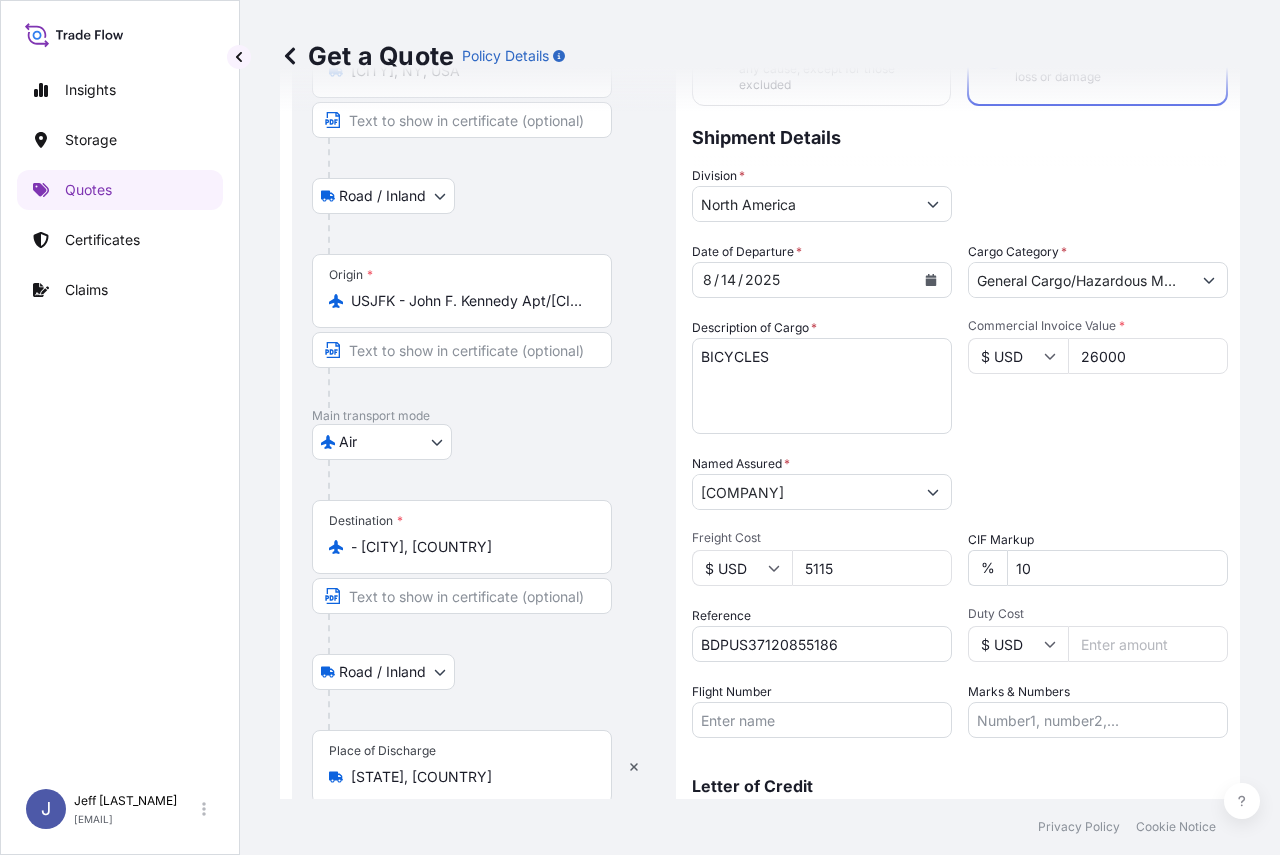 scroll, scrollTop: 0, scrollLeft: 0, axis: both 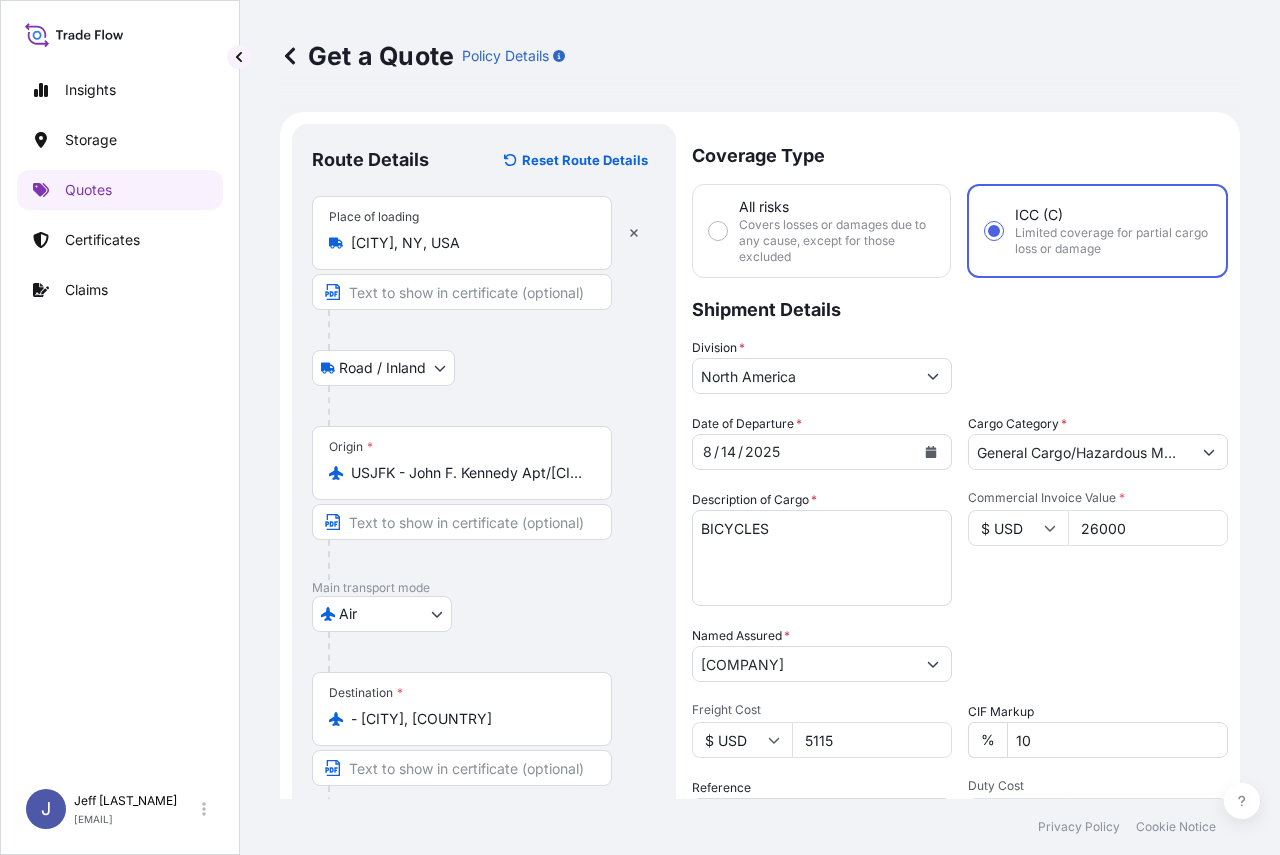 click on "All risks Covers losses or damages due to any cause, except for those excluded" at bounding box center [718, 231] 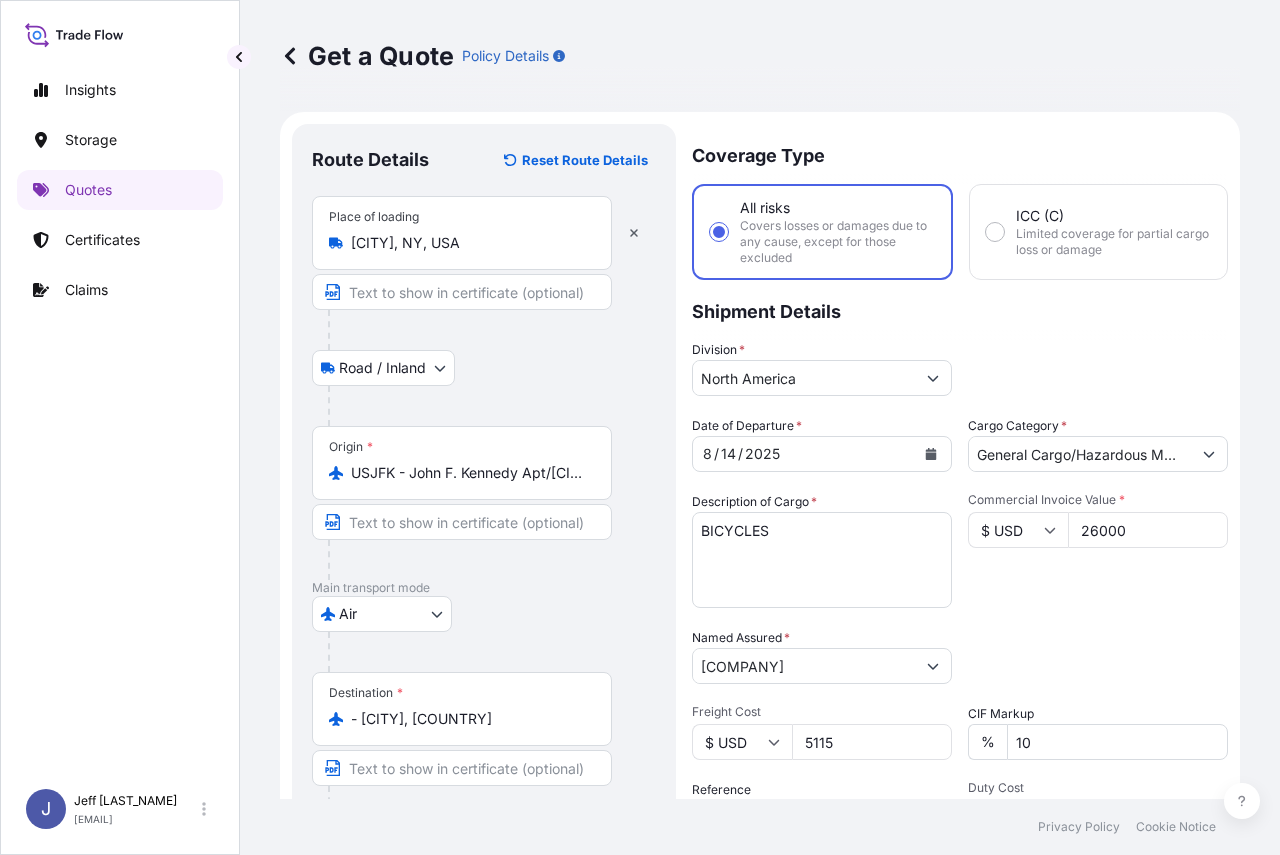 click on "Shipment Details" at bounding box center (960, 310) 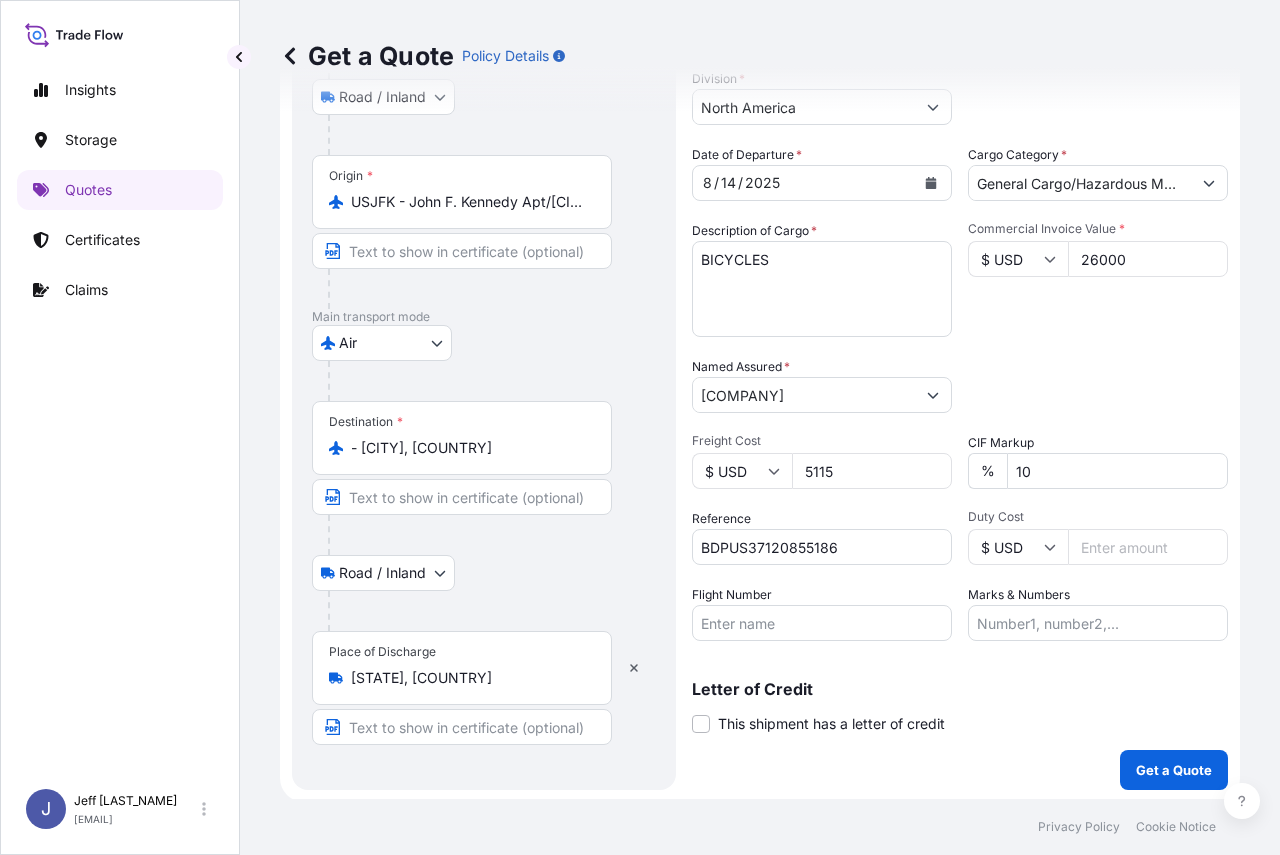 scroll, scrollTop: 274, scrollLeft: 0, axis: vertical 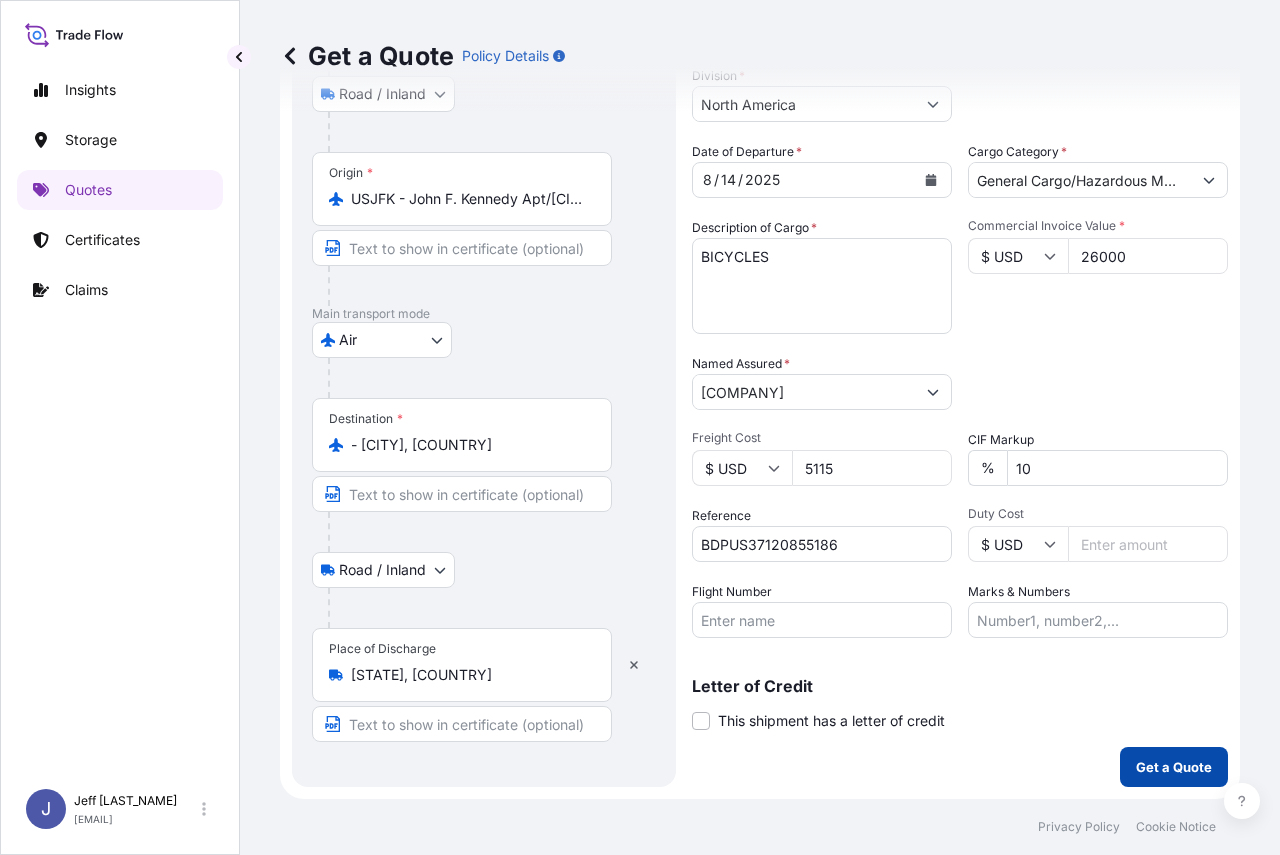click on "Get a Quote" at bounding box center (1174, 767) 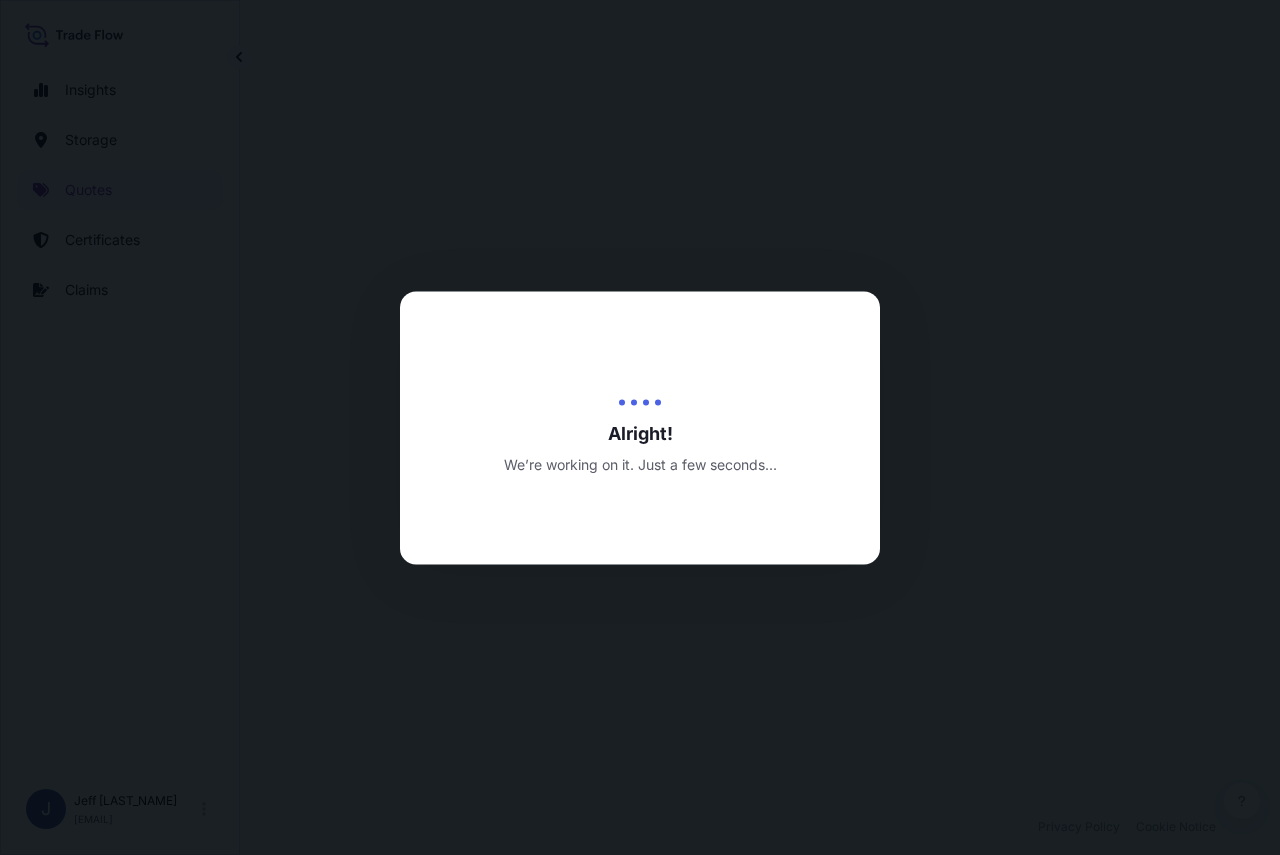 scroll, scrollTop: 0, scrollLeft: 0, axis: both 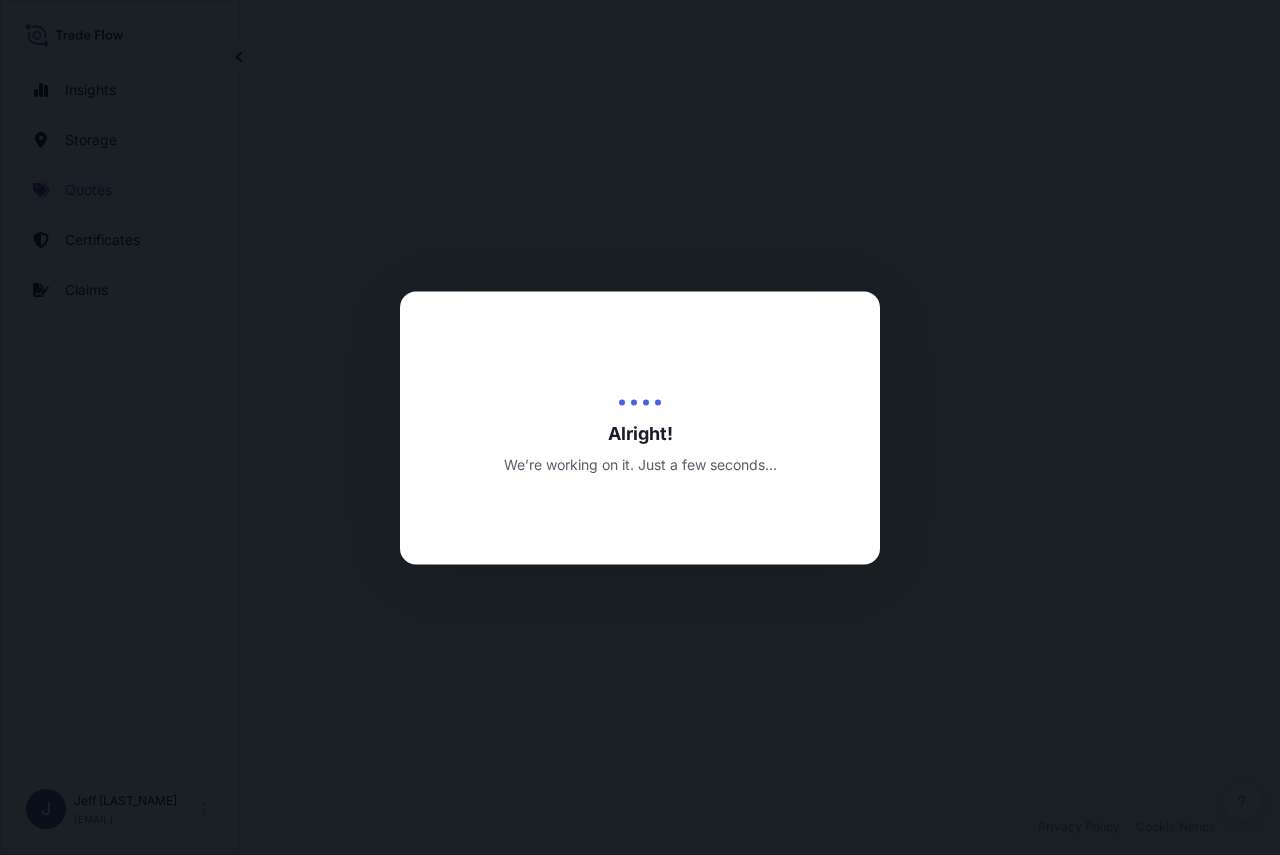 select on "Road / Inland" 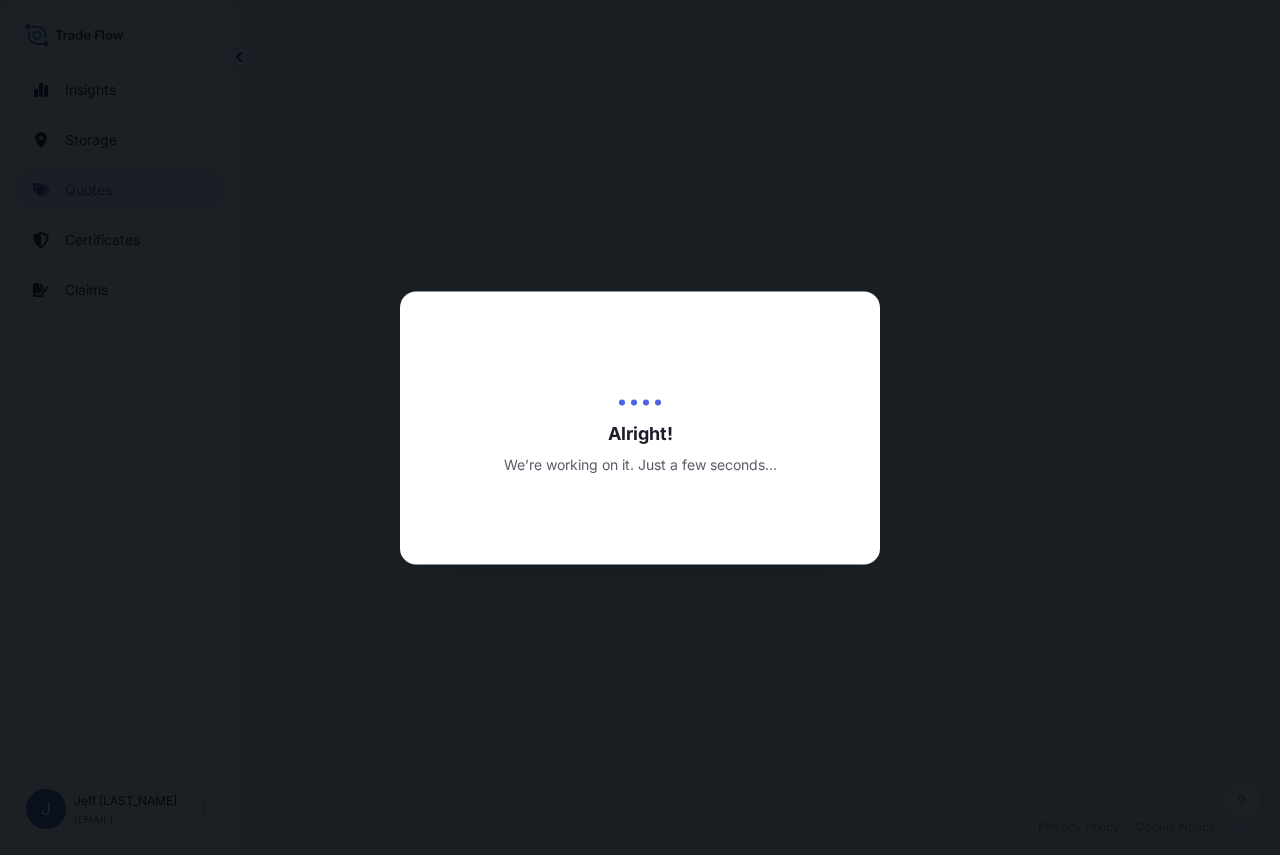select on "Air" 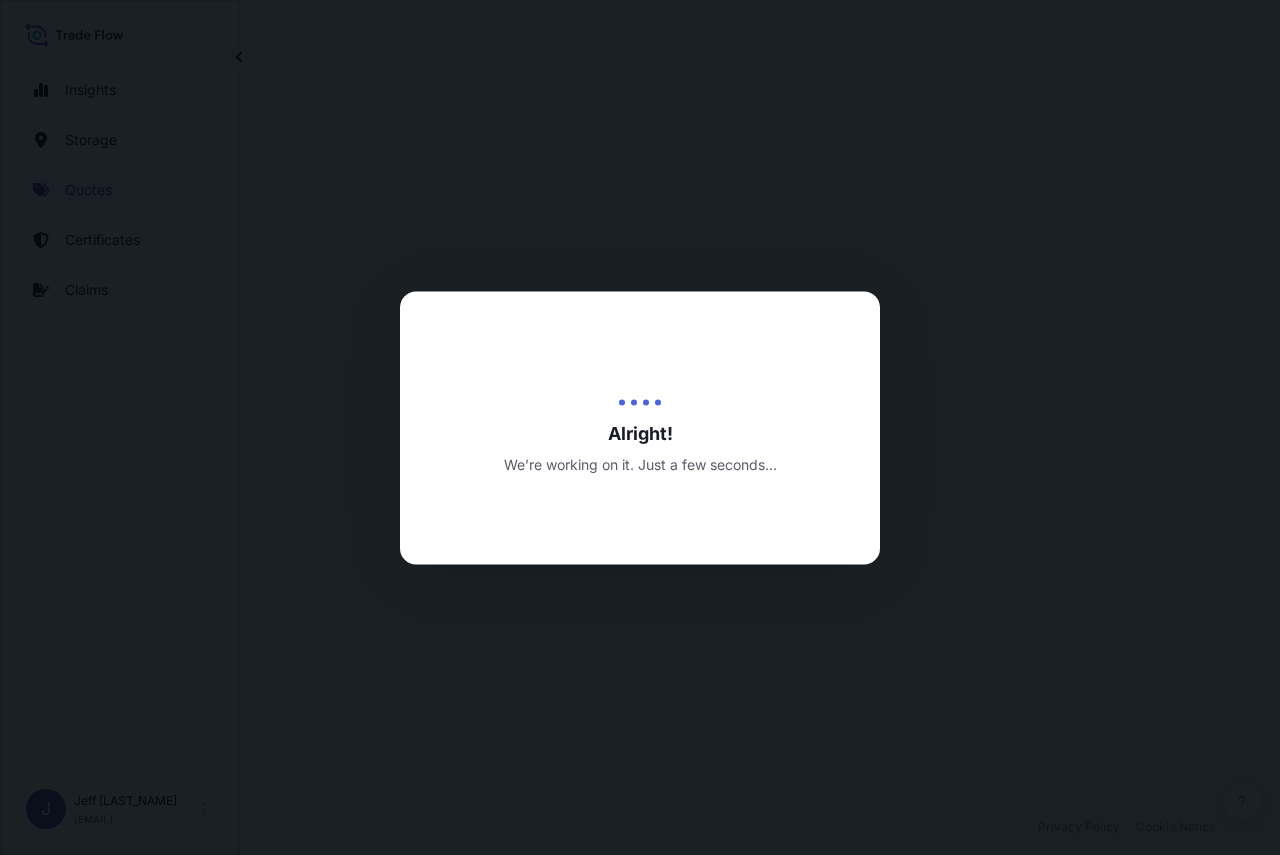select on "Road / Inland" 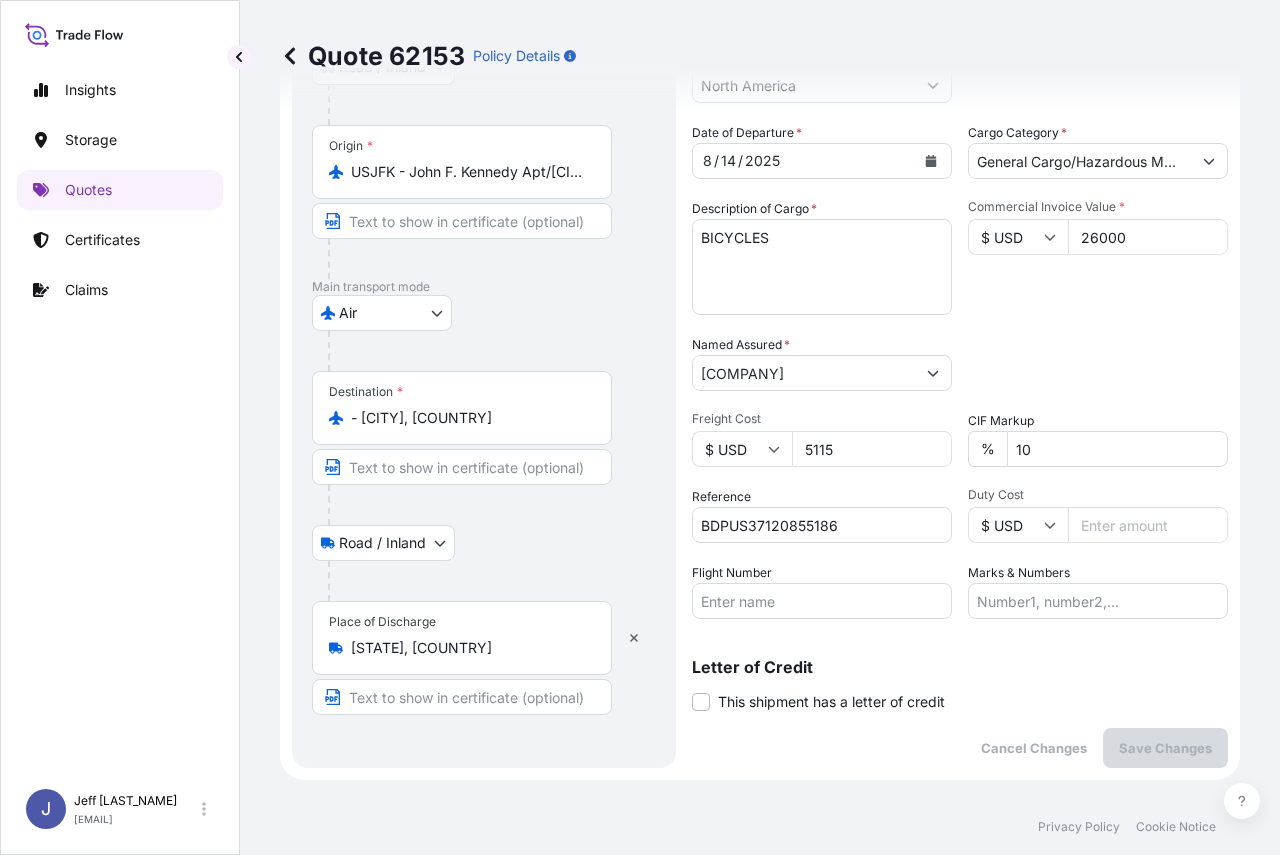 scroll, scrollTop: 193, scrollLeft: 0, axis: vertical 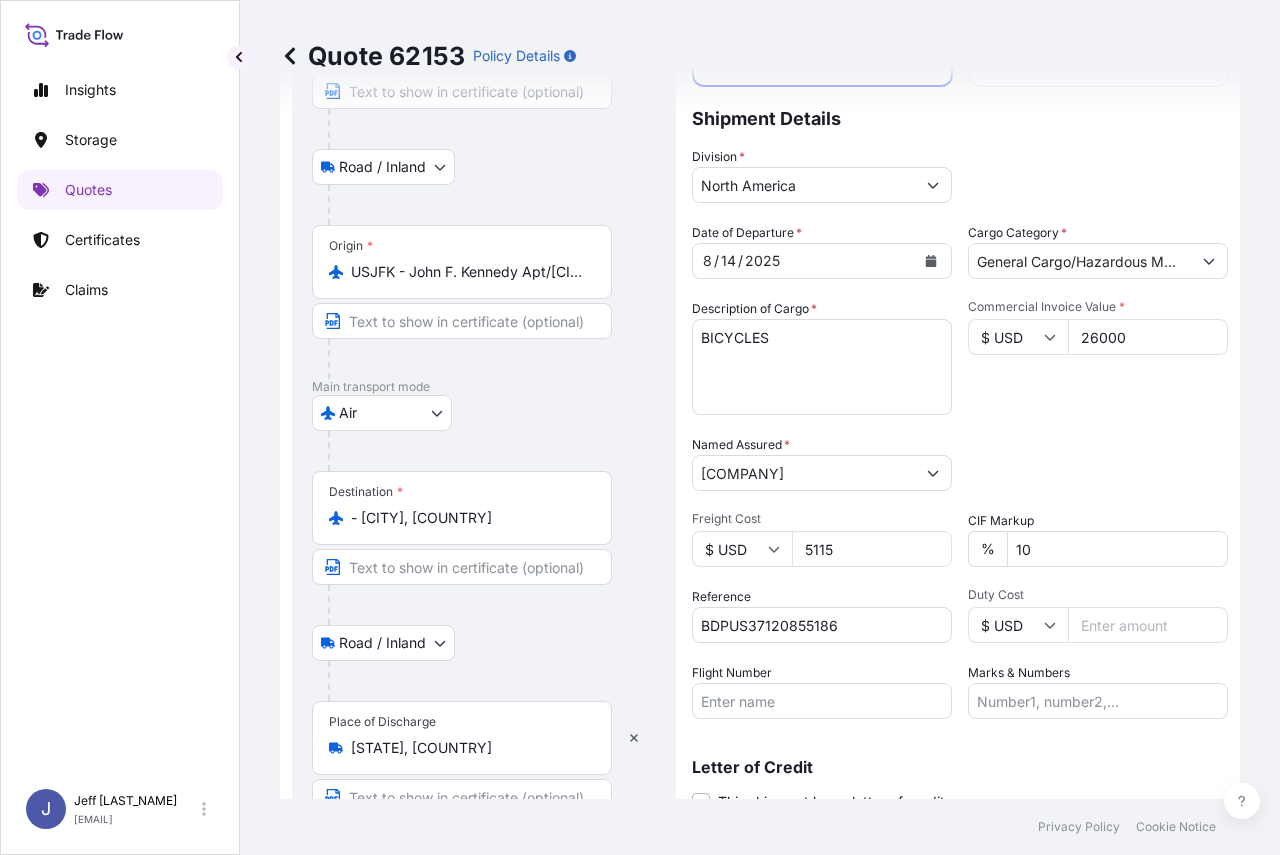 drag, startPoint x: 1110, startPoint y: 336, endPoint x: 1053, endPoint y: 343, distance: 57.428215 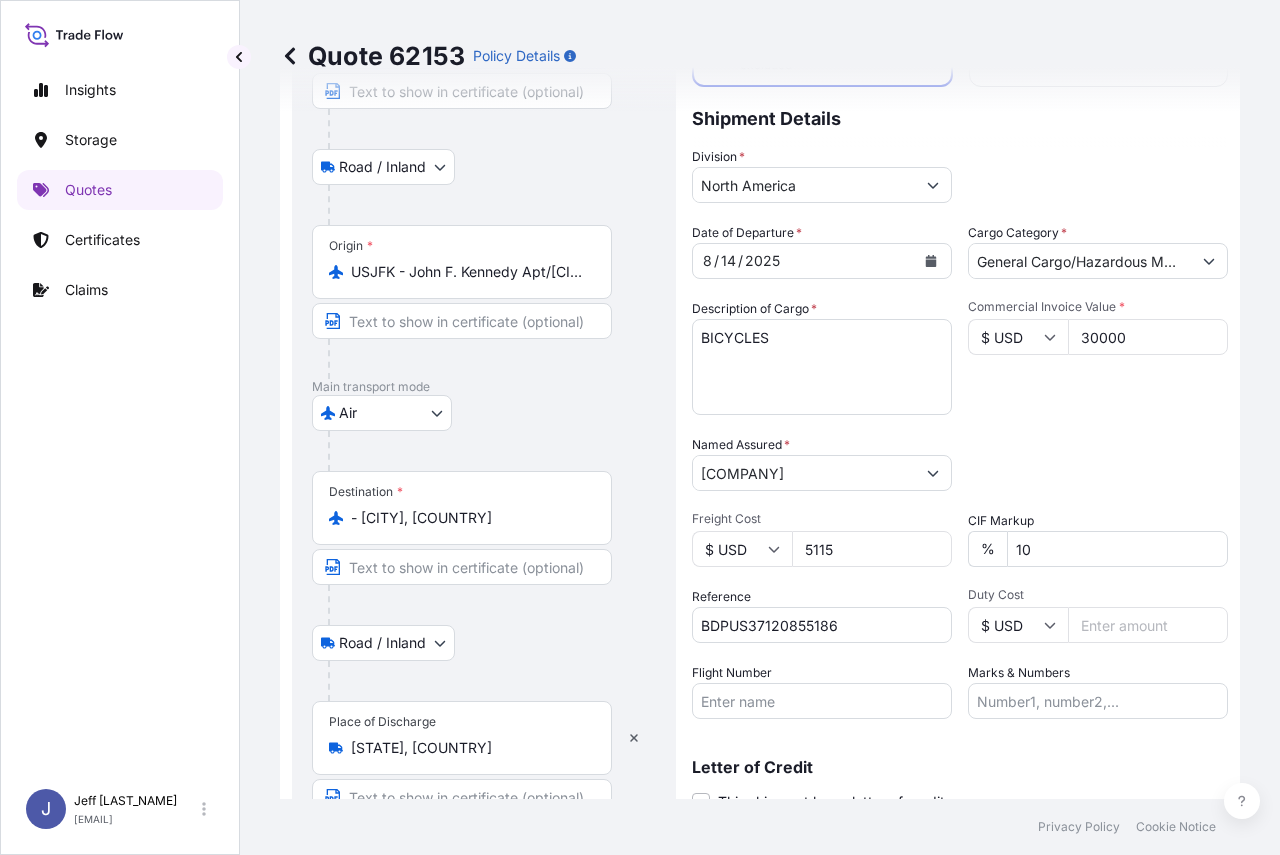 type on "30000" 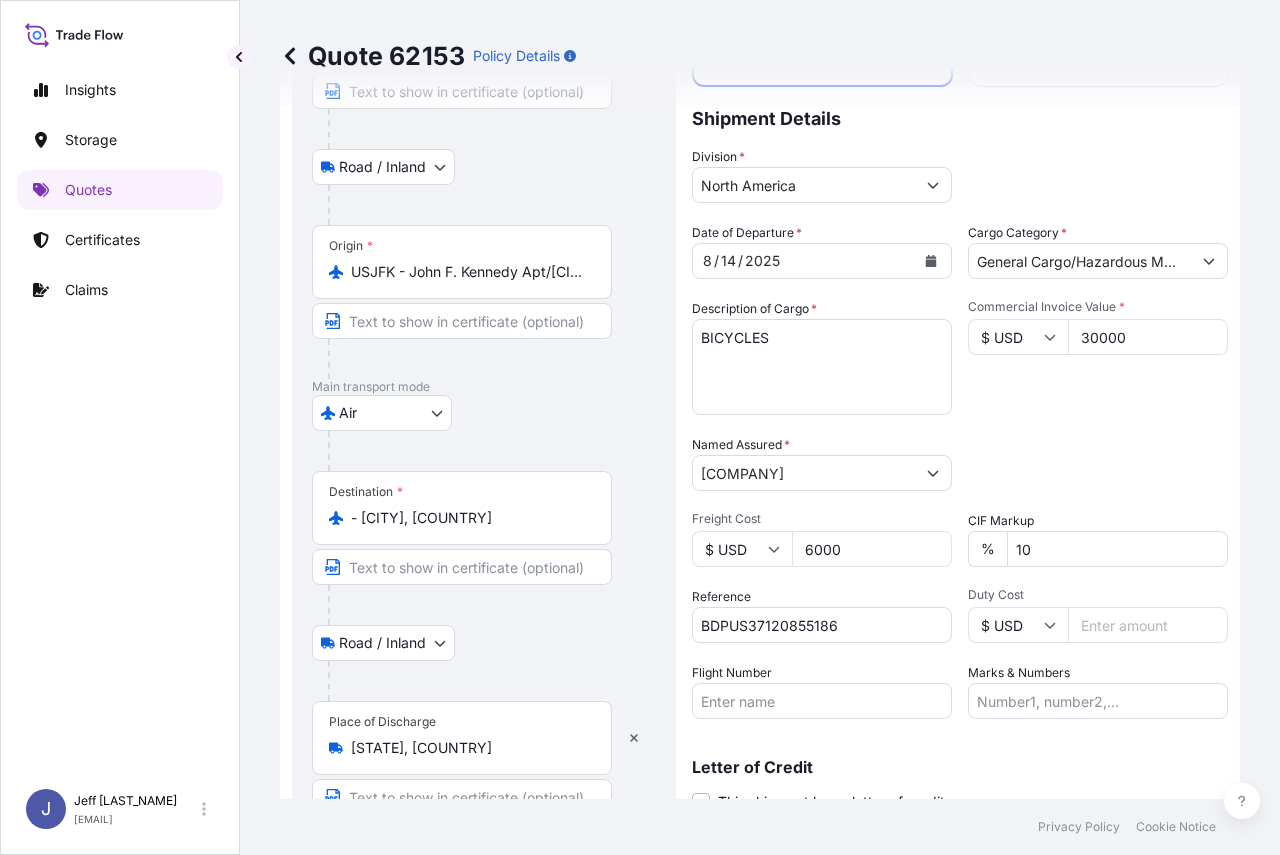 type on "6000" 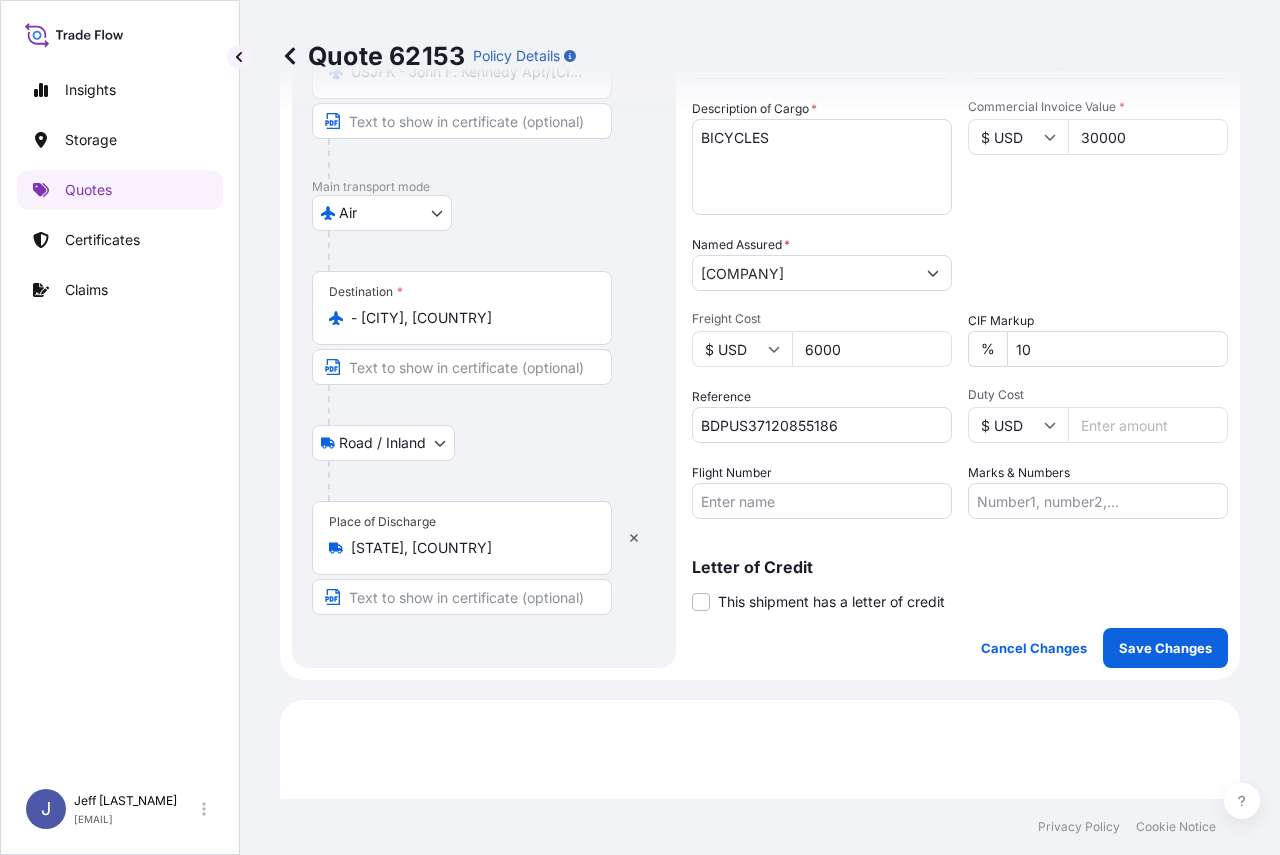 scroll, scrollTop: 493, scrollLeft: 0, axis: vertical 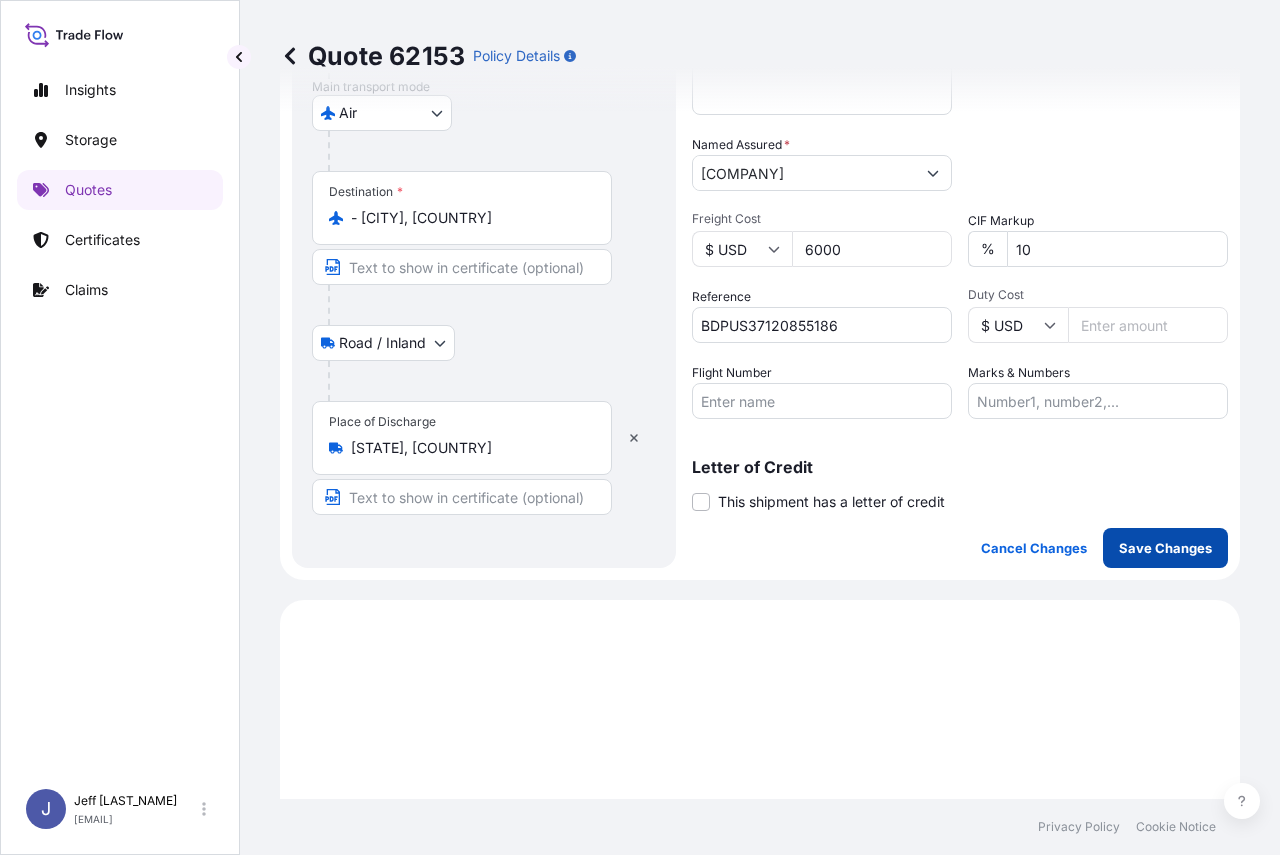 click on "Save Changes" at bounding box center (1165, 548) 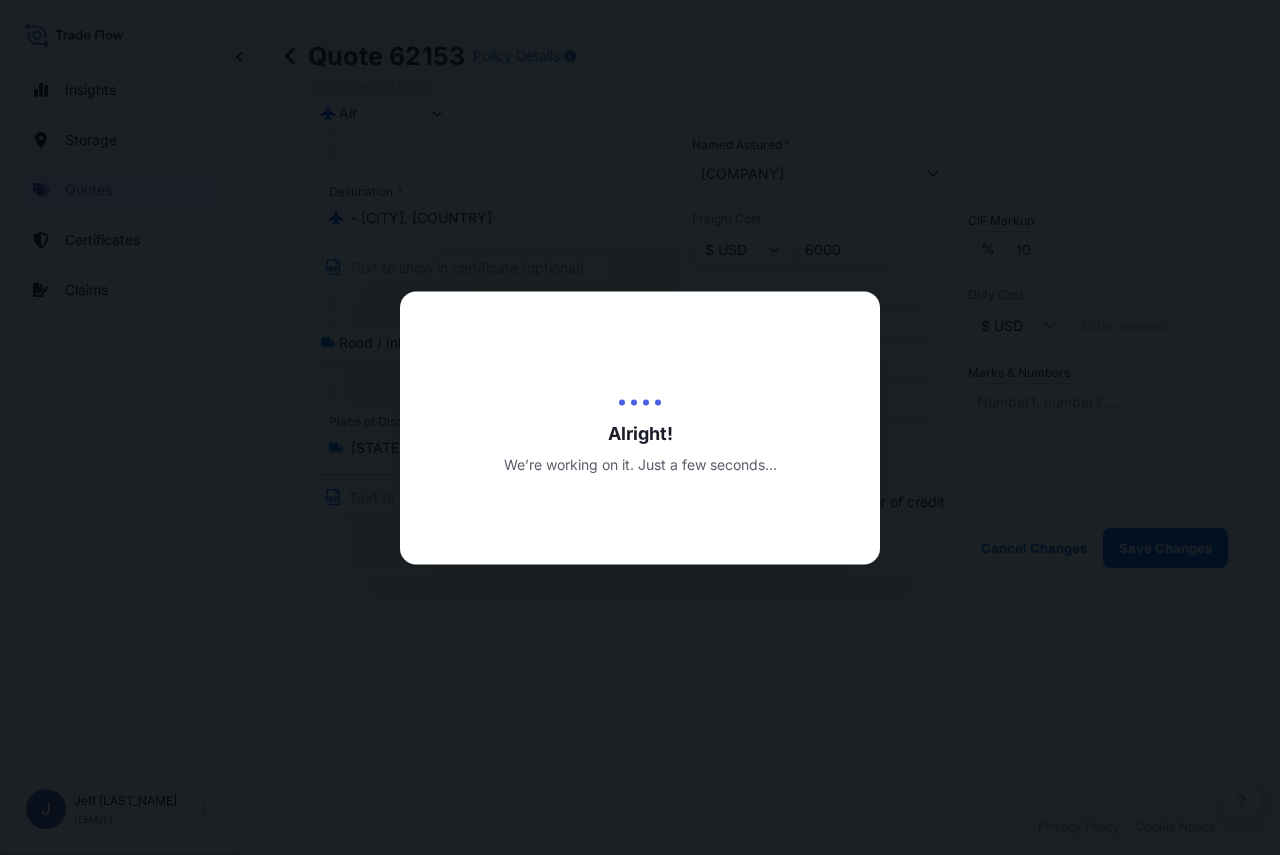 scroll, scrollTop: 993, scrollLeft: 0, axis: vertical 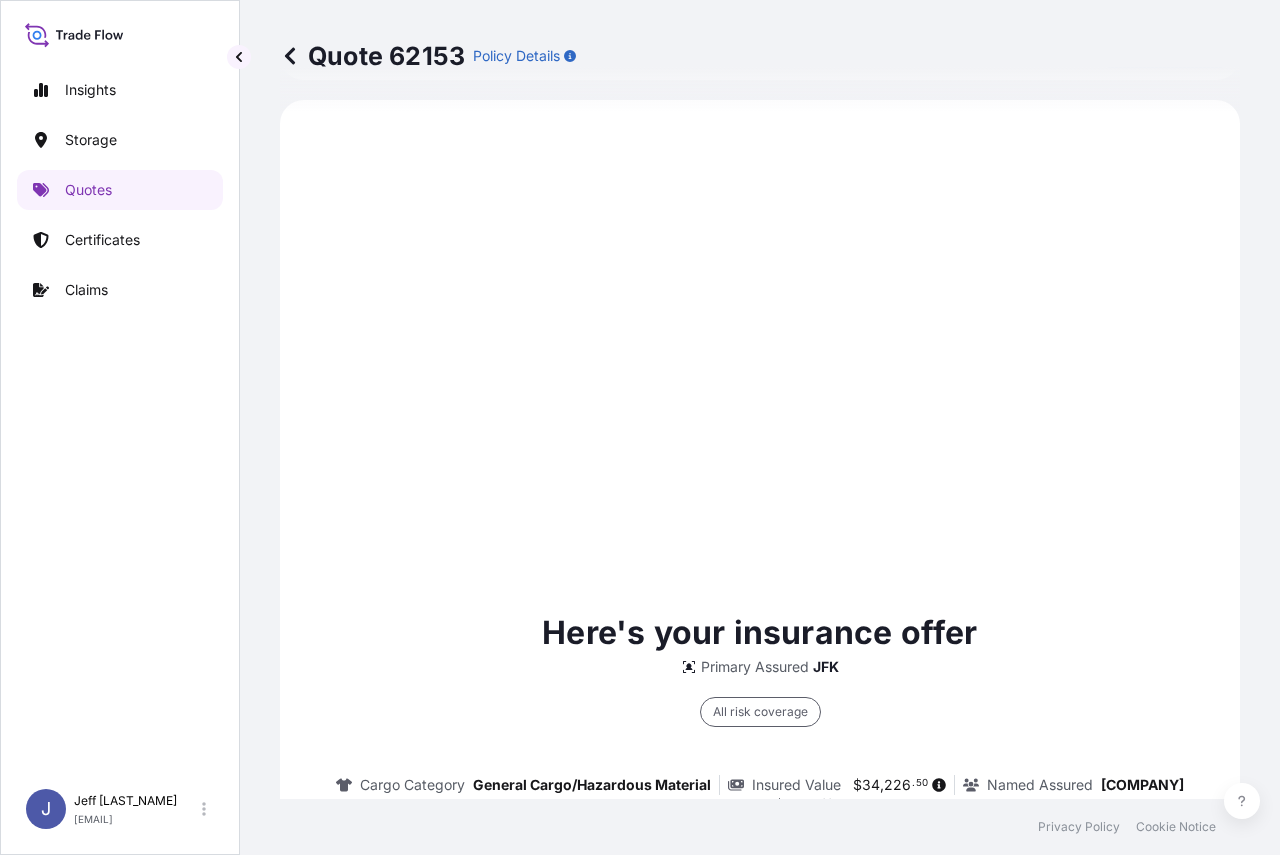 select on "Road / Inland" 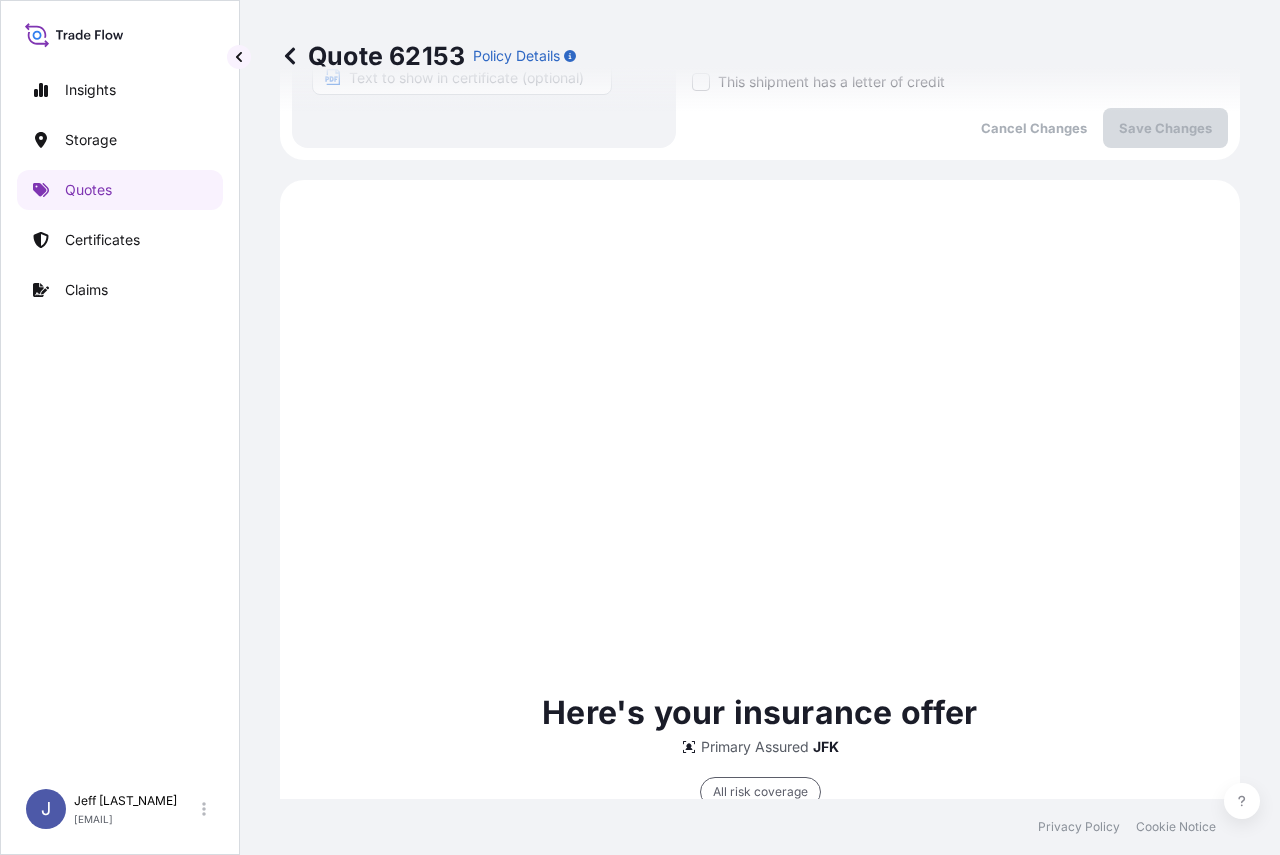 scroll, scrollTop: 1313, scrollLeft: 0, axis: vertical 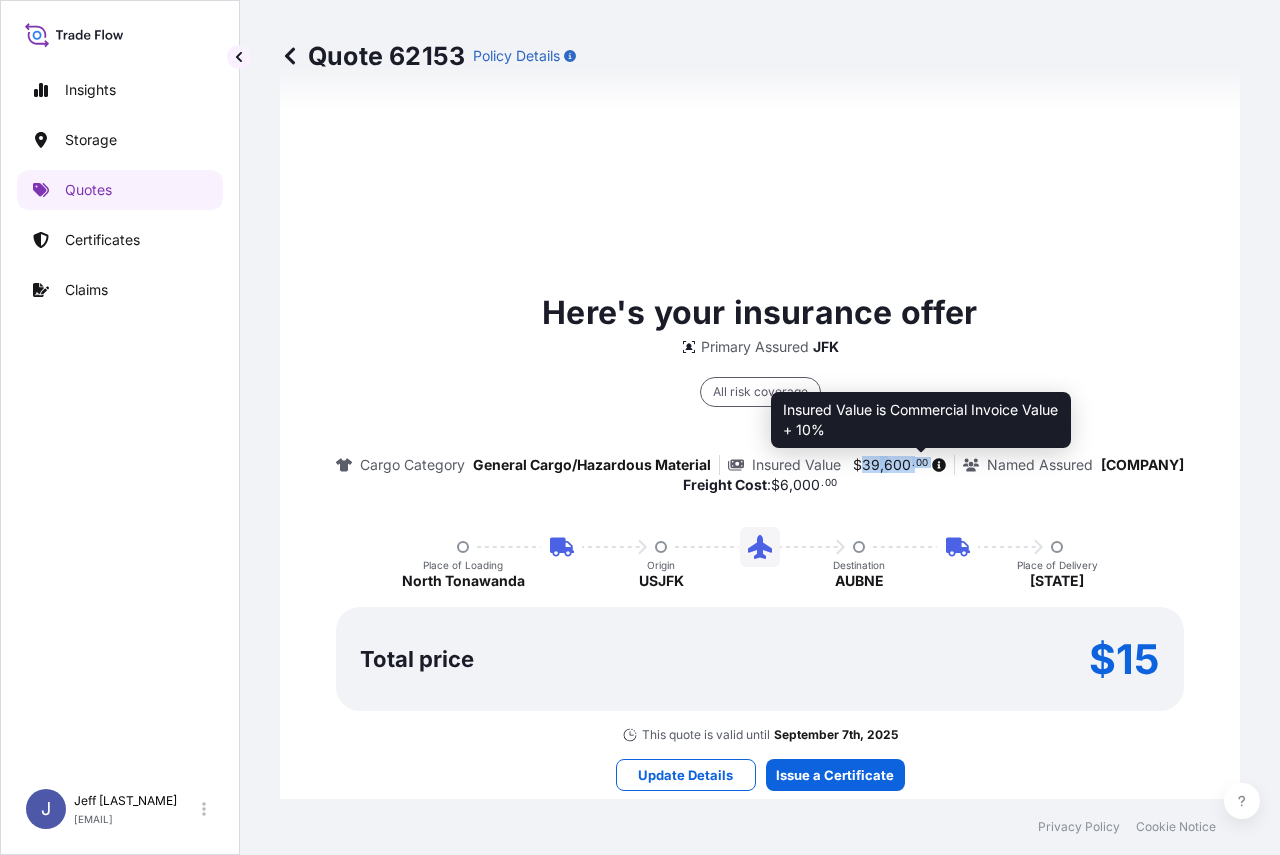 drag, startPoint x: 843, startPoint y: 466, endPoint x: 917, endPoint y: 466, distance: 74 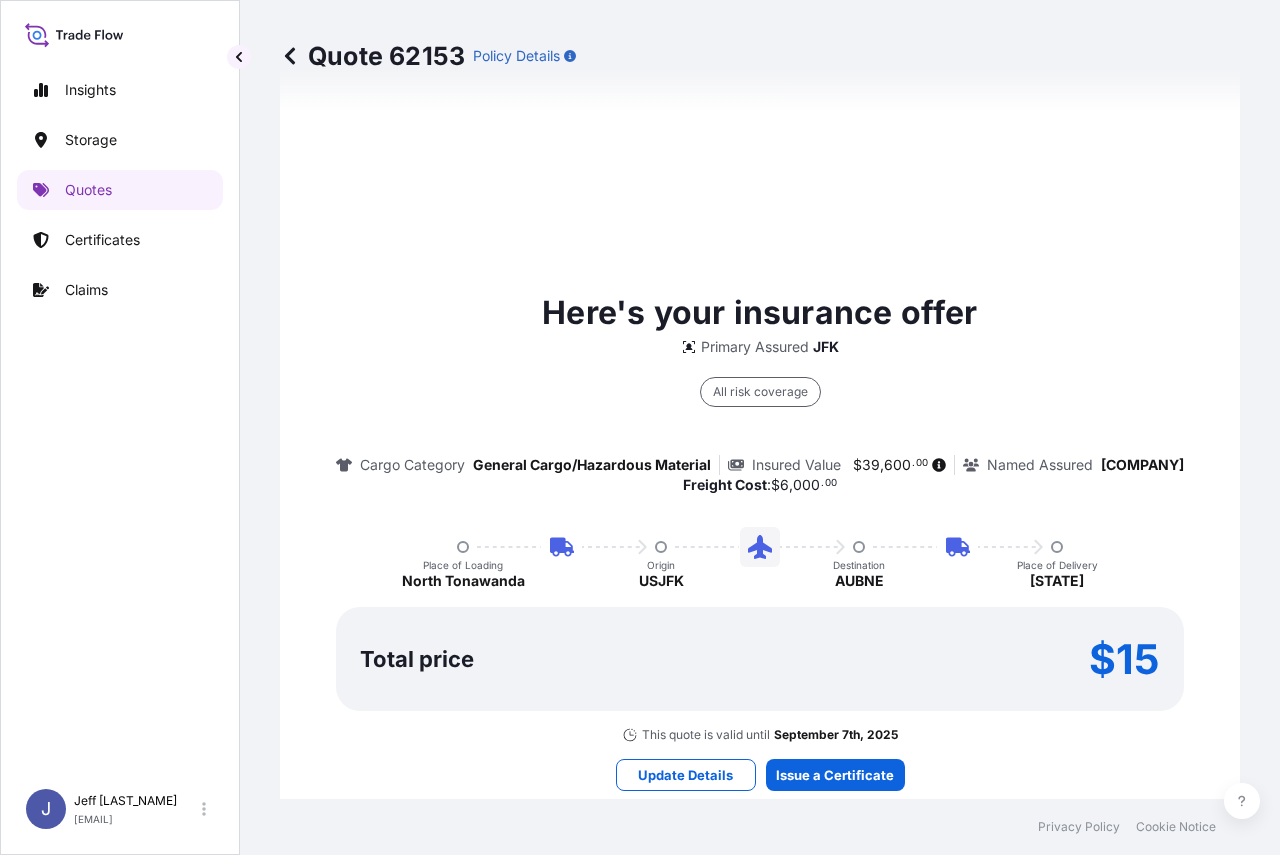 click on "Here's your insurance offer Primary Assured JFK All risk coverage Cargo Category General Cargo/Hazardous Material Insured Value $ 39 , 600 . 00 Named Assured [COMPANY] Freight Cost :  $ 6 , 000 . 00 Place of Loading [CITY] Origin USJFK Destination AUBNE Place of Delivery [STATE] Total price $15 This quote is valid until September 7th, 2025" at bounding box center (760, 516) 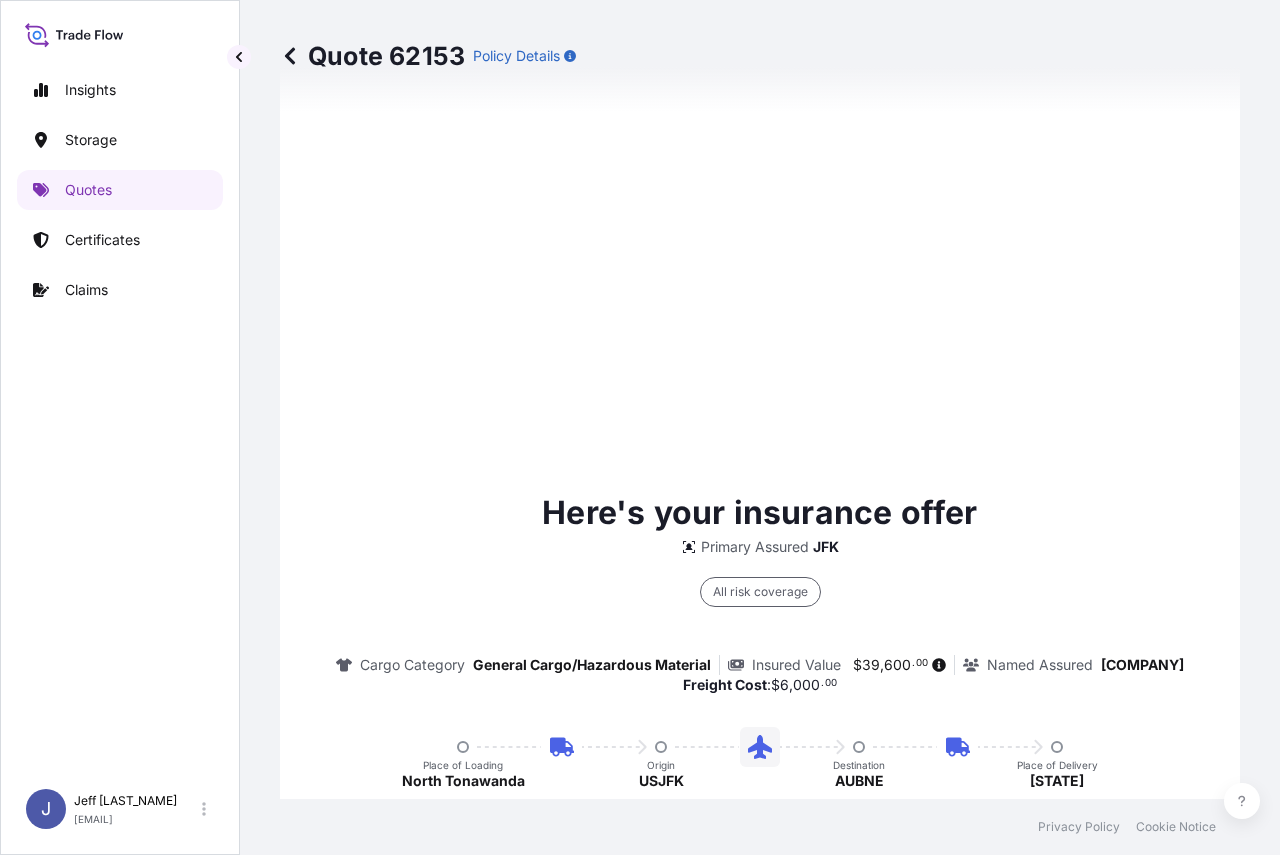 scroll, scrollTop: 1513, scrollLeft: 0, axis: vertical 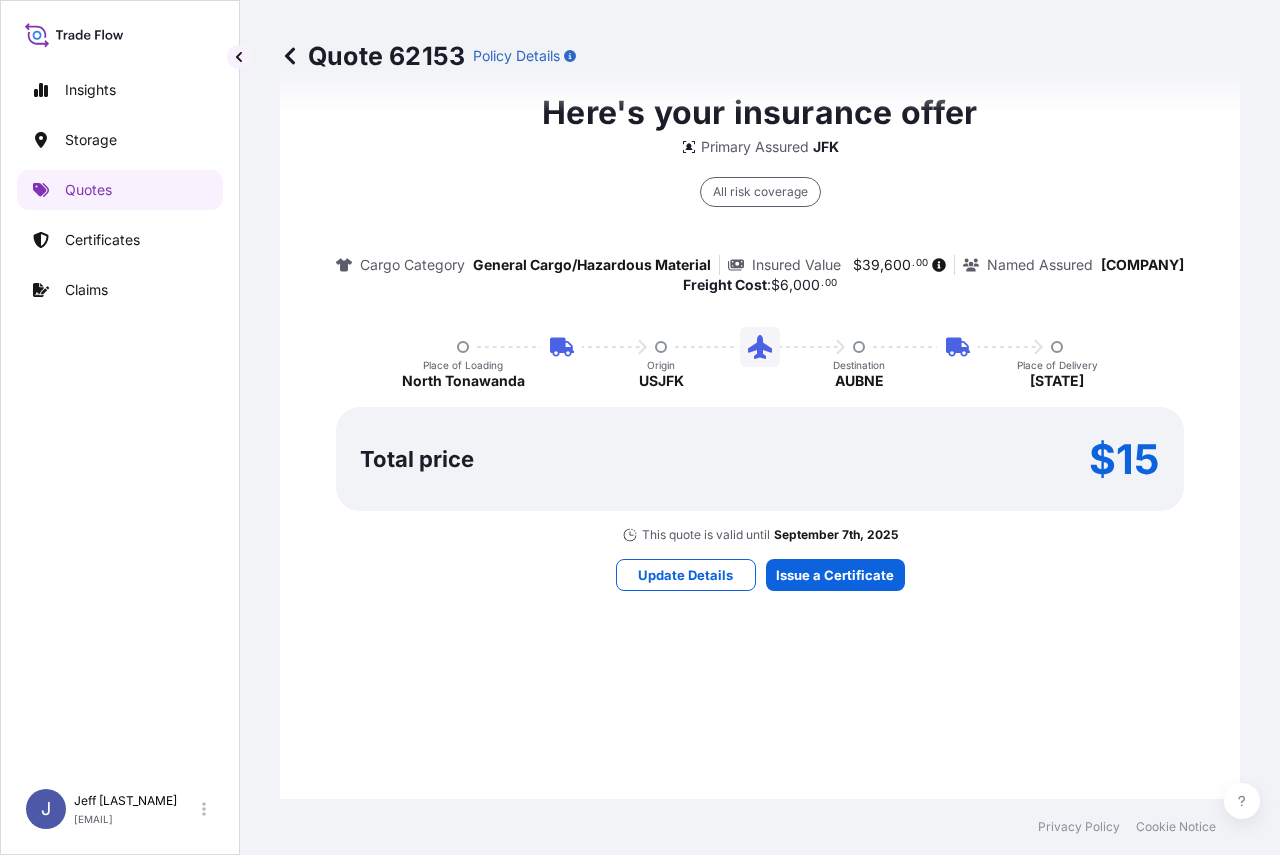 click on "Here's your insurance offer Primary Assured JFK All risk coverage Cargo Category General Cargo/Hazardous Material Insured Value $ 39 , 600 . 00 Named Assured [COMPANY] Freight Cost :  $ 6 , 000 . 00 Place of Loading [CITY] Origin USJFK Destination AUBNE Place of Delivery [STATE] Total price $15 This quote is valid until September 7th, 2025 Update Details Issue a Certificate" at bounding box center [760, 339] 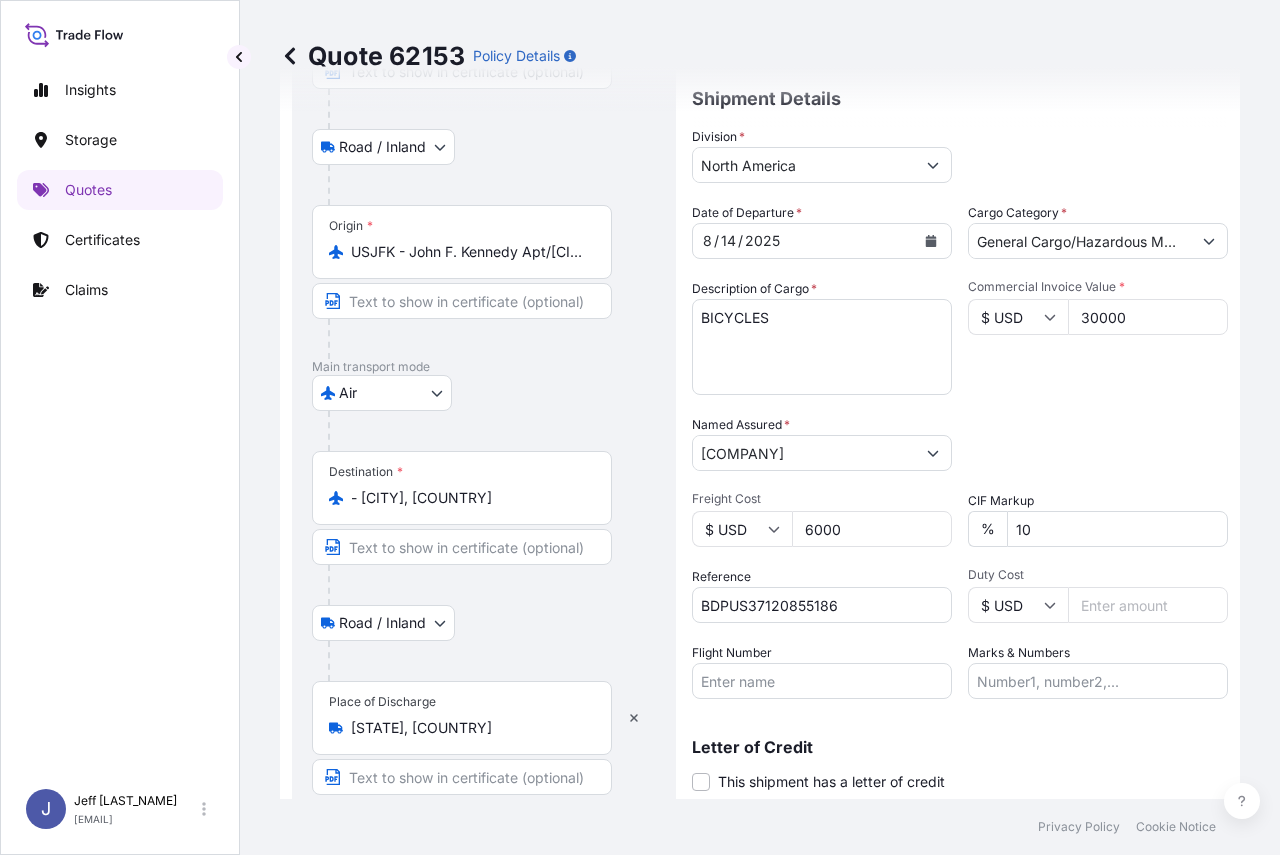 scroll, scrollTop: 0, scrollLeft: 0, axis: both 